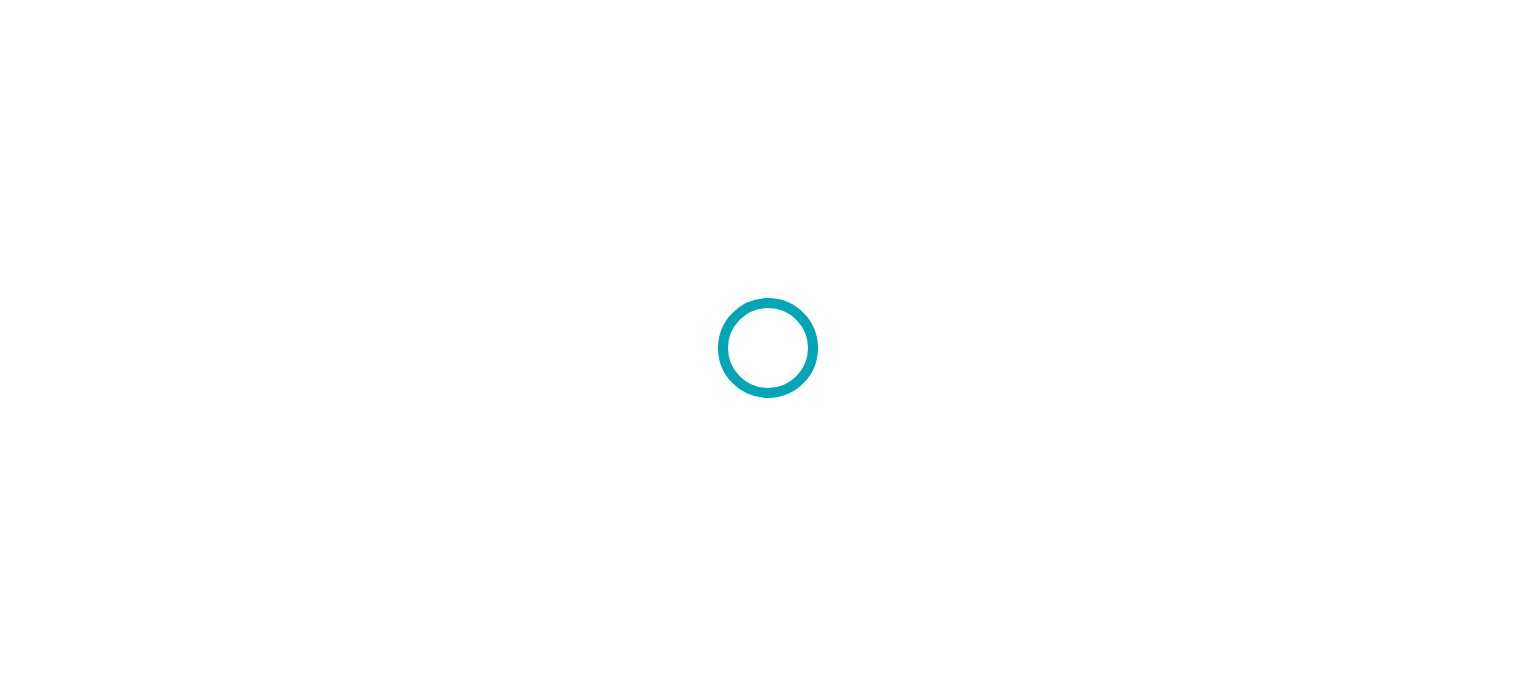 scroll, scrollTop: 0, scrollLeft: 0, axis: both 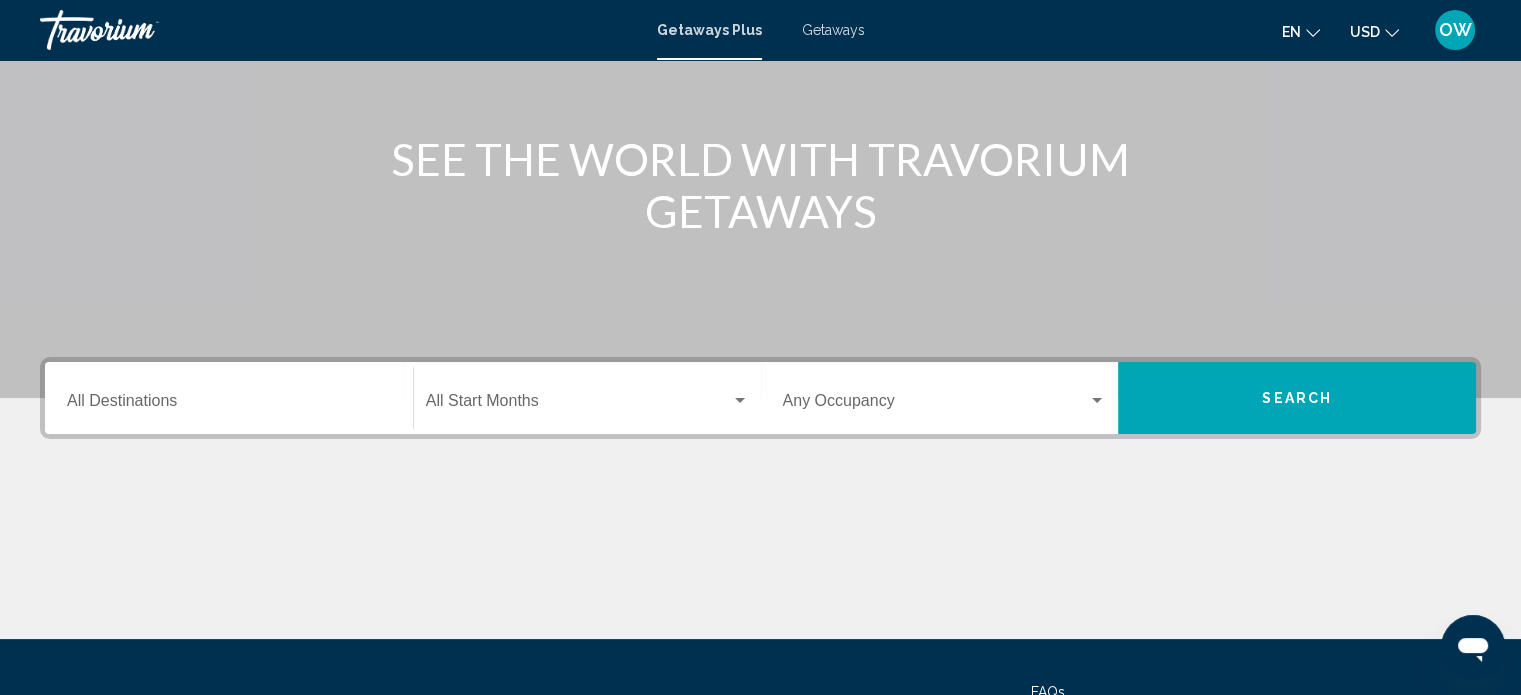 click on "Destination All Destinations" at bounding box center (229, 405) 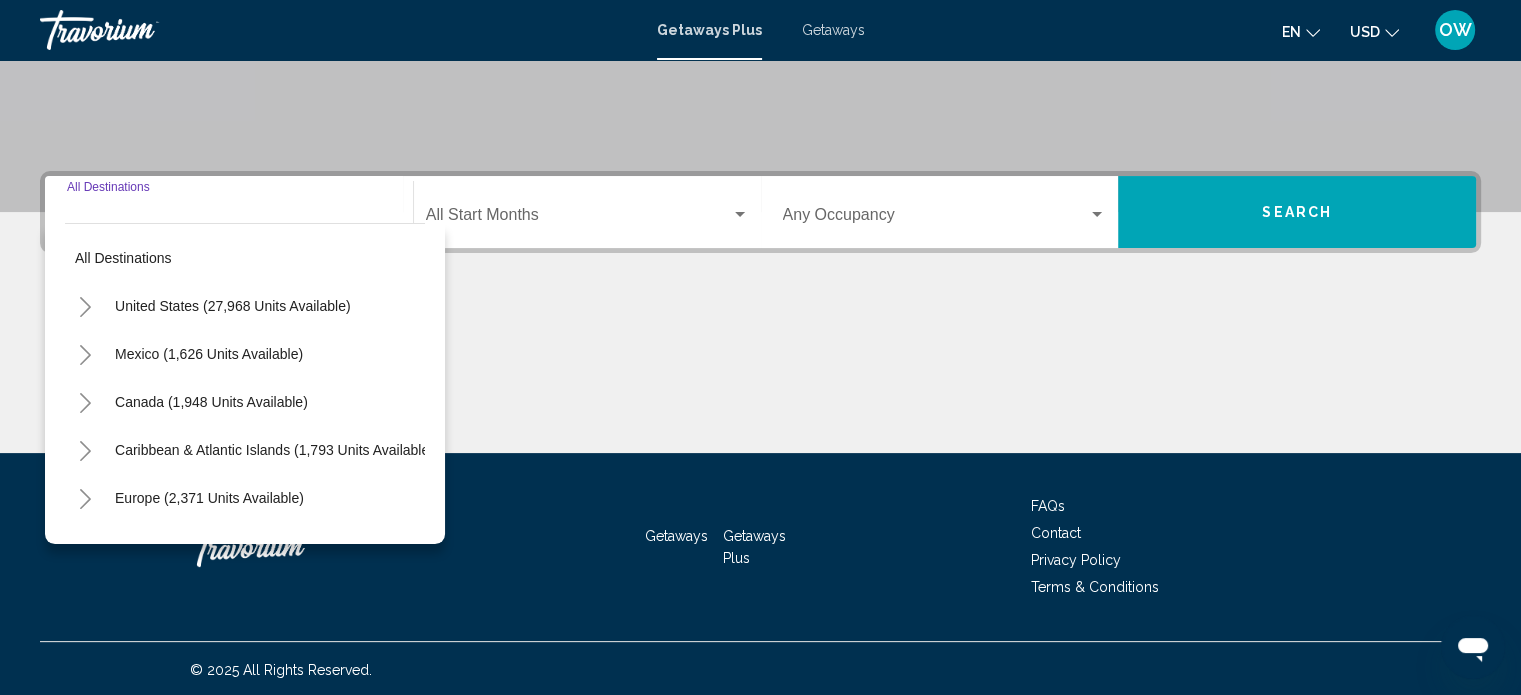 scroll, scrollTop: 390, scrollLeft: 0, axis: vertical 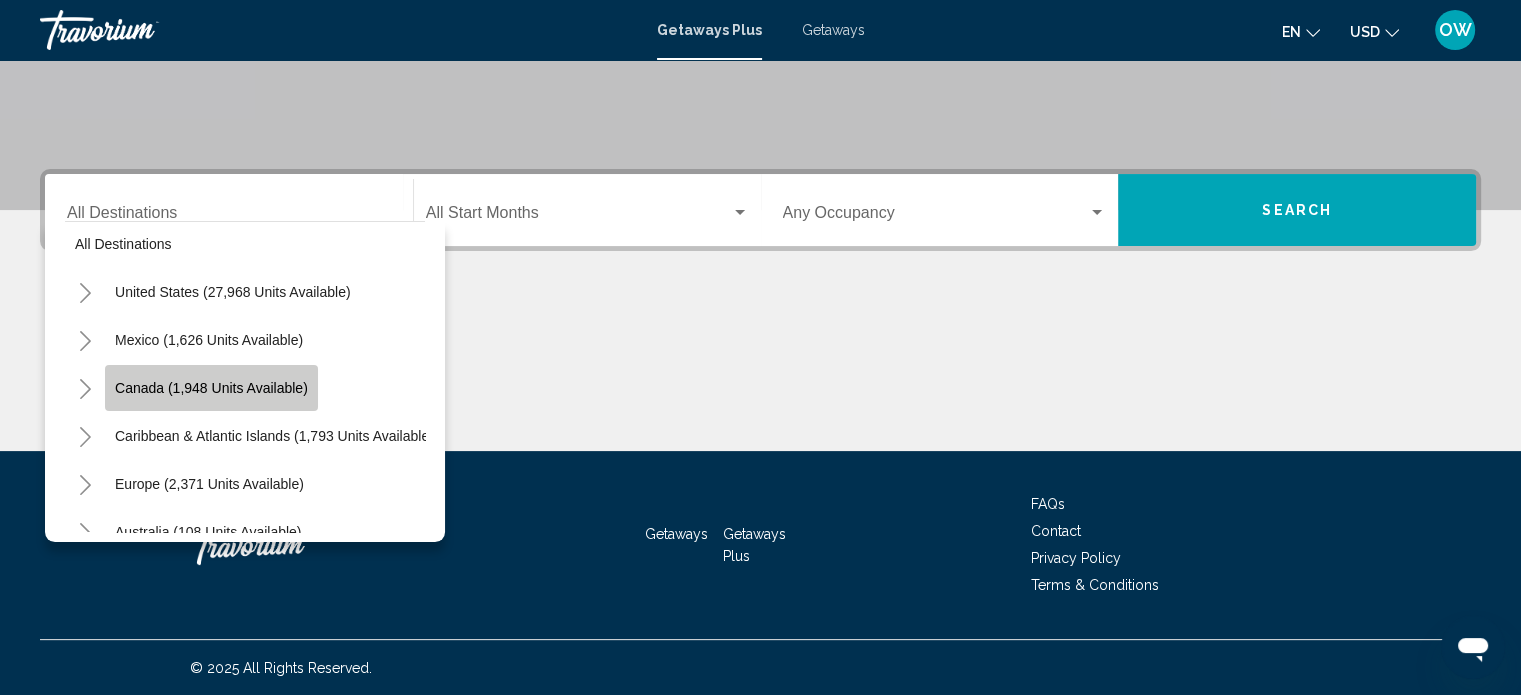 click on "Canada (1,948 units available)" 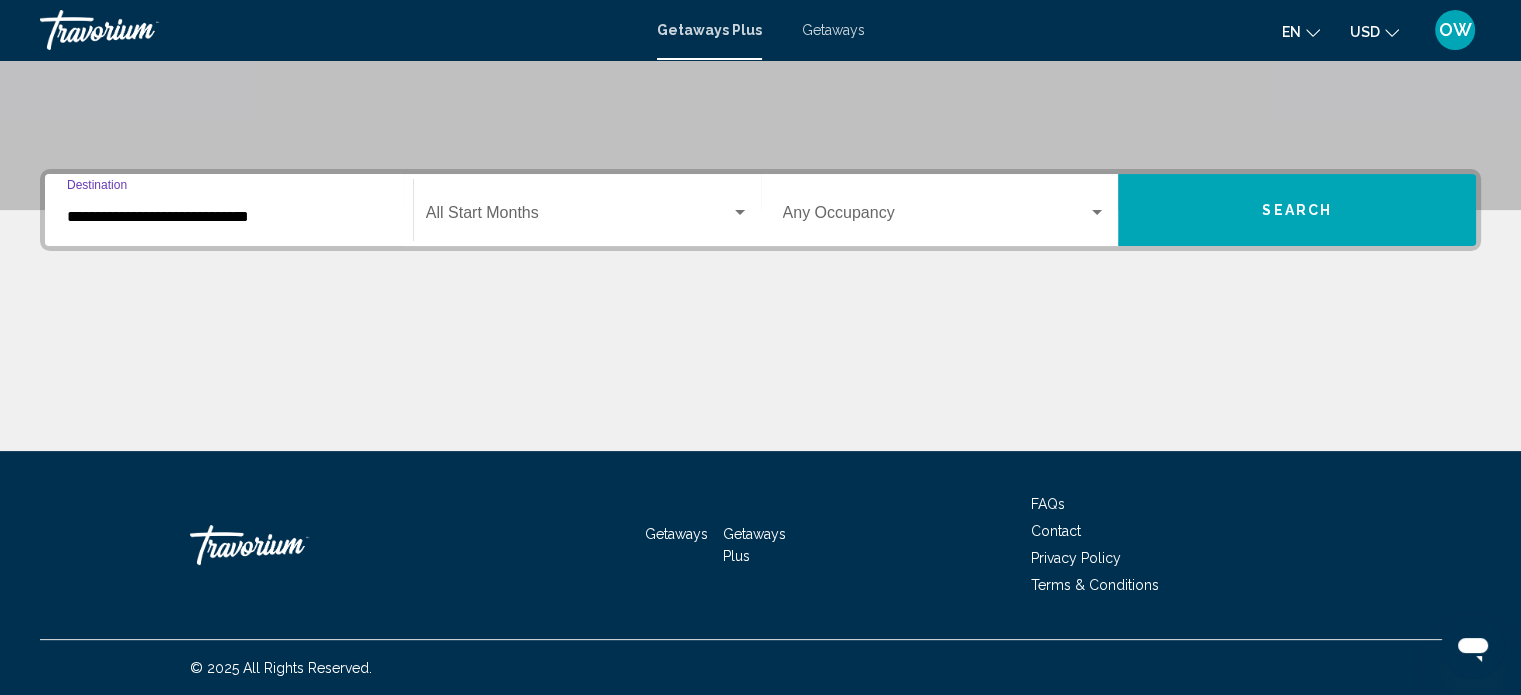 click on "**********" at bounding box center [229, 217] 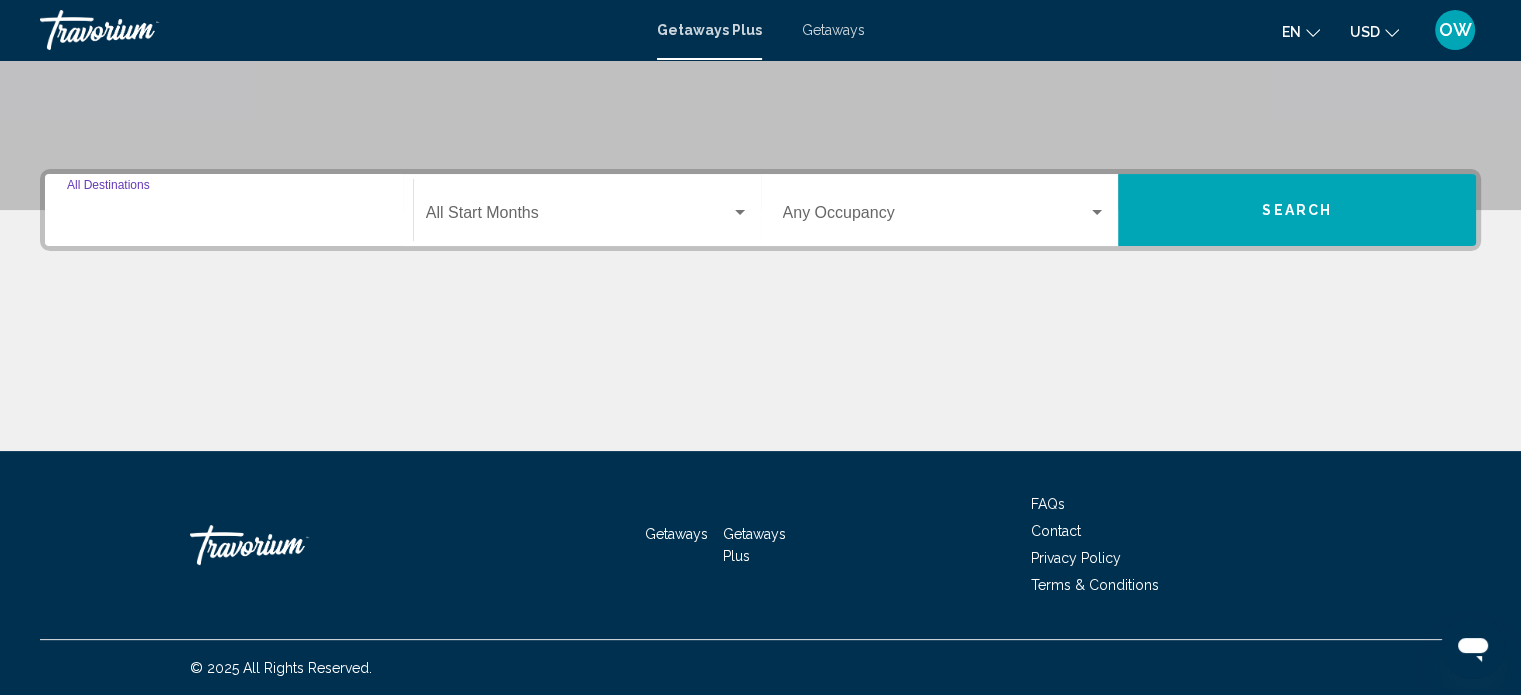 click on "Destination All Destinations" at bounding box center [229, 217] 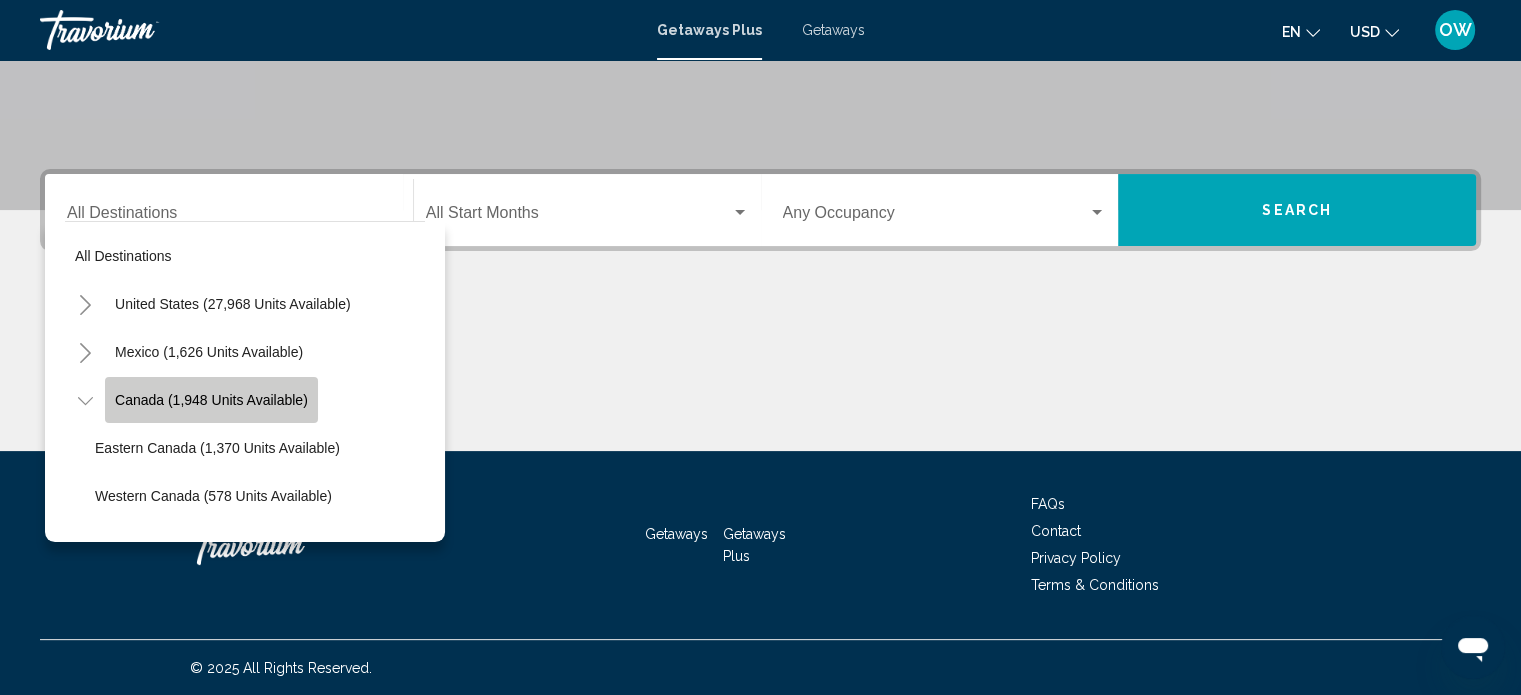 click on "Canada (1,948 units available)" 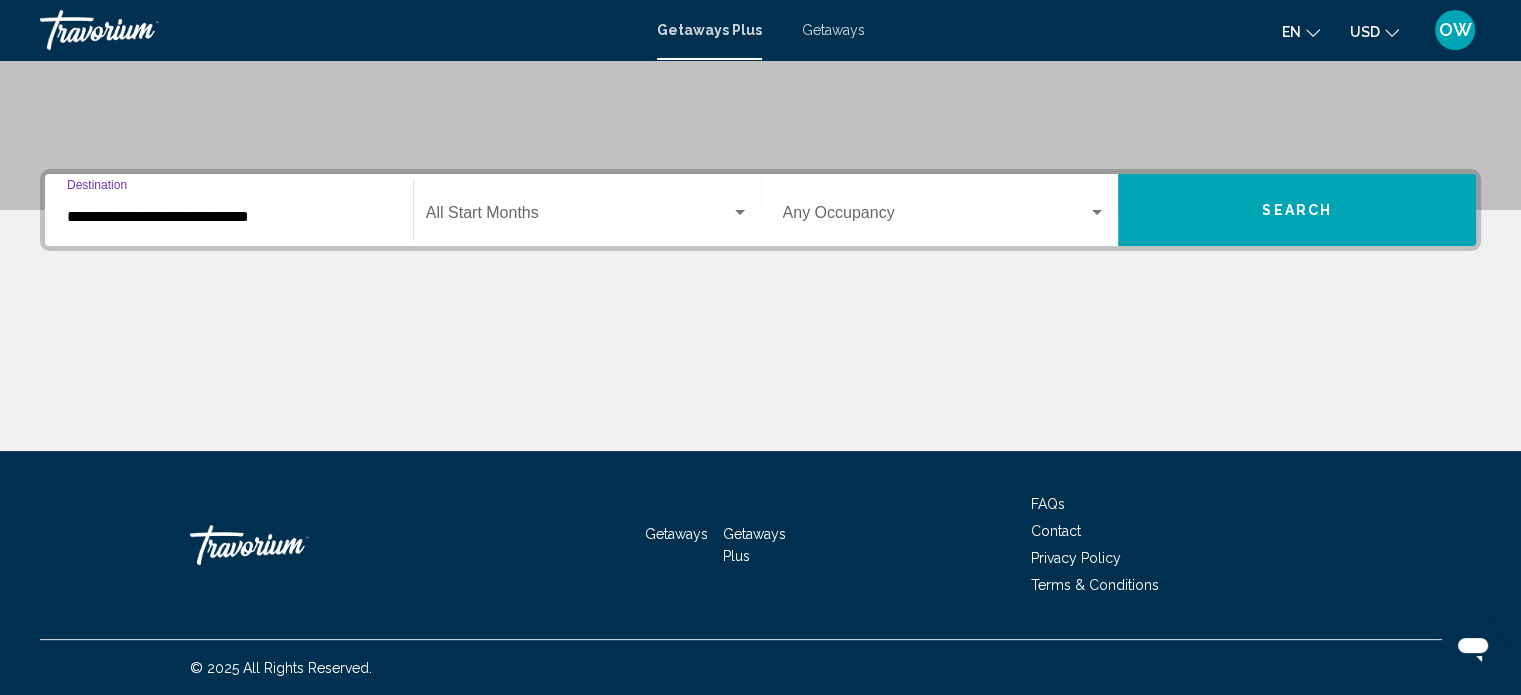 click on "**********" at bounding box center [229, 217] 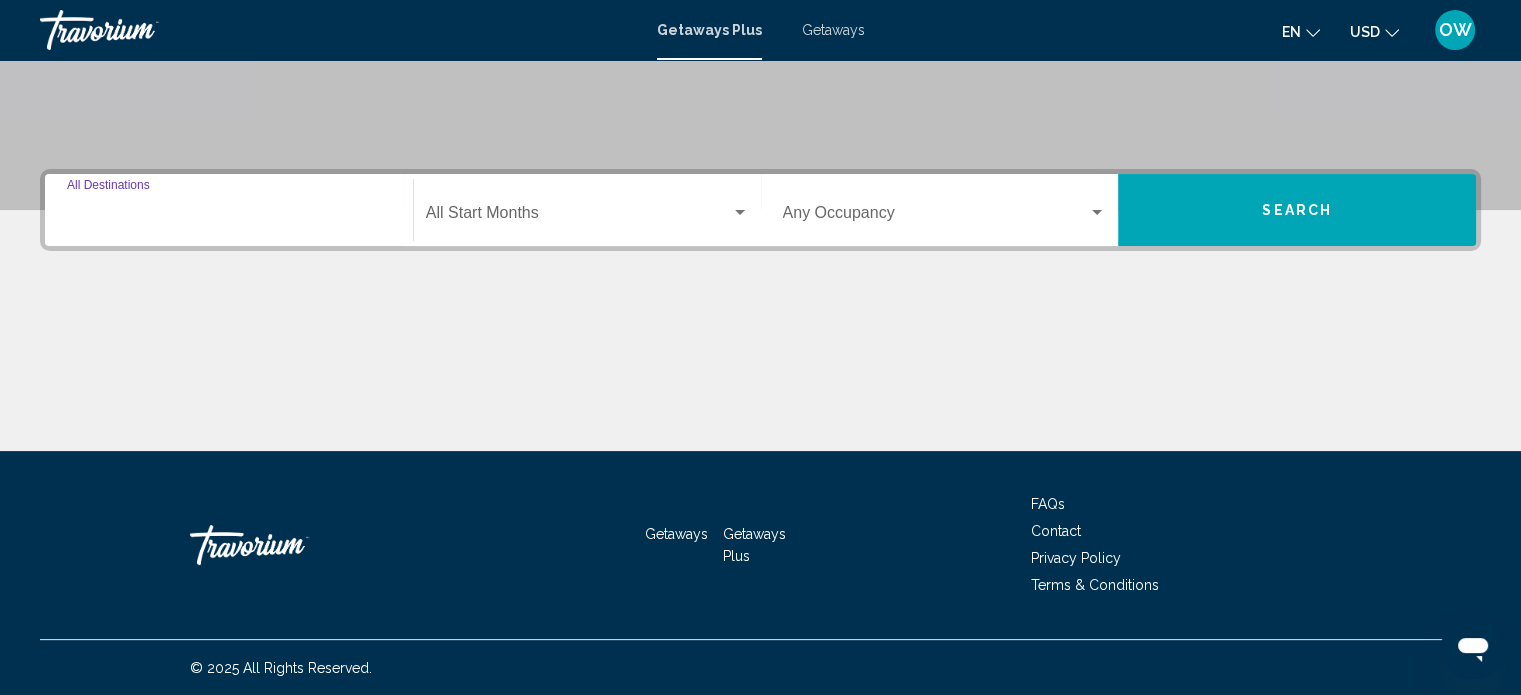 click on "Destination All Destinations" at bounding box center (229, 217) 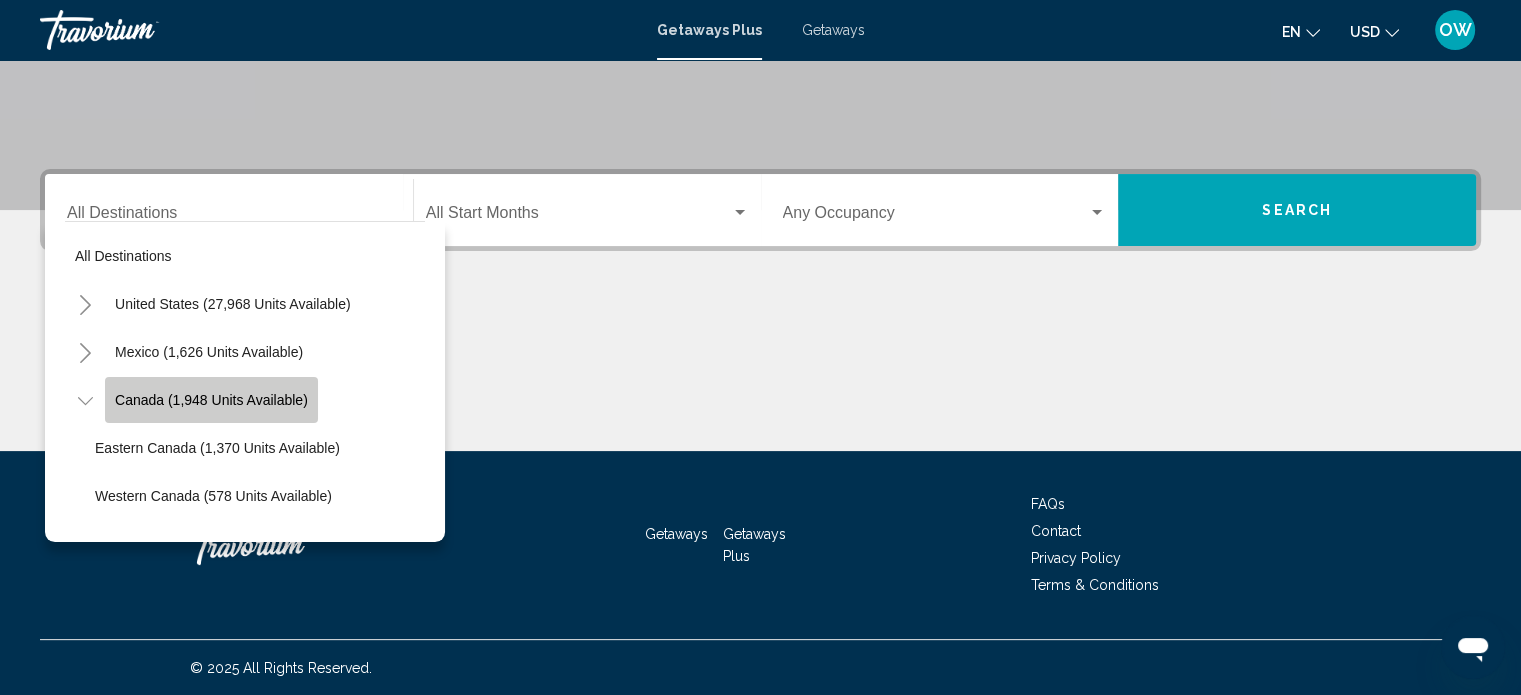 click on "Canada (1,948 units available)" 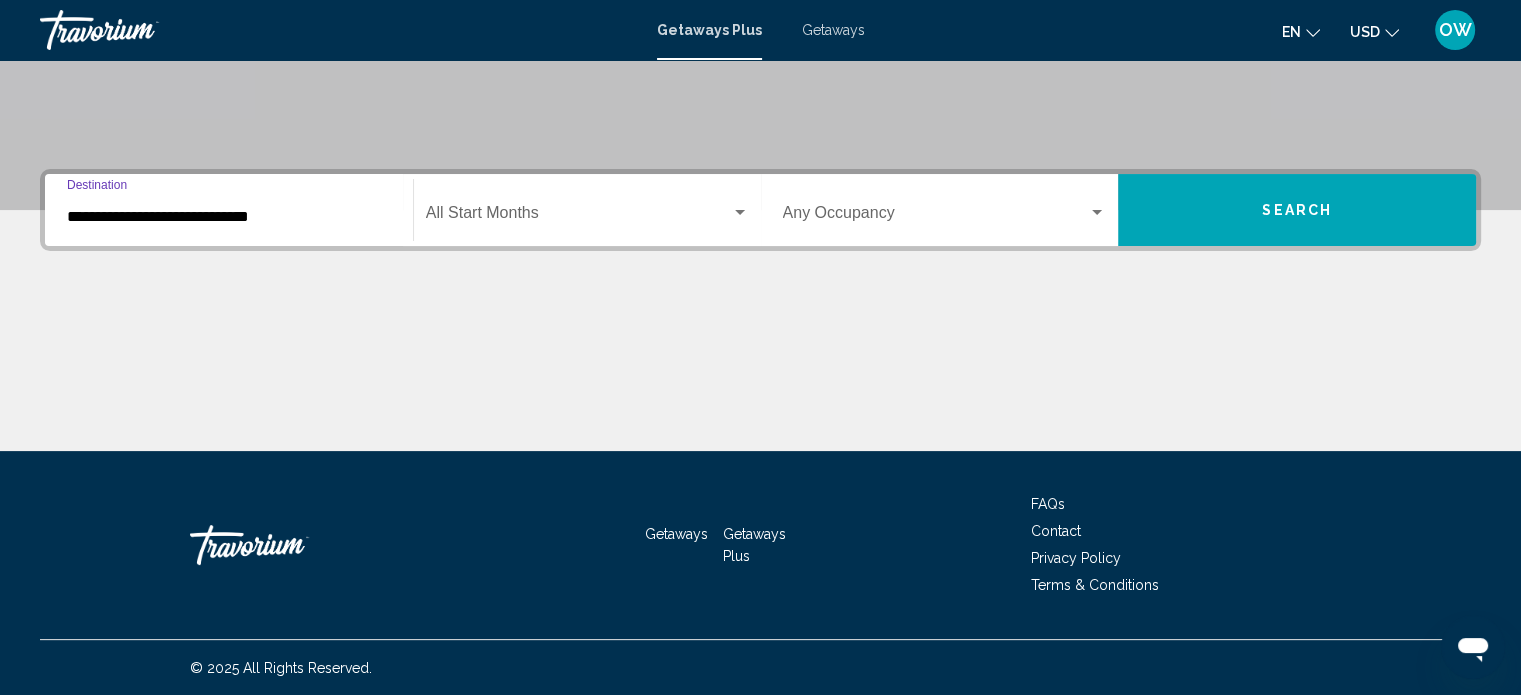 click on "**********" at bounding box center (229, 217) 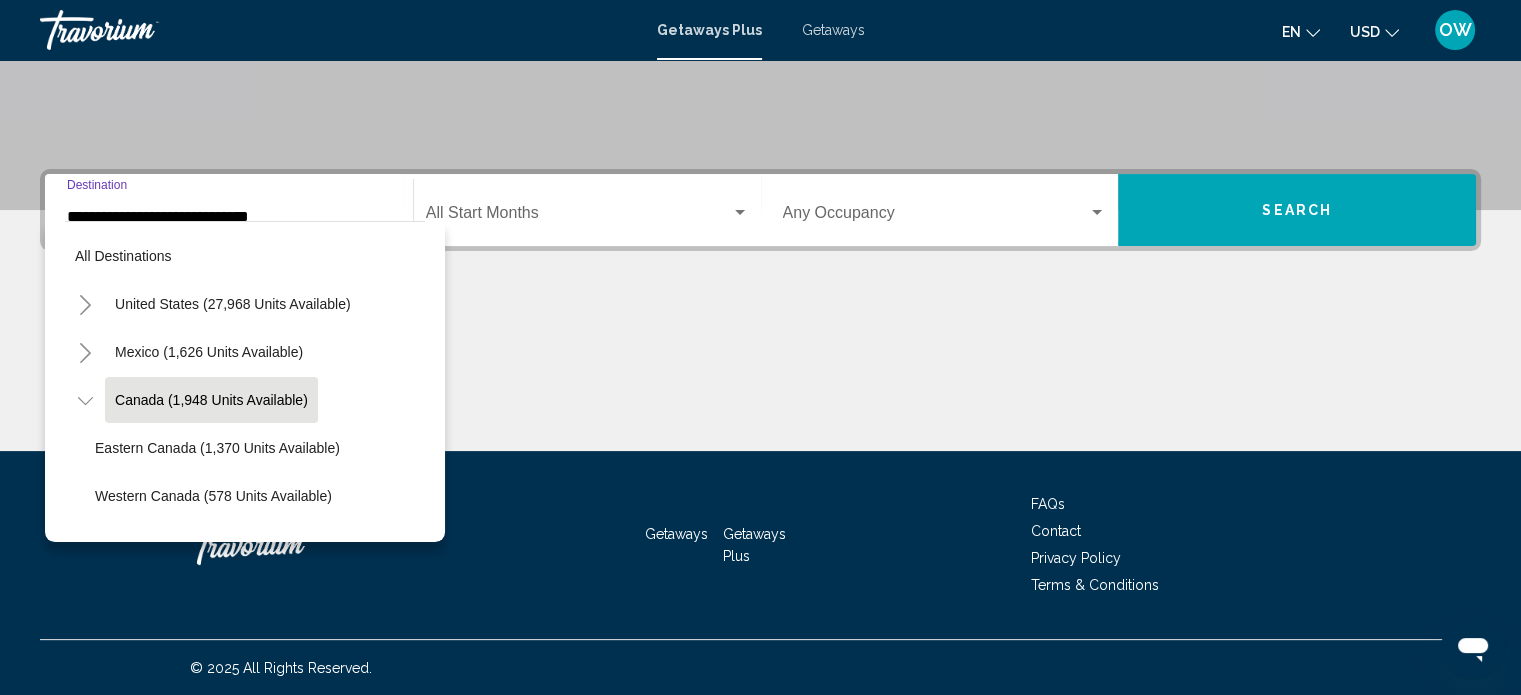 scroll, scrollTop: 30, scrollLeft: 0, axis: vertical 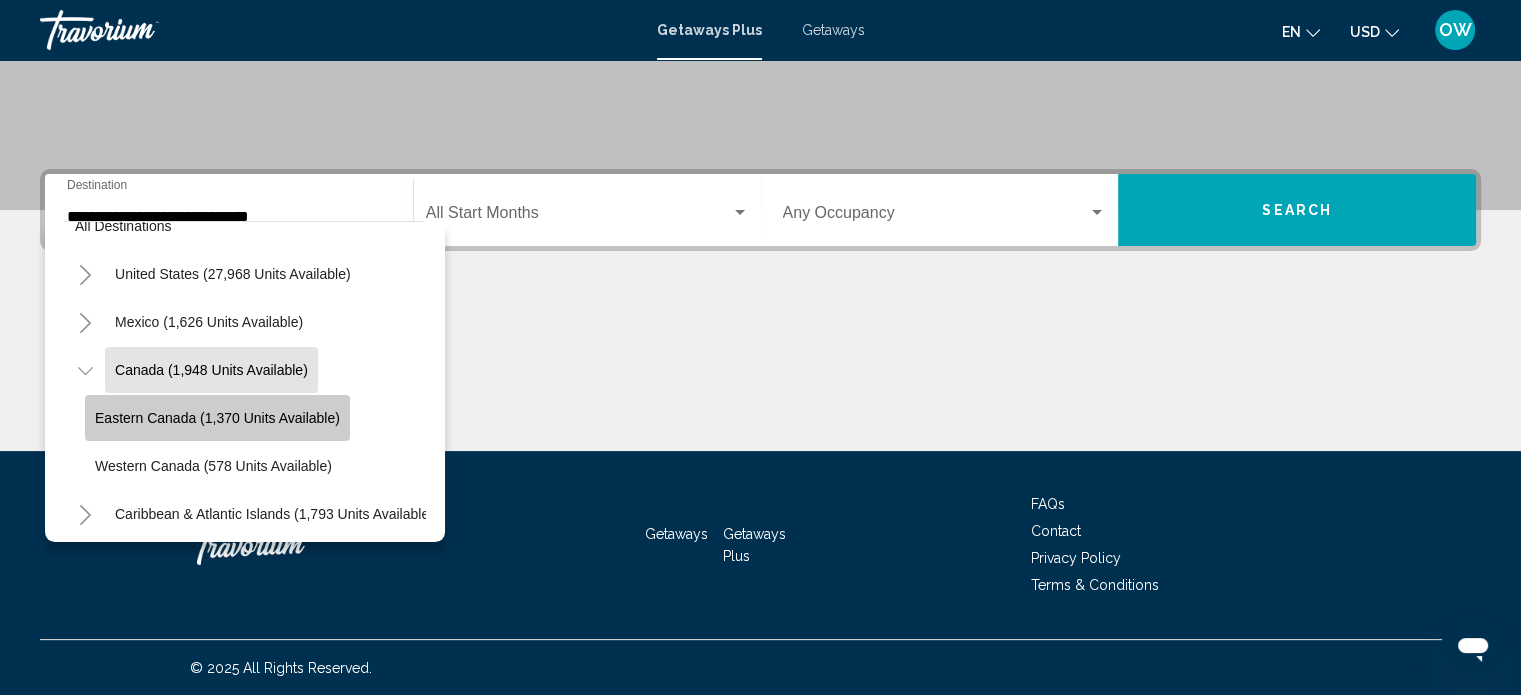 click on "Eastern Canada (1,370 units available)" 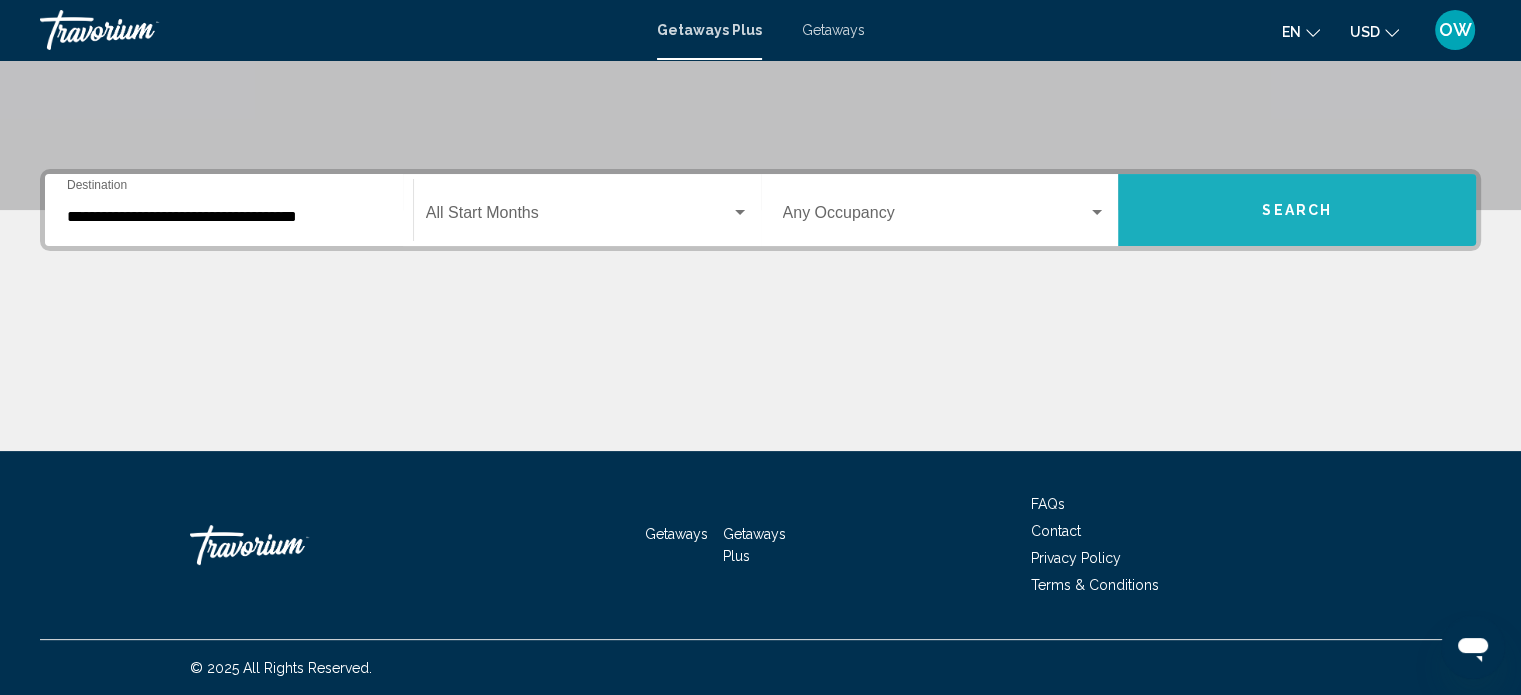 click on "Search" at bounding box center (1297, 210) 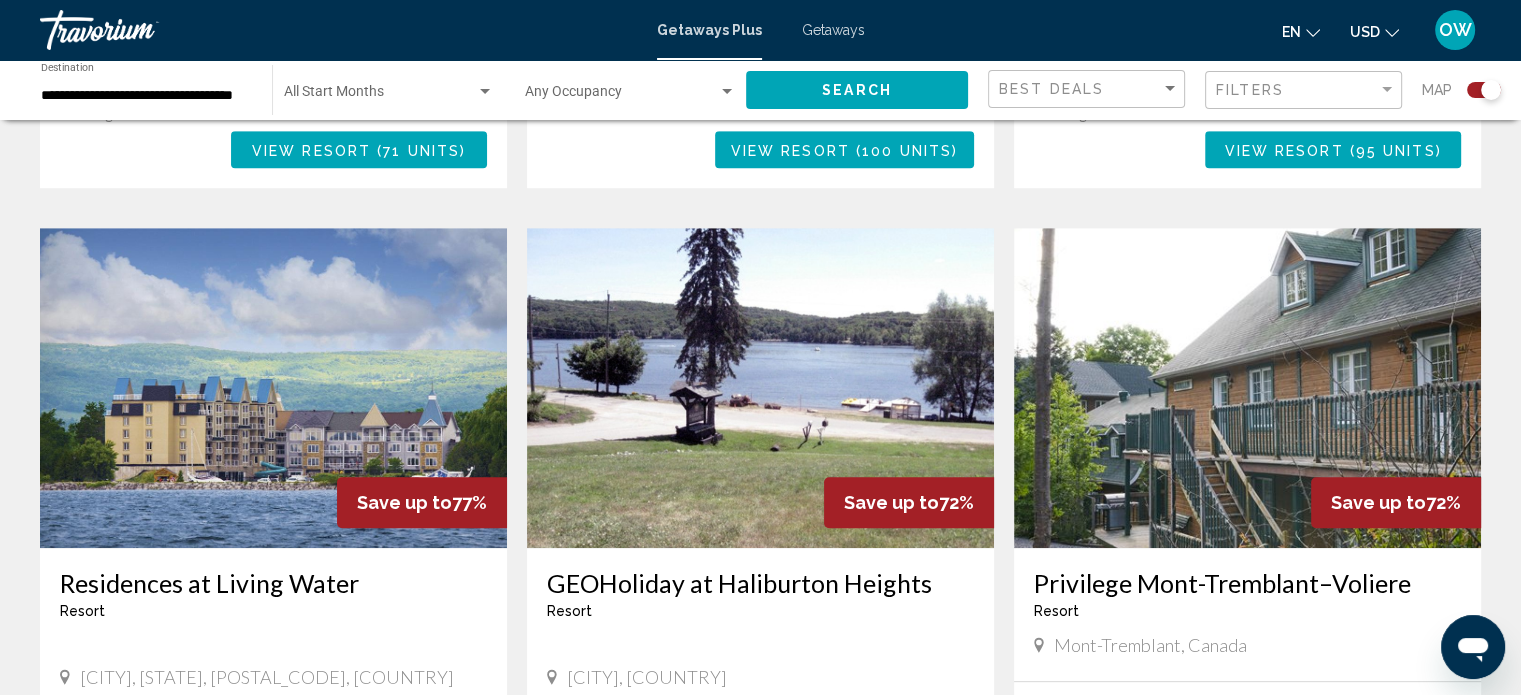 scroll, scrollTop: 1329, scrollLeft: 0, axis: vertical 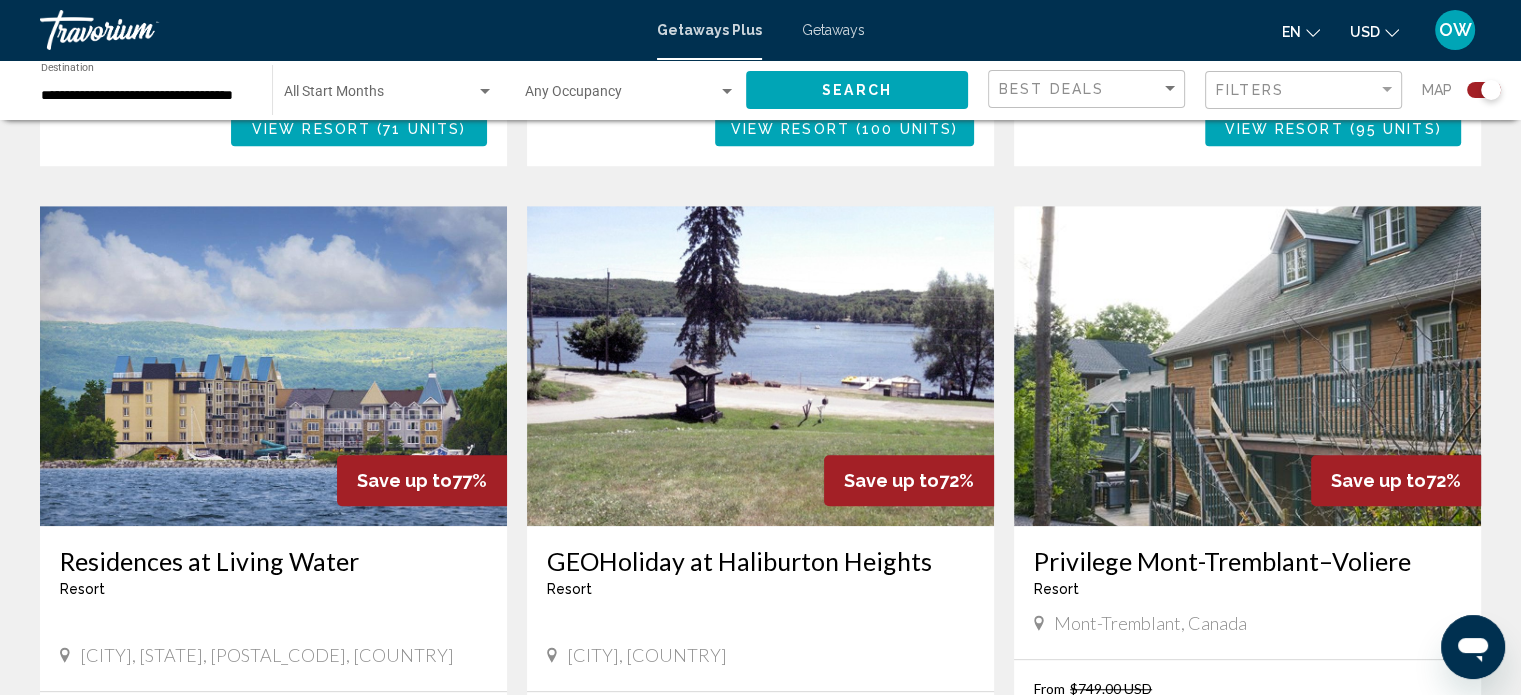 click on "Save up to  [NUMBER]%   Privilege Mont-Tremblant–Voliere  Resort  -  This is an adults only resort
[CITY], [COUNTRY] From $[NUMBER].00 USD $[NUMBER].00 USD For [NUMBER] nights You save  $[NUMBER].00 USD   temp  [NUMBER]
Fitness Center
Swimming Pool View Resort    ( [NUMBER] units )" at bounding box center [1247, 523] 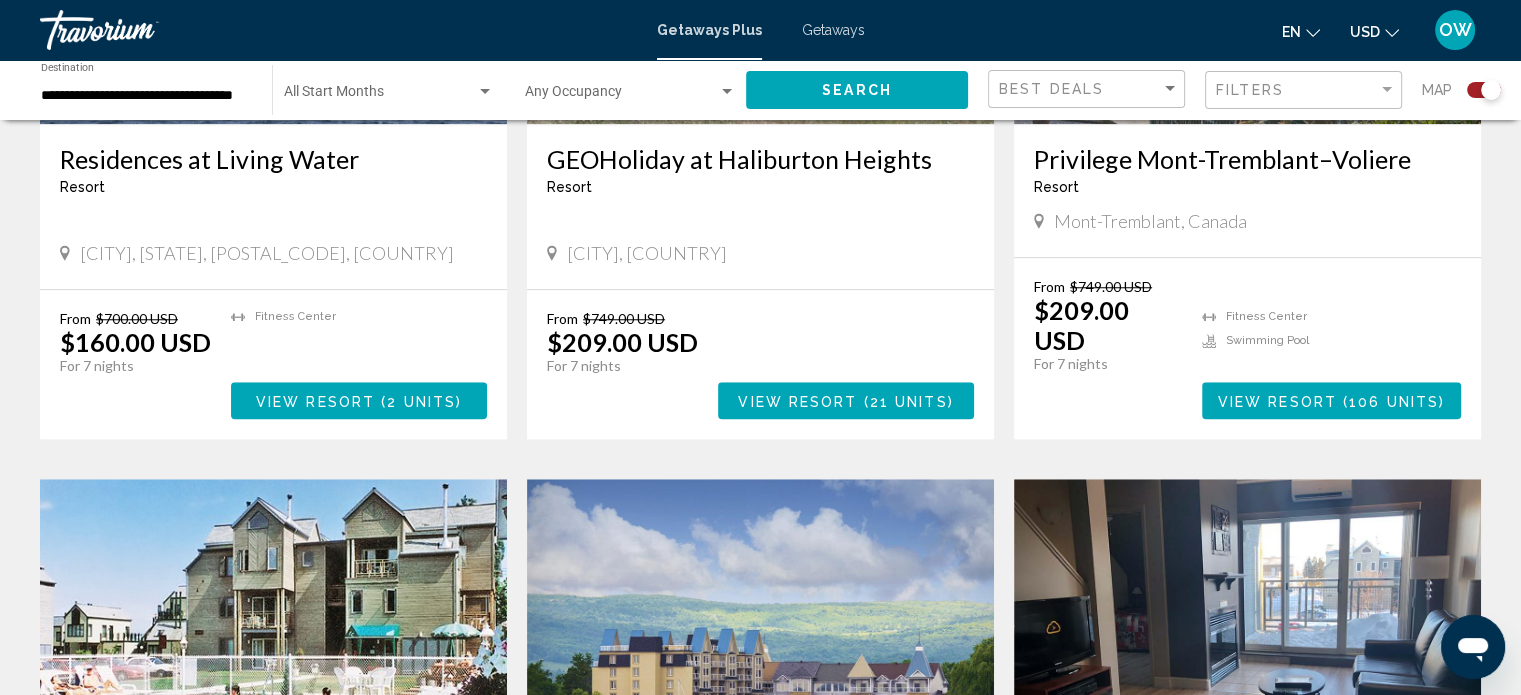 scroll, scrollTop: 1736, scrollLeft: 0, axis: vertical 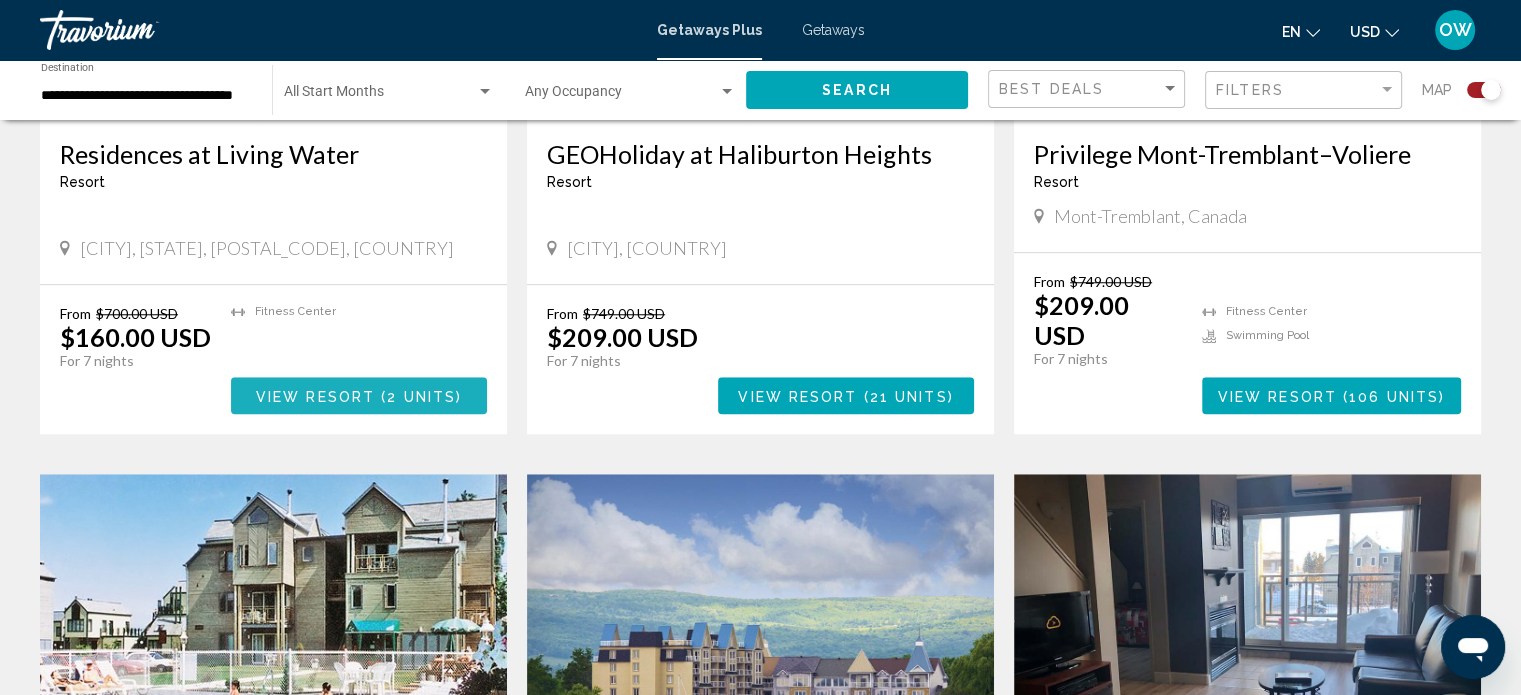 click on "View Resort" at bounding box center (315, 396) 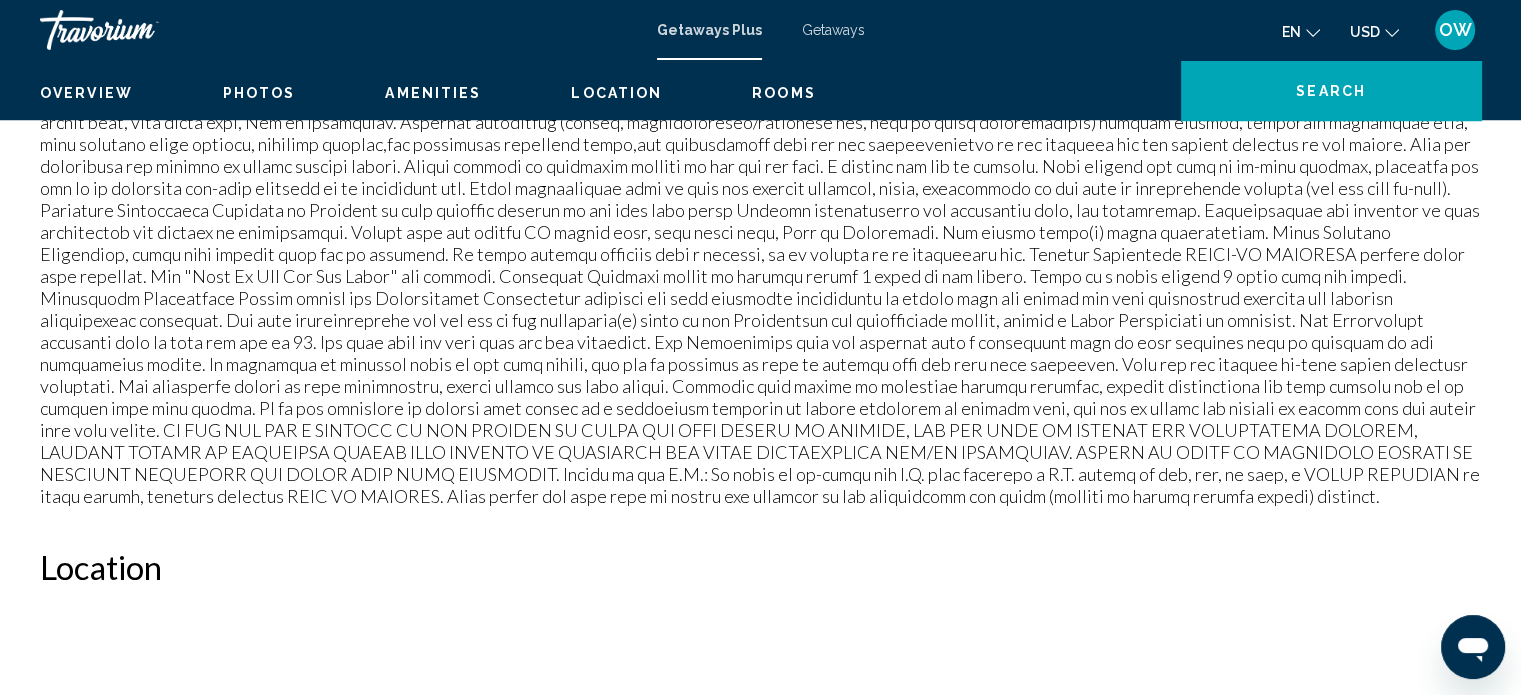 scroll, scrollTop: 12, scrollLeft: 0, axis: vertical 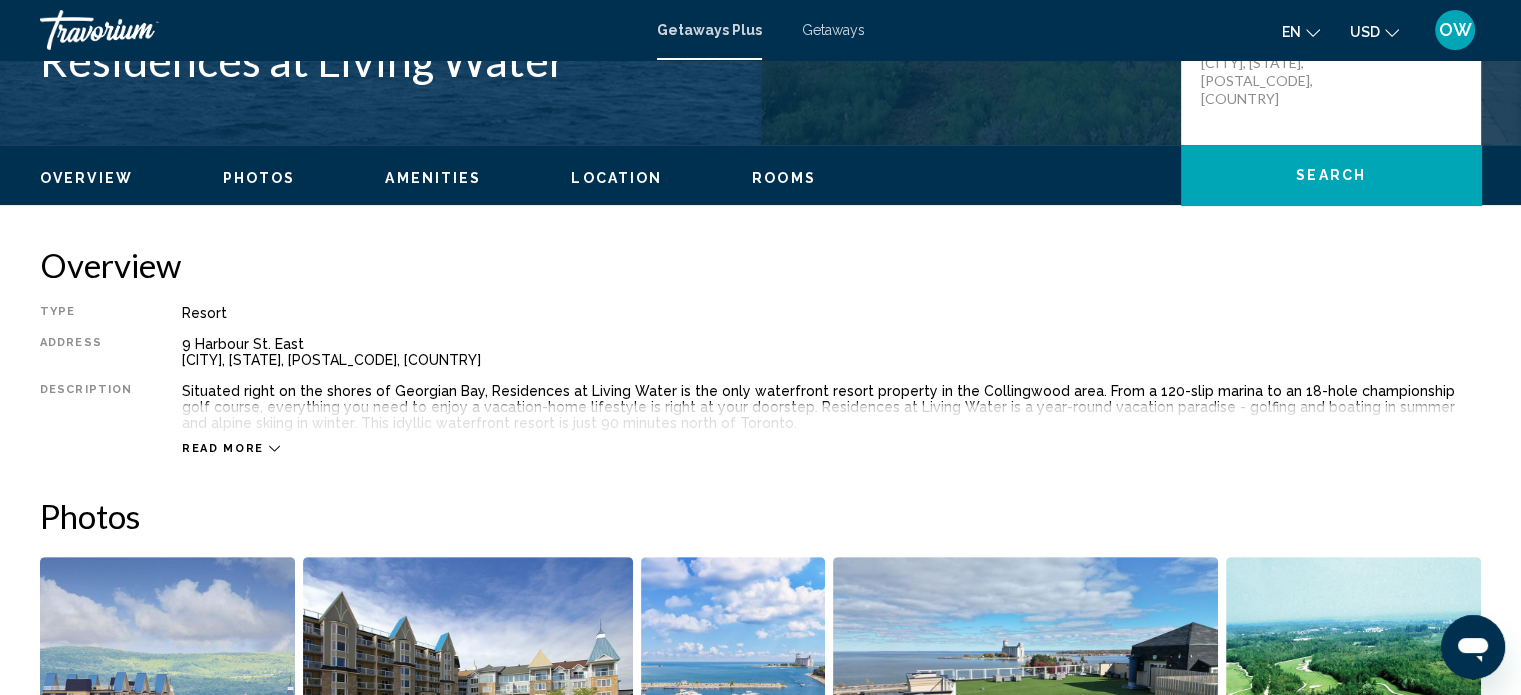 click 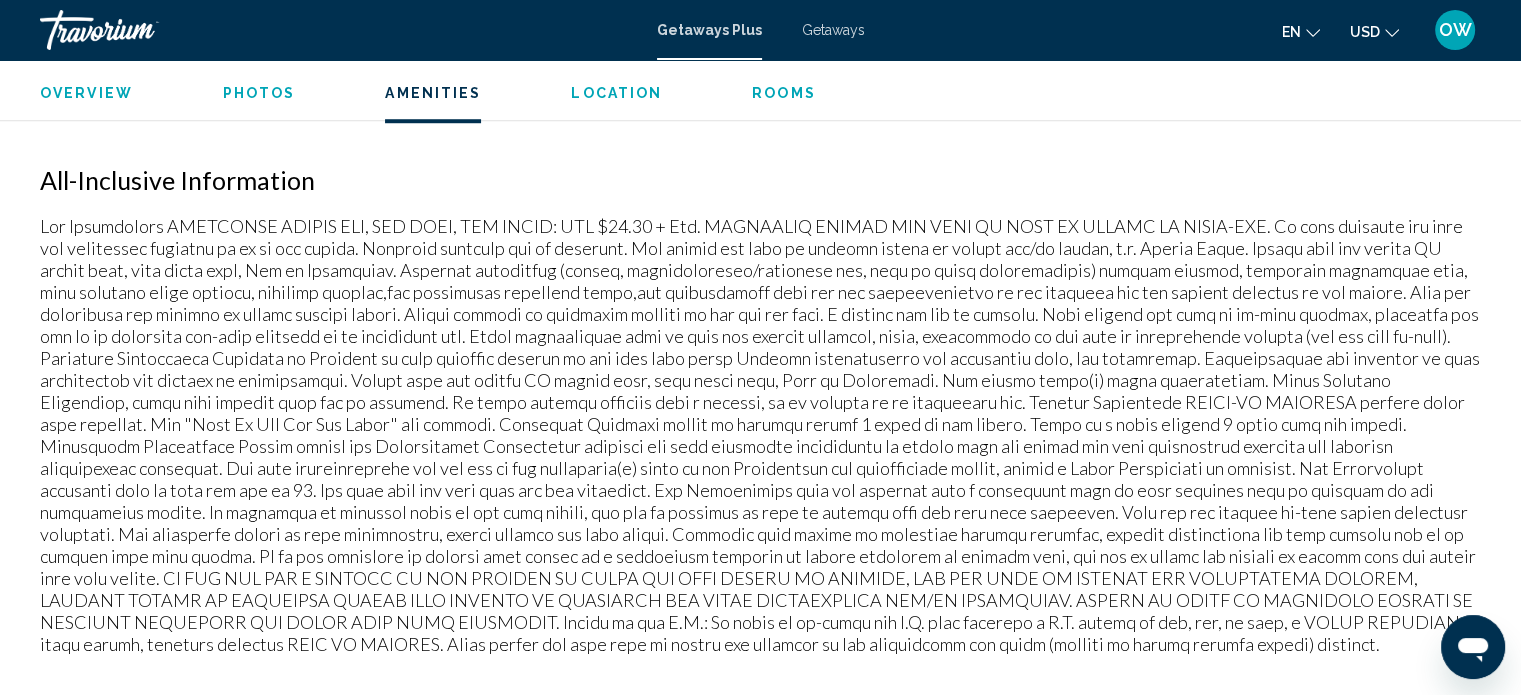 scroll, scrollTop: 1604, scrollLeft: 0, axis: vertical 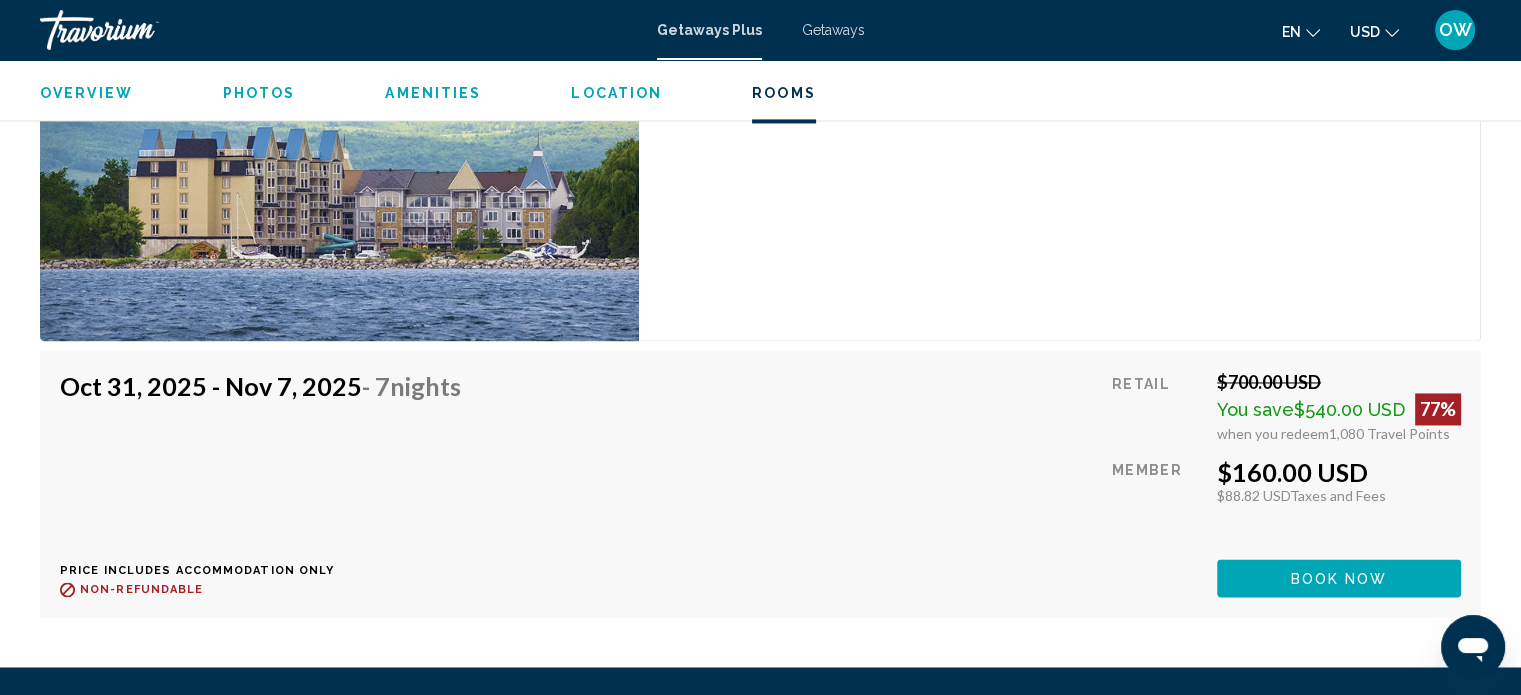 click on "Overview Type Resort All-Inclusive No All-Inclusive Address [NUMBER] [STREET] [CITY], [STATE], [POSTAL_CODE], [COUNTRY] Description Situated right on the shores of Georgian Bay, Residences at Living Water is the only waterfront resort property in the [CITY] area. From a [NUMBER]-slip marina to an [NUMBER]-hole championship golf course, everything you need to enjoy a vacation-home lifestyle is right at your doorstep. Residences at Living Water is a year-round vacation paradise - golfing and boating in summer and alpine skiing in winter. This idyllic waterfront resort is just [NUMBER] minutes north of [CITY]. Read less
Photos Amenities gym No Amenities available. All-Inclusive Information Location To navigate the map with touch gestures double-tap and hold your finger on the map, then drag the map. ← Move left → Move right ↑ Move up ↓ Move down + Zoom in - Zoom out Home Jump left by [NUMBER]% End Jump right by [NUMBER]% Page Up Jump up by [NUMBER]% Page Down Jump down by [NUMBER]% Keyboard shortcuts Map Data [NUMBER] m  Terms Rooms" at bounding box center (760, -837) 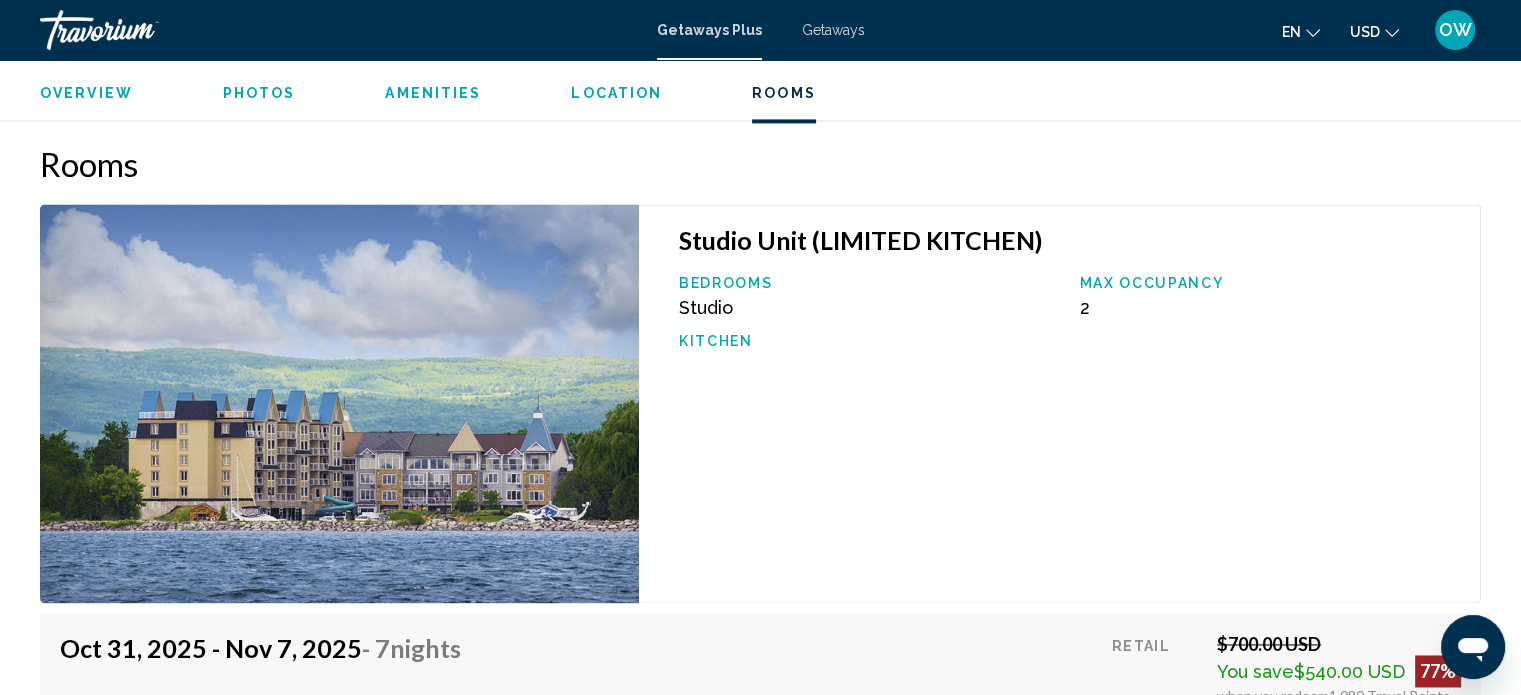 scroll, scrollTop: 2864, scrollLeft: 0, axis: vertical 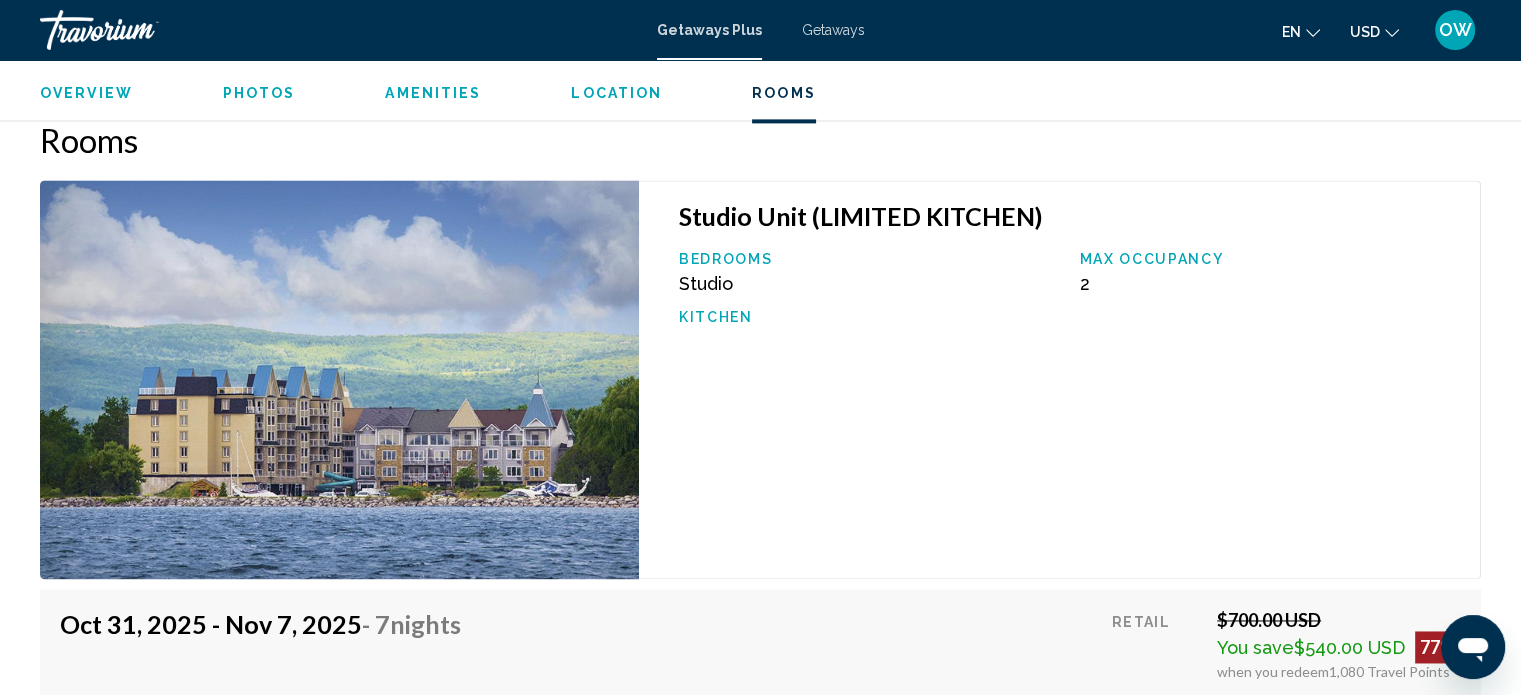drag, startPoint x: 1504, startPoint y: 529, endPoint x: 1502, endPoint y: 558, distance: 29.068884 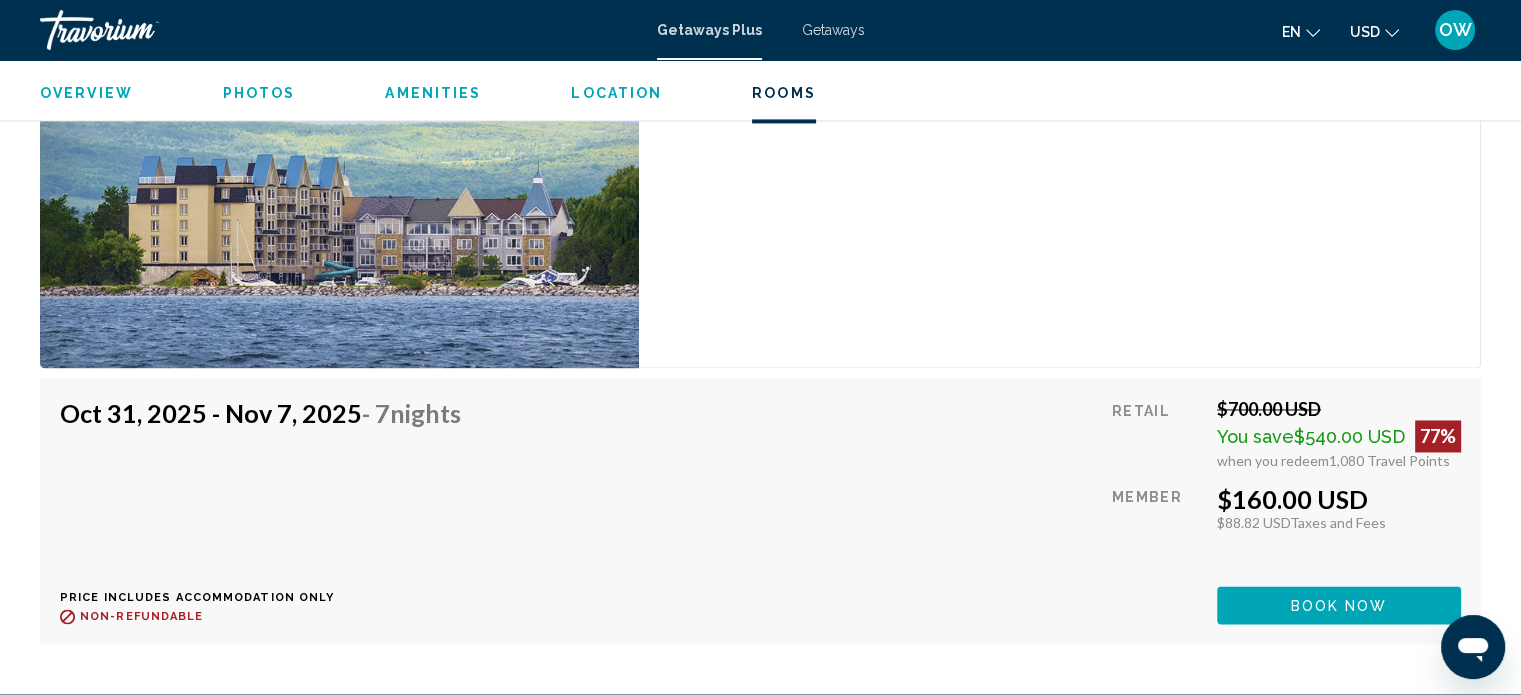 scroll, scrollTop: 3084, scrollLeft: 0, axis: vertical 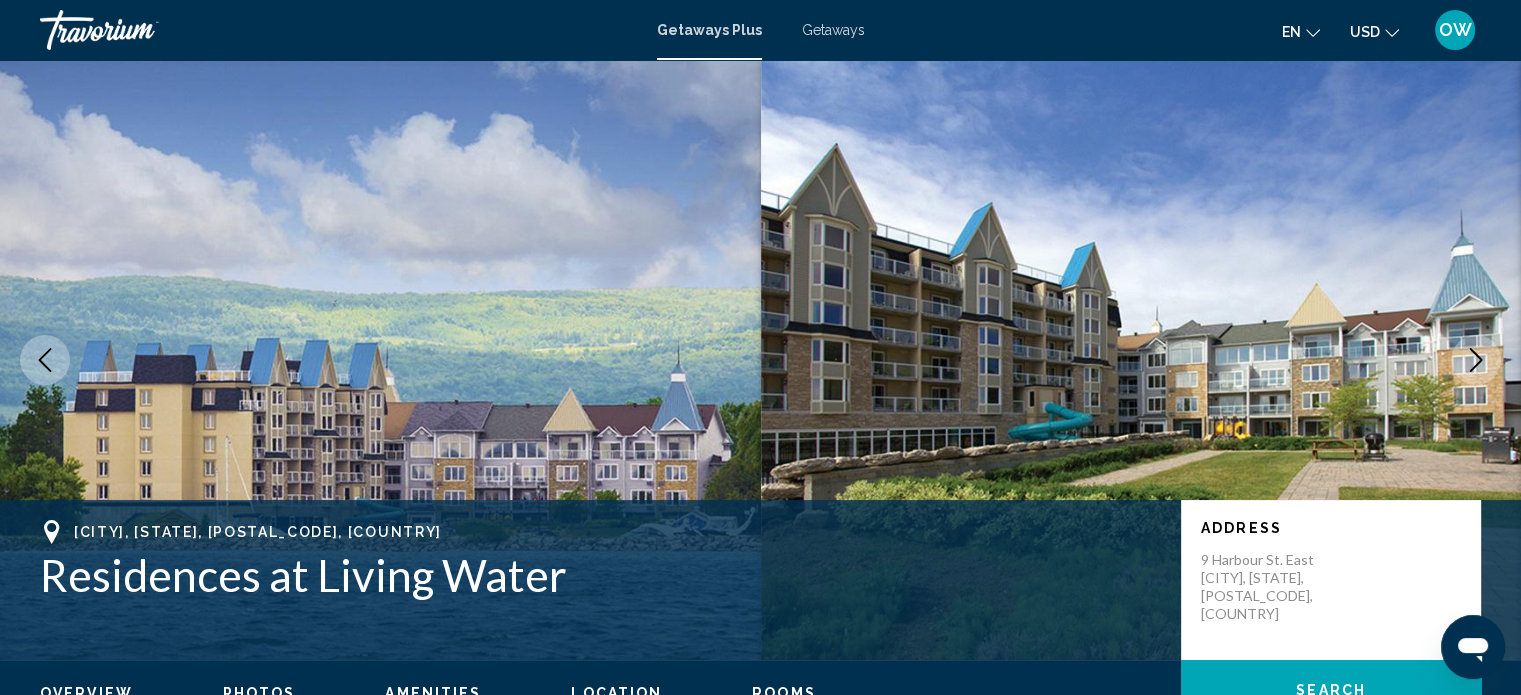 click 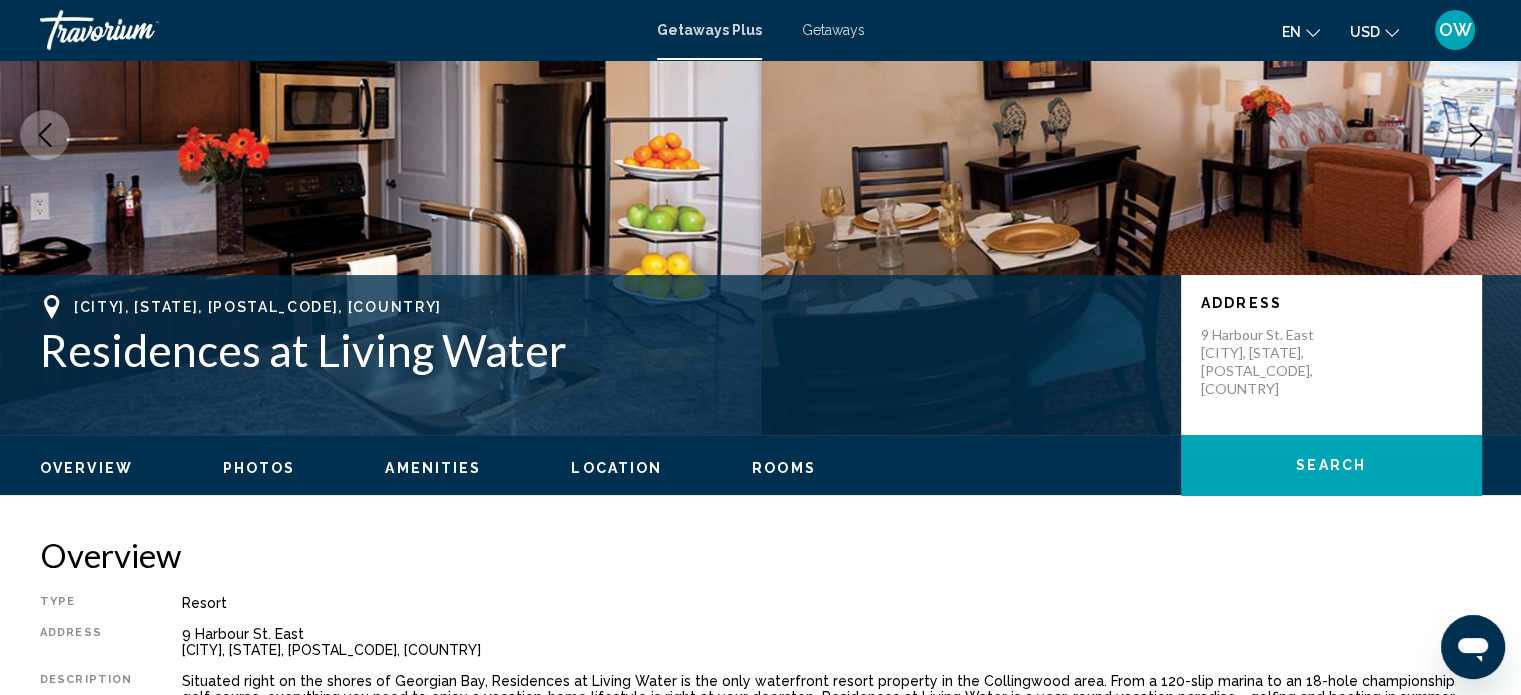scroll, scrollTop: 328, scrollLeft: 0, axis: vertical 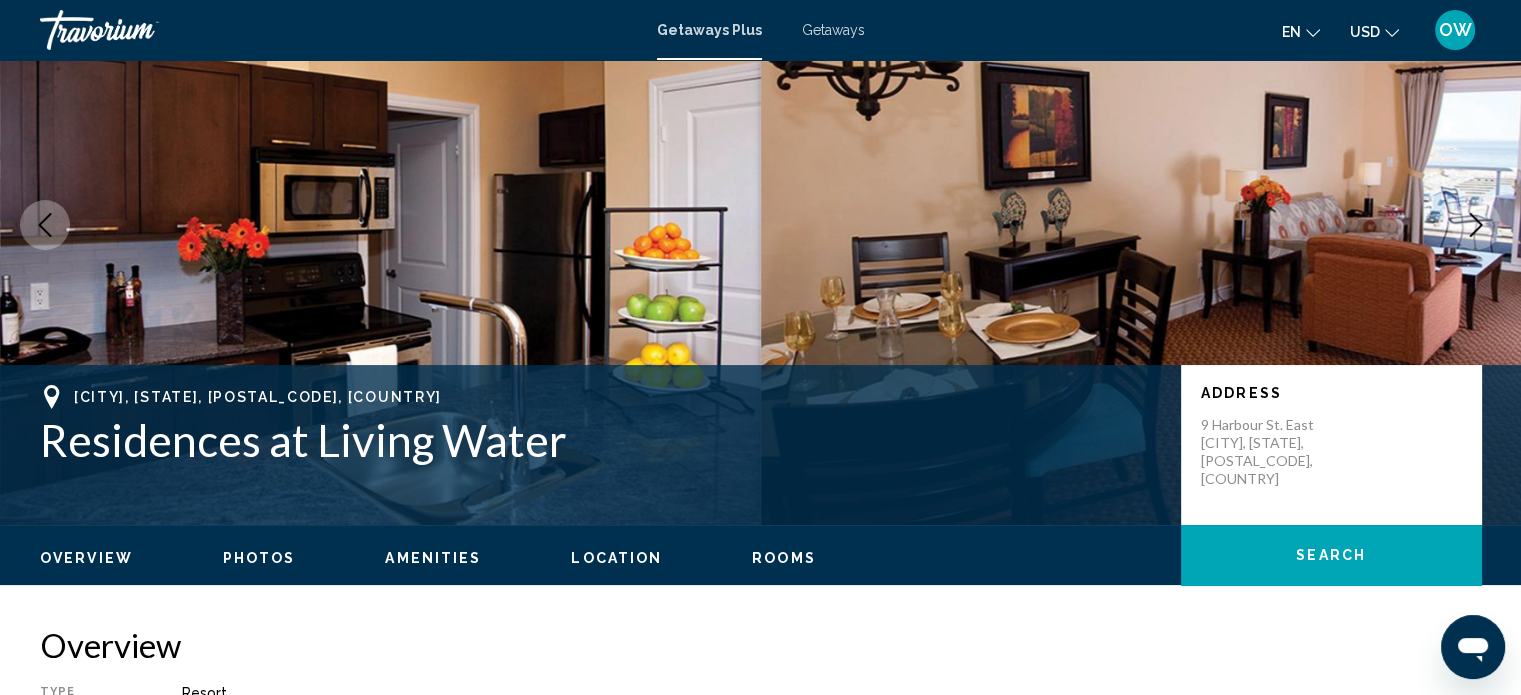 click 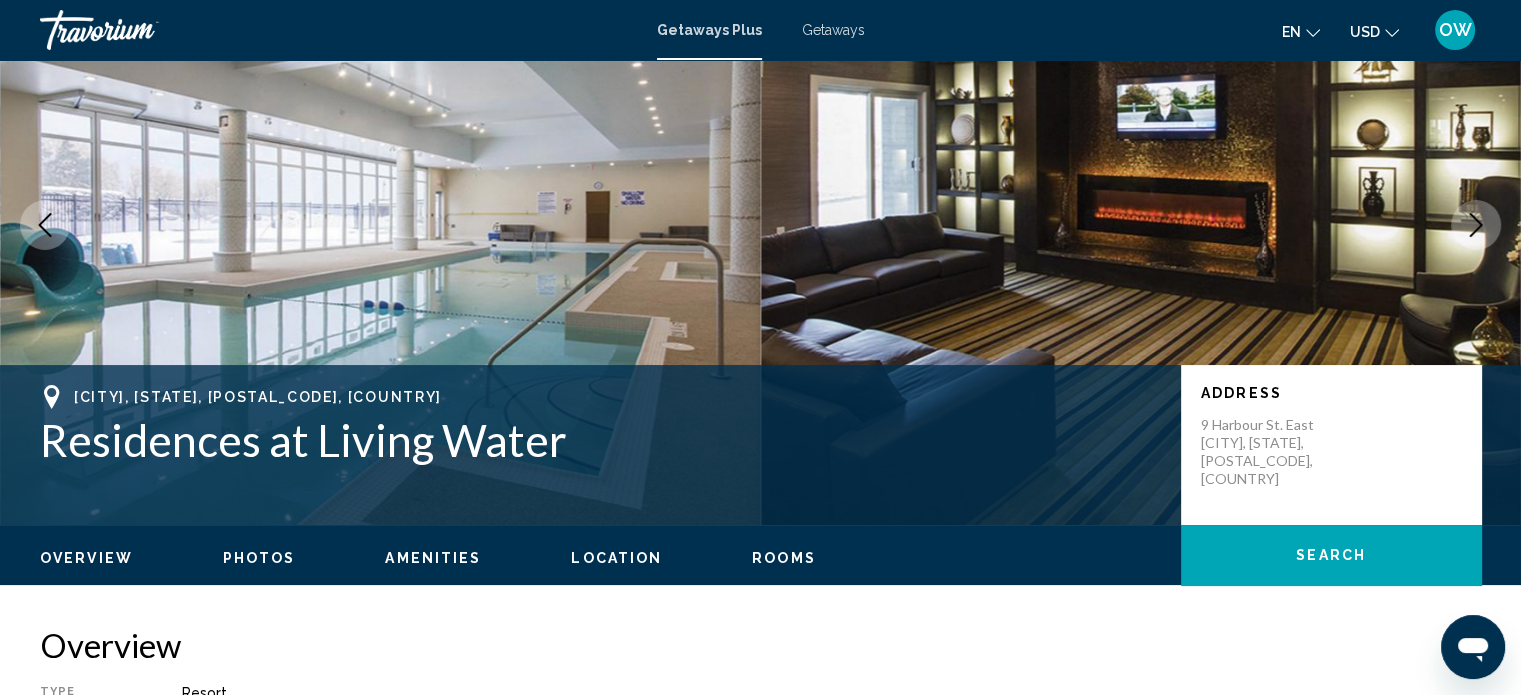 click 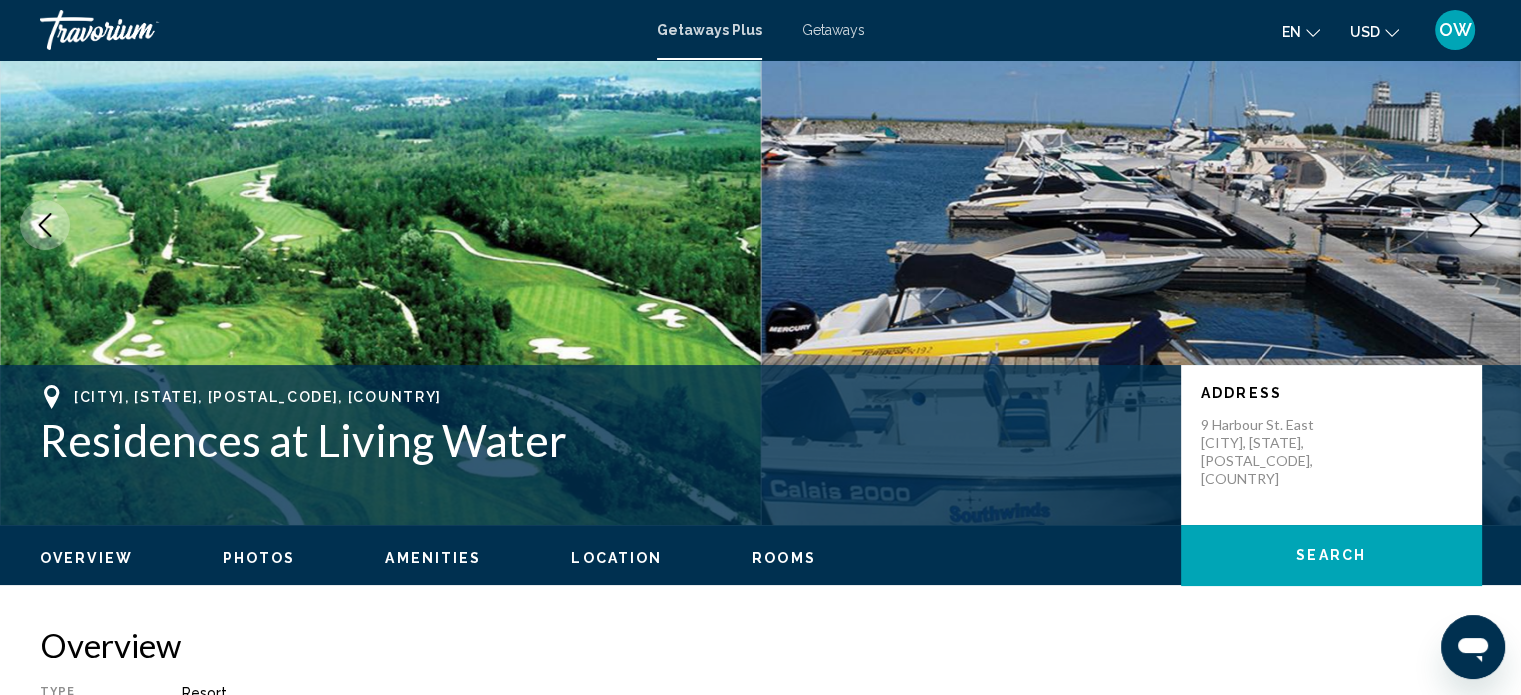 click 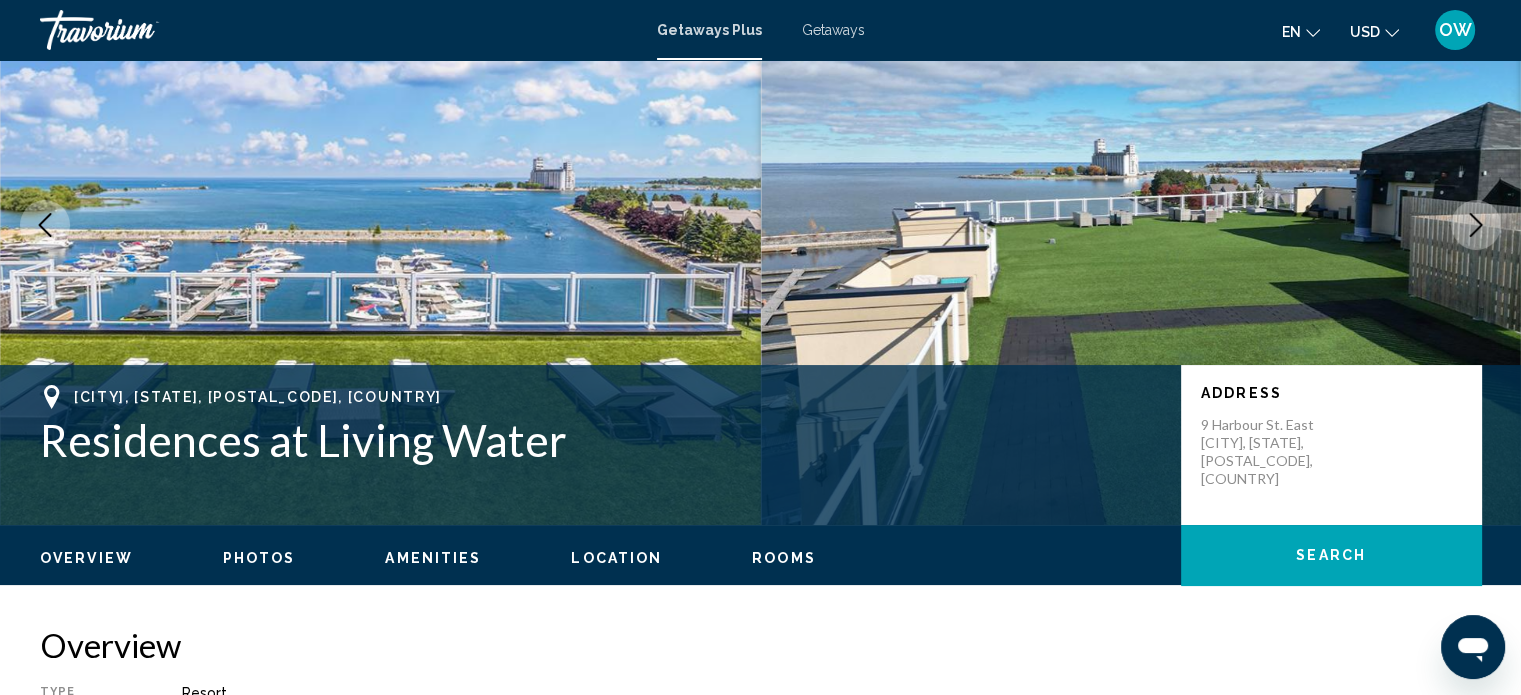 click 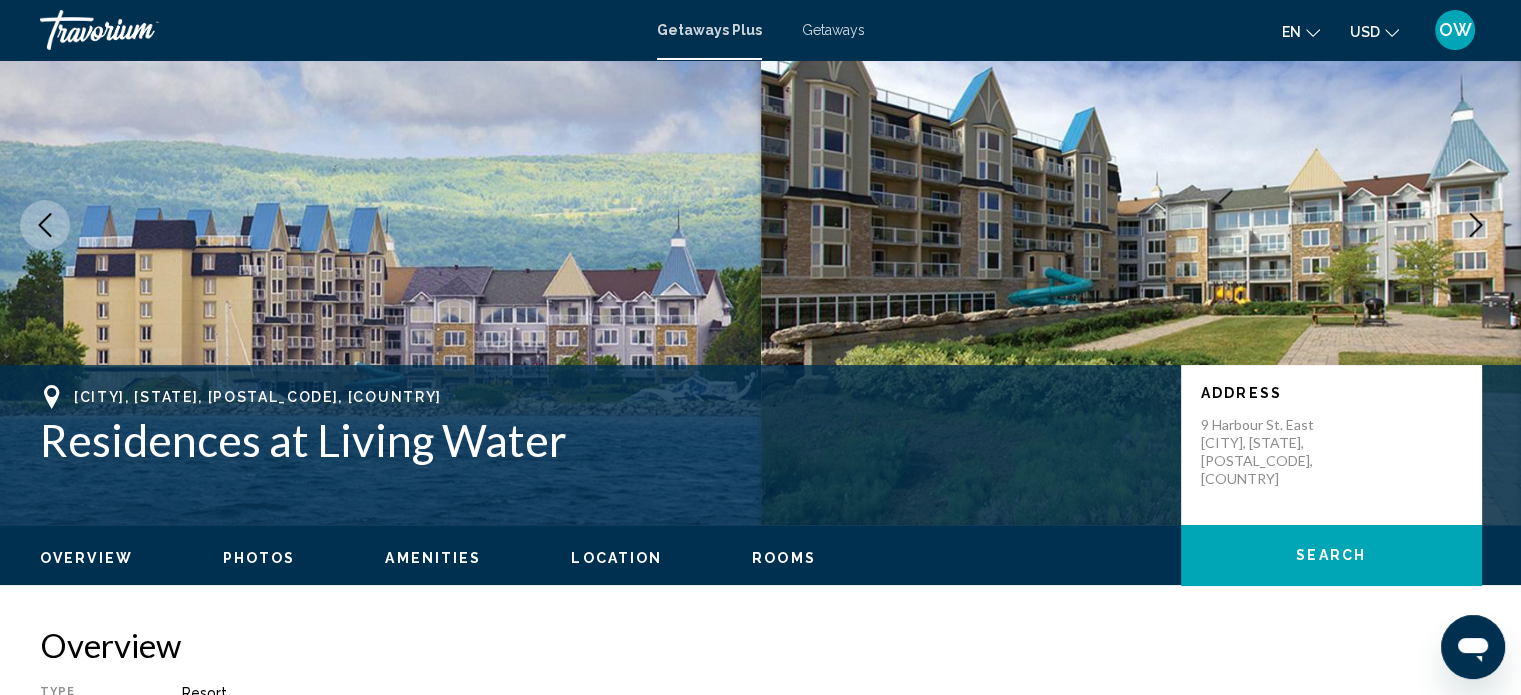 scroll, scrollTop: 0, scrollLeft: 0, axis: both 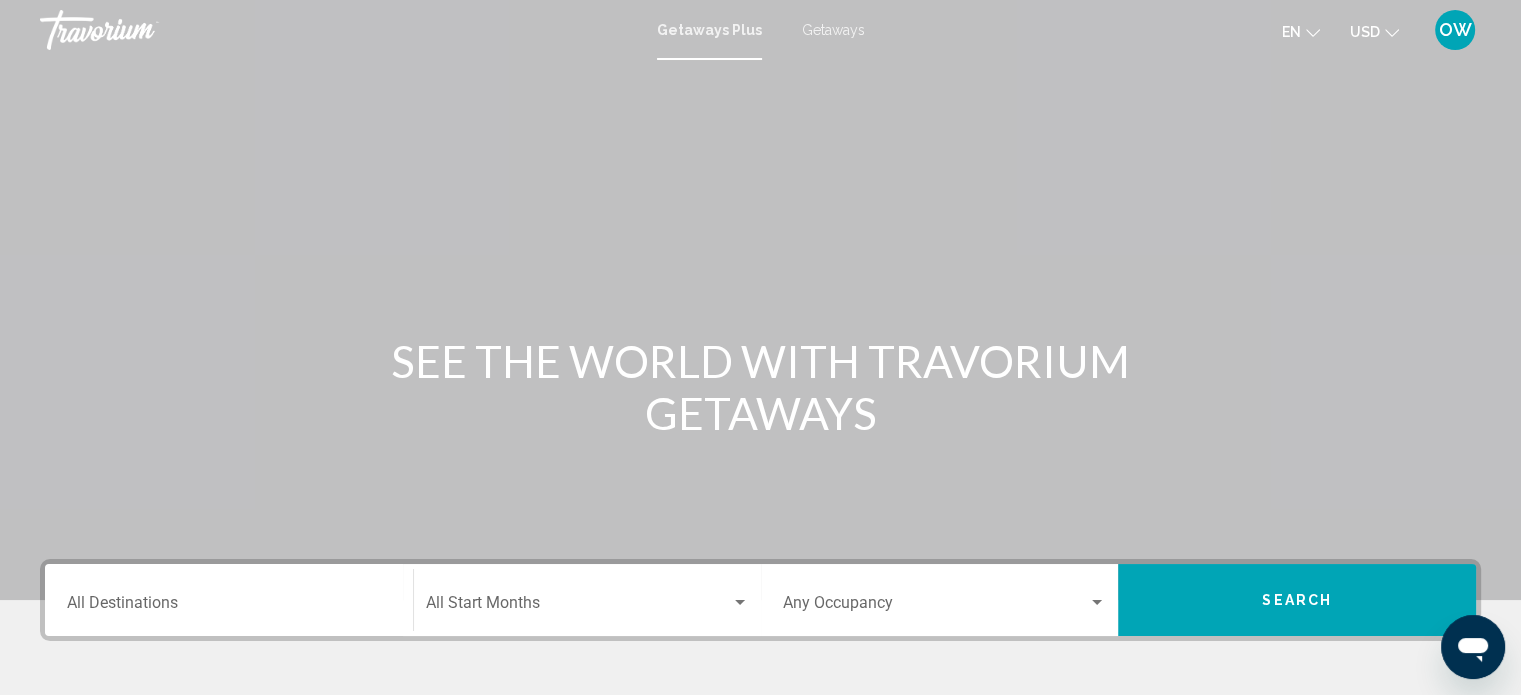 click on "Destination All Destinations" at bounding box center [229, 607] 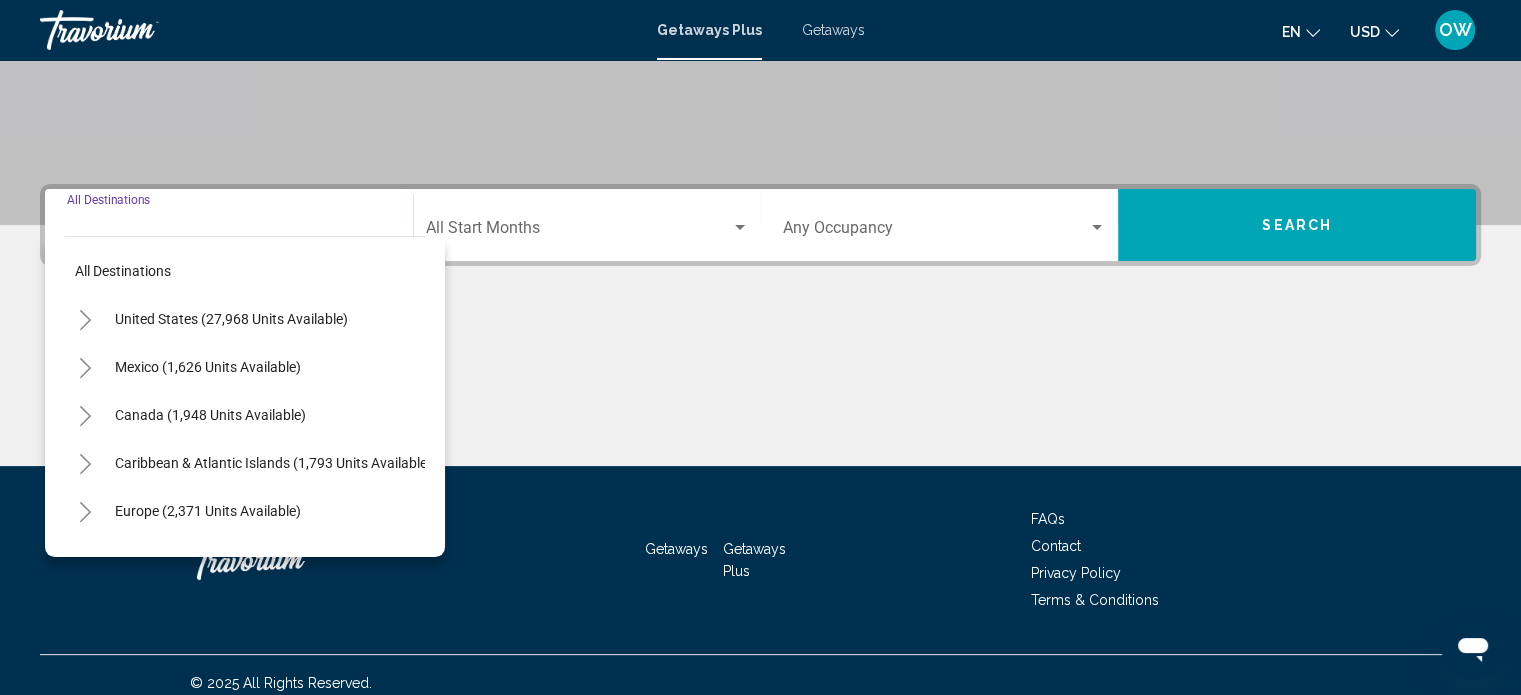 scroll, scrollTop: 390, scrollLeft: 0, axis: vertical 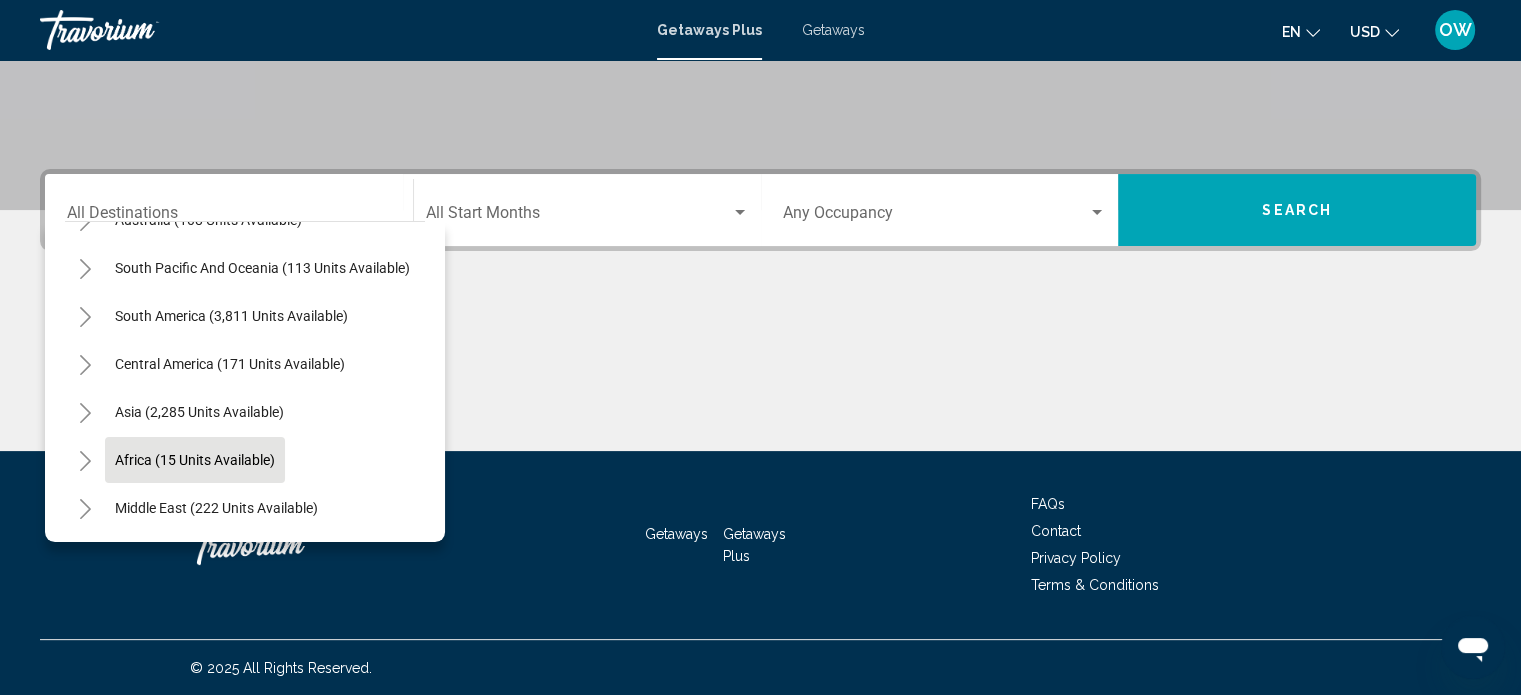 click on "Africa (15 units available)" at bounding box center [216, 508] 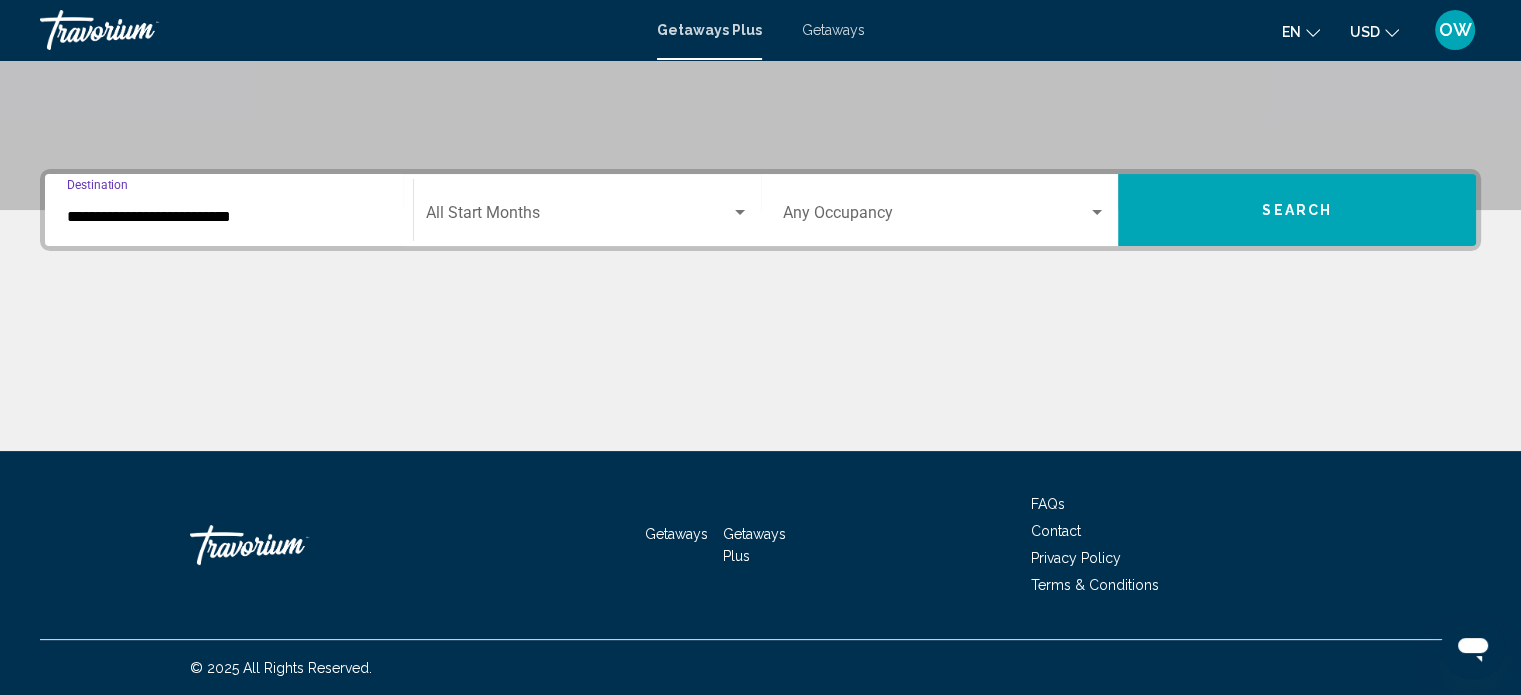 click on "**********" at bounding box center [229, 217] 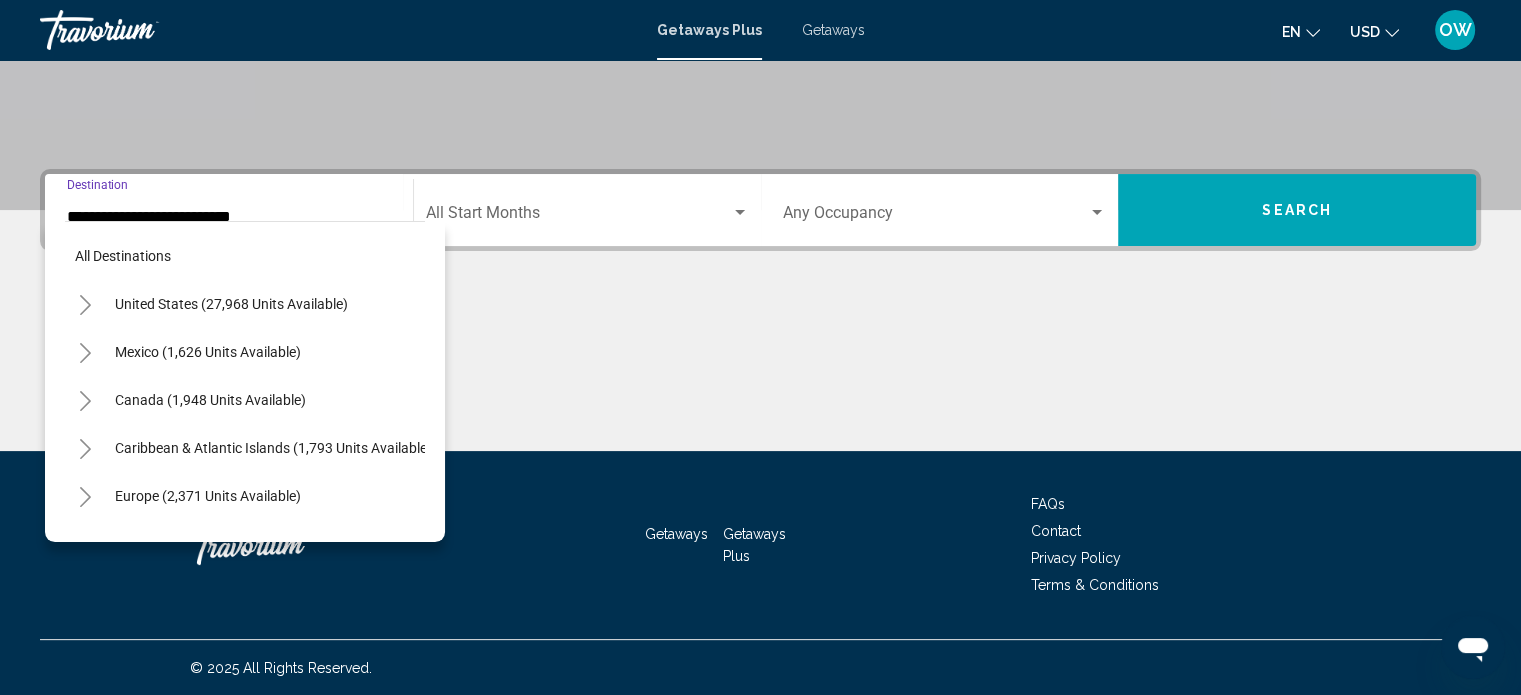 scroll, scrollTop: 414, scrollLeft: 0, axis: vertical 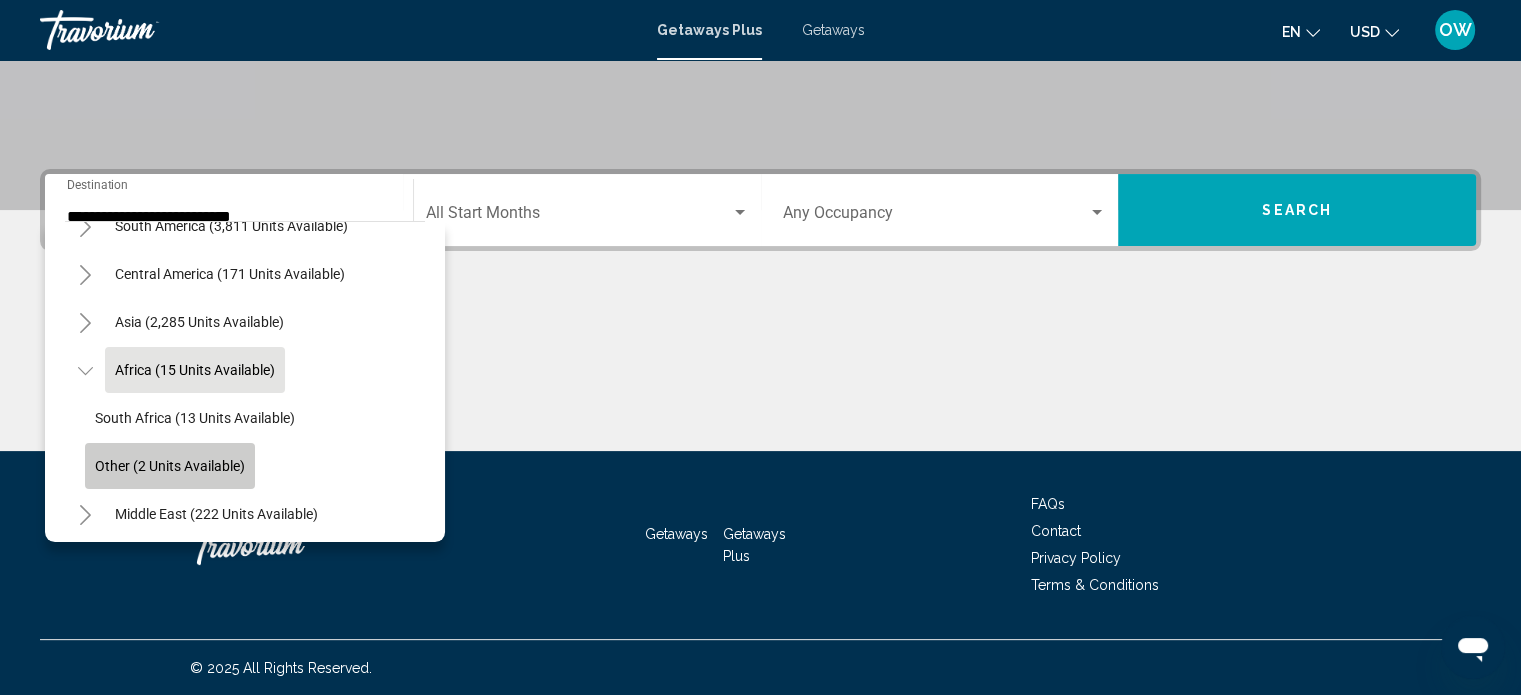 click on "Other (2 units available)" 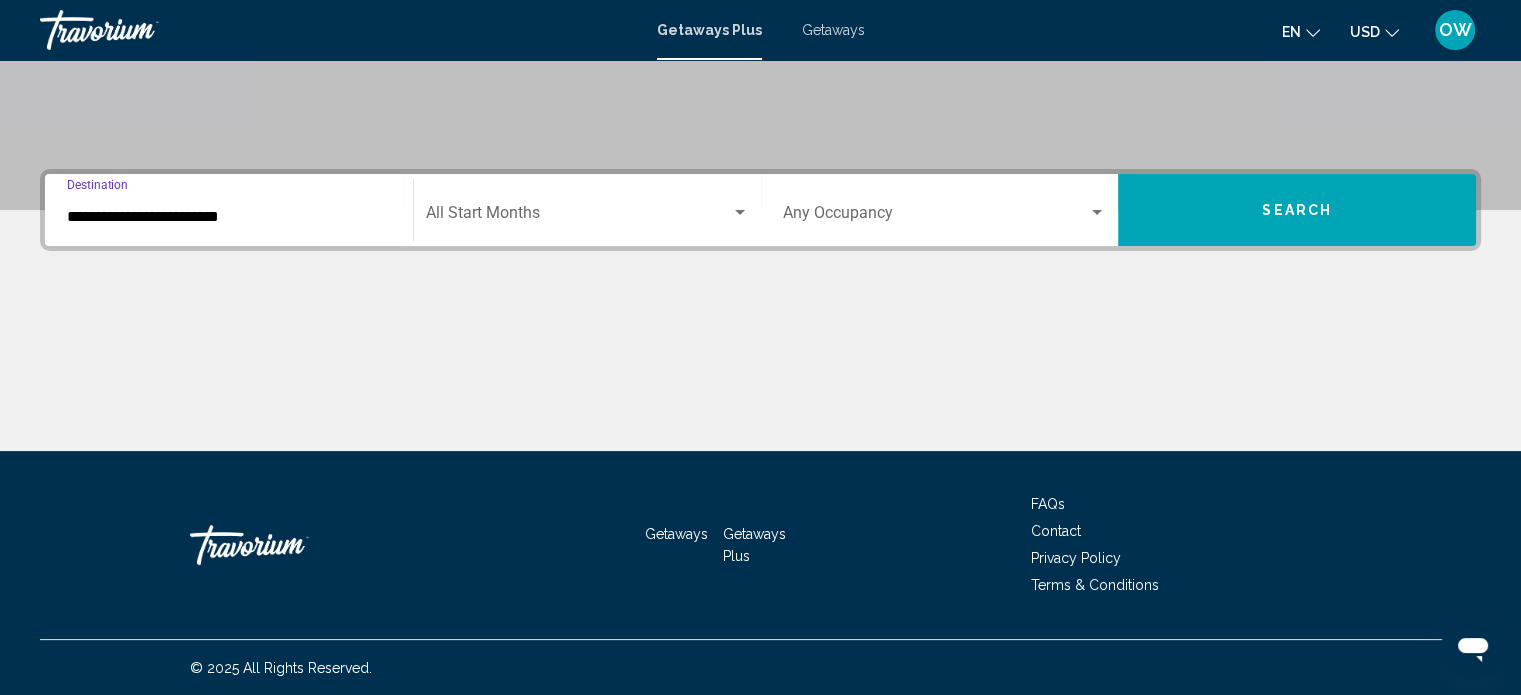 click on "**********" at bounding box center (229, 217) 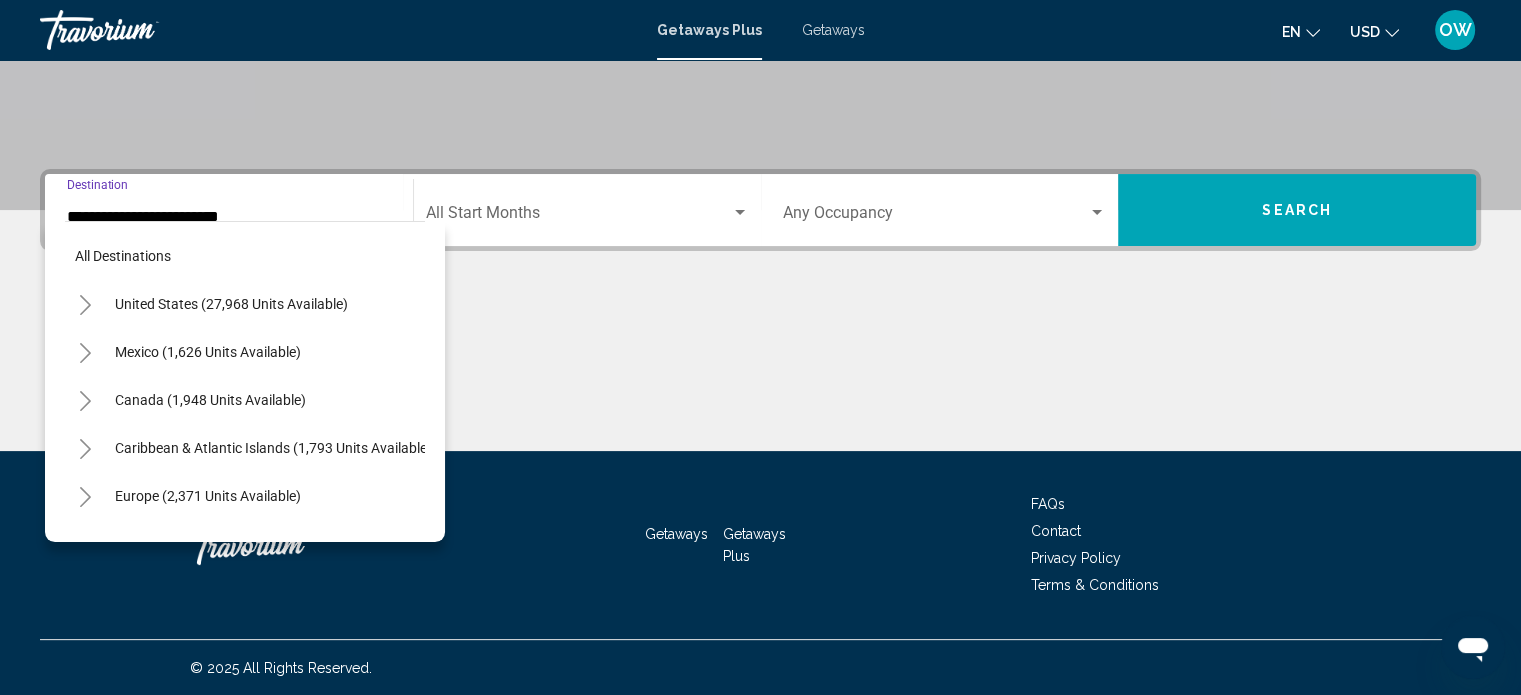 scroll, scrollTop: 435, scrollLeft: 0, axis: vertical 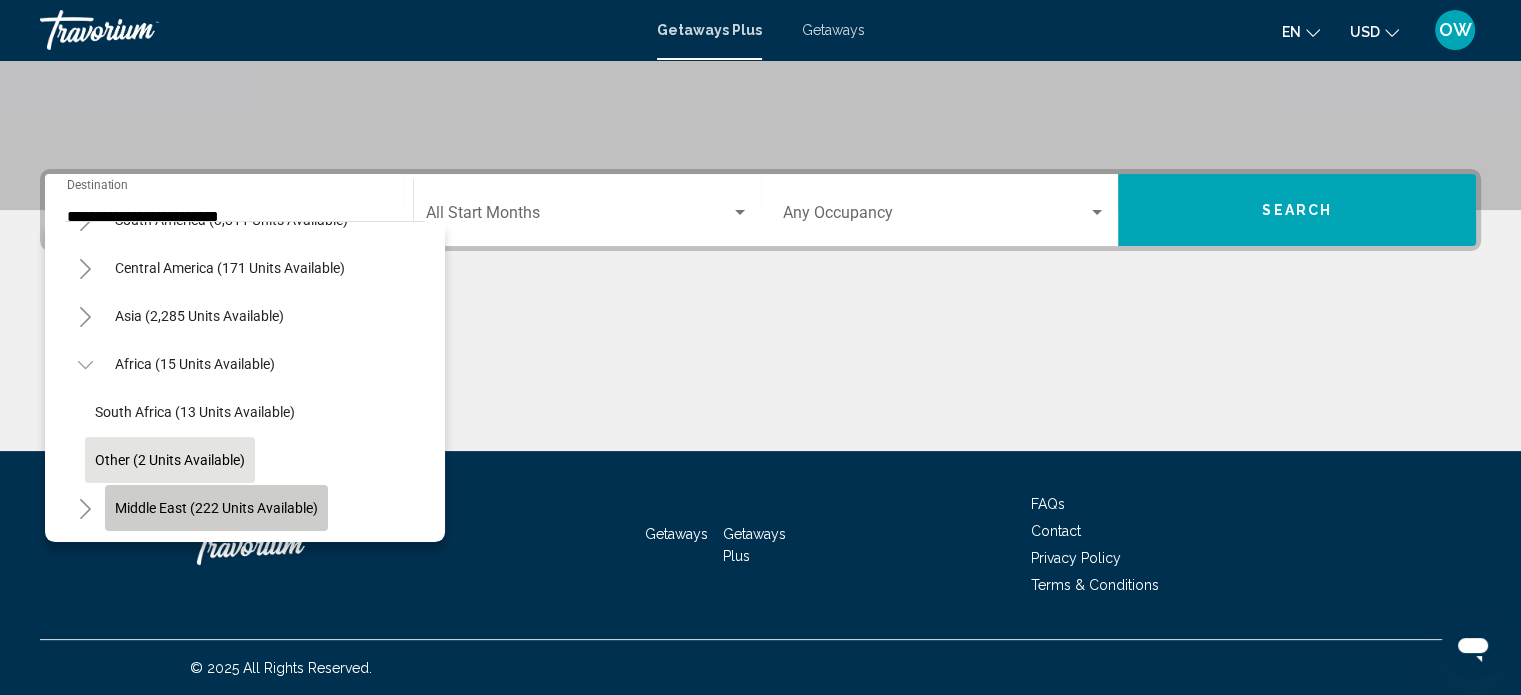 click on "Middle East (222 units available)" 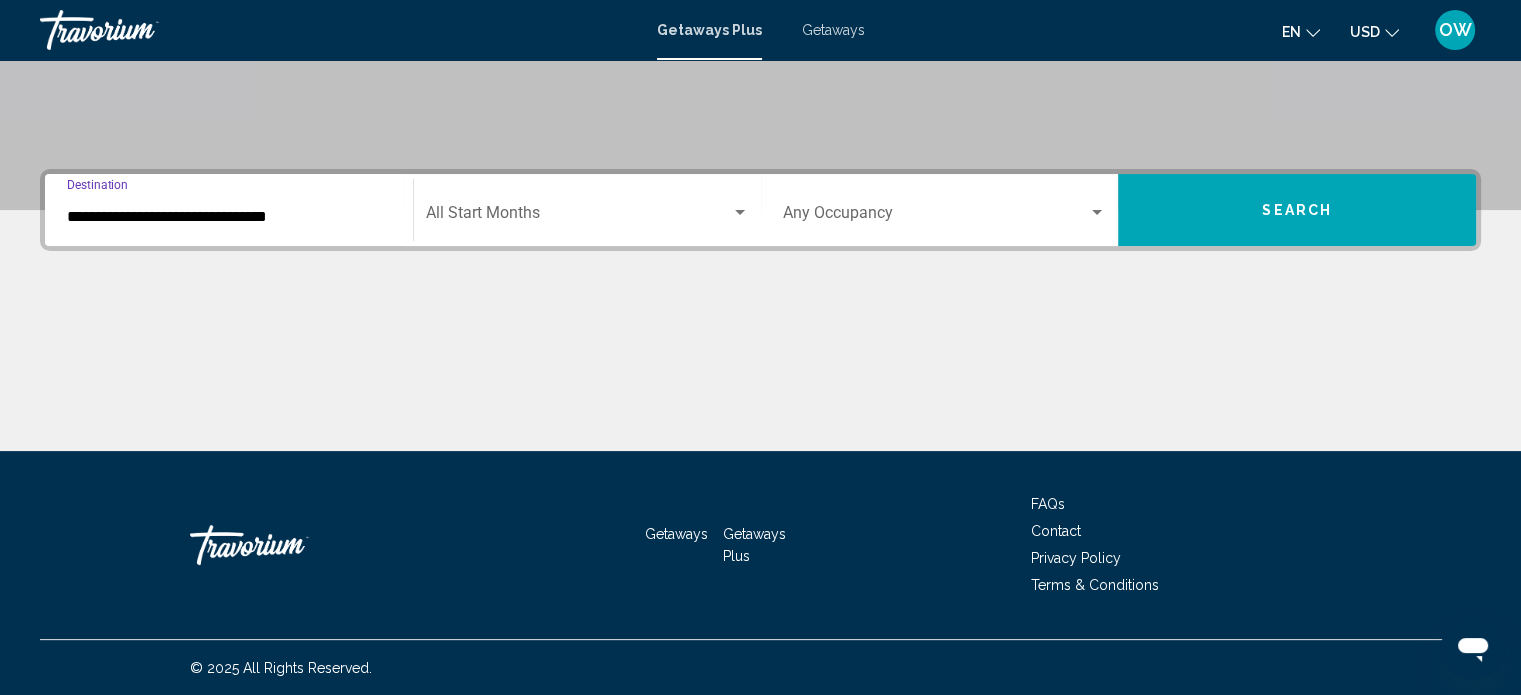 click on "**********" at bounding box center (229, 217) 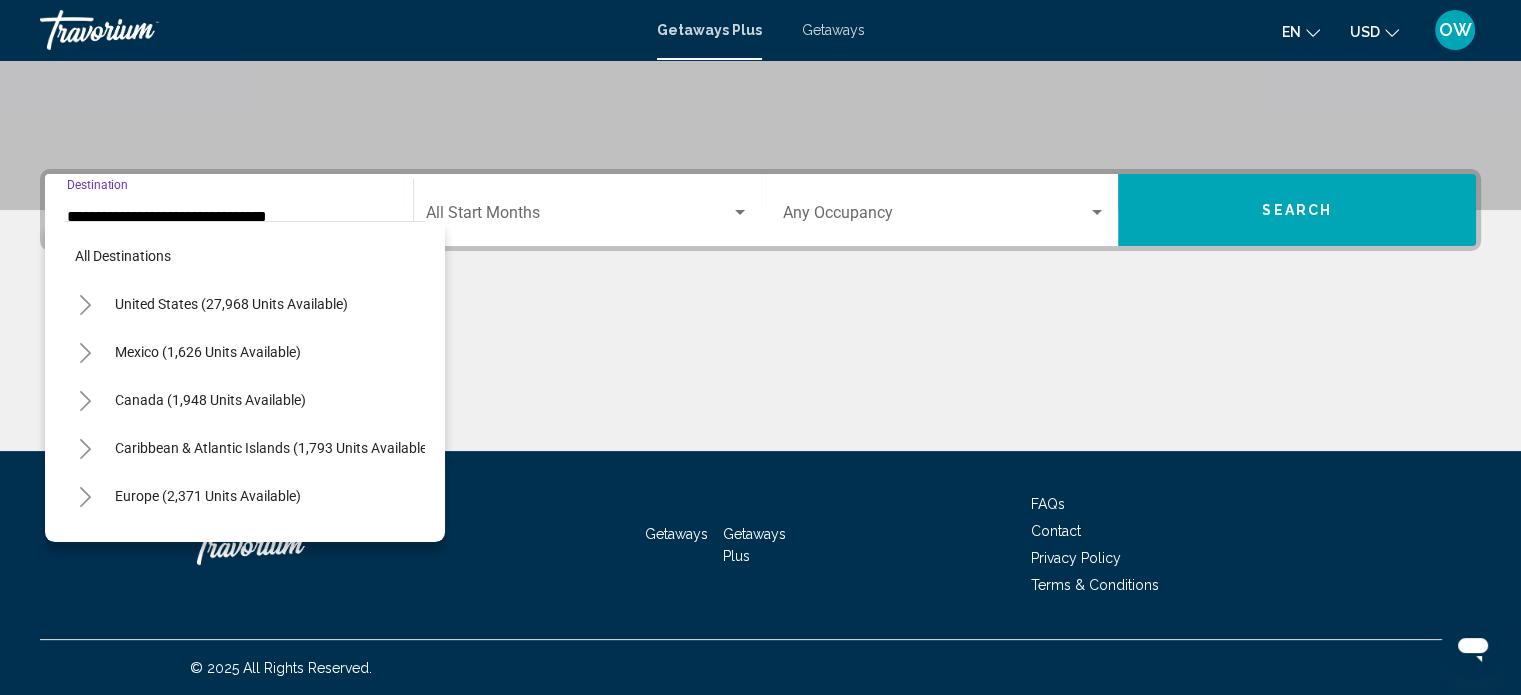 scroll, scrollTop: 531, scrollLeft: 0, axis: vertical 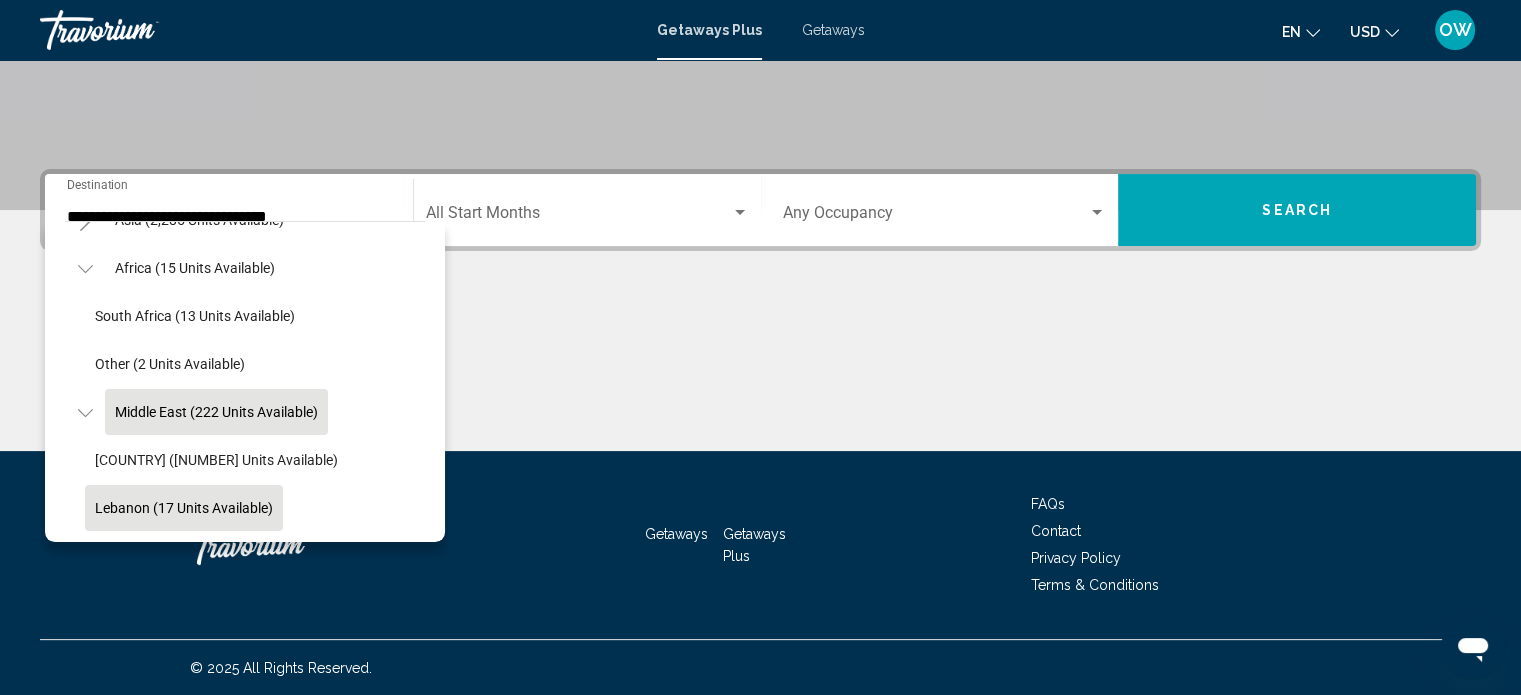 click on "Lebanon (17 units available)" 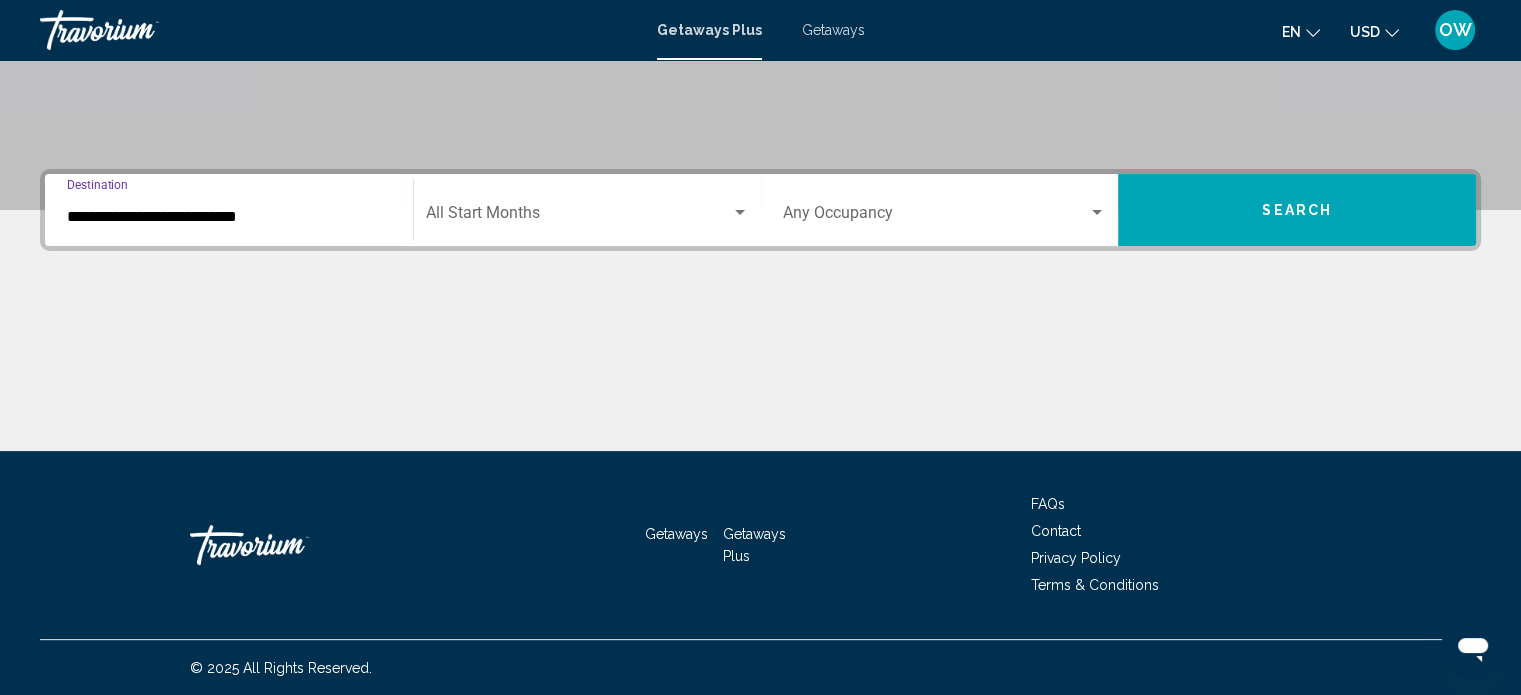 click on "**********" at bounding box center (229, 217) 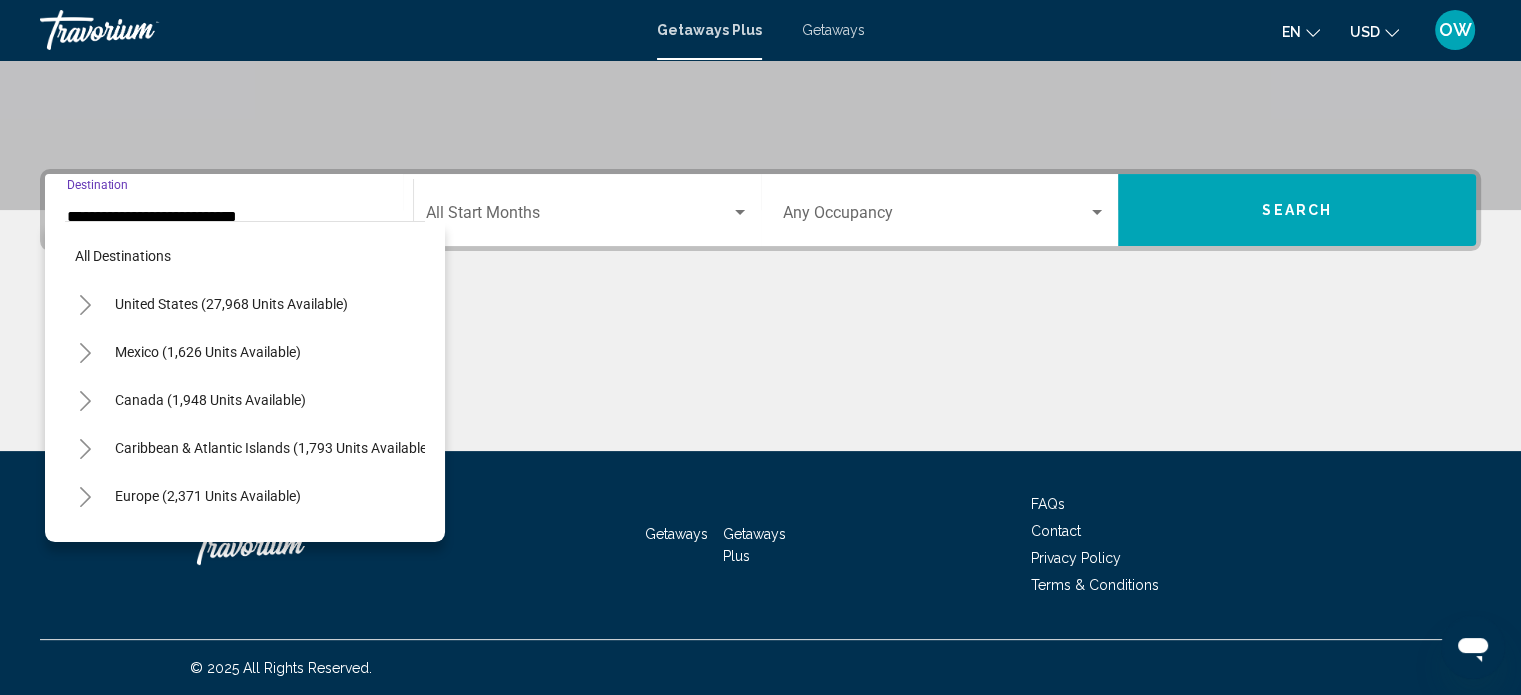 scroll, scrollTop: 531, scrollLeft: 0, axis: vertical 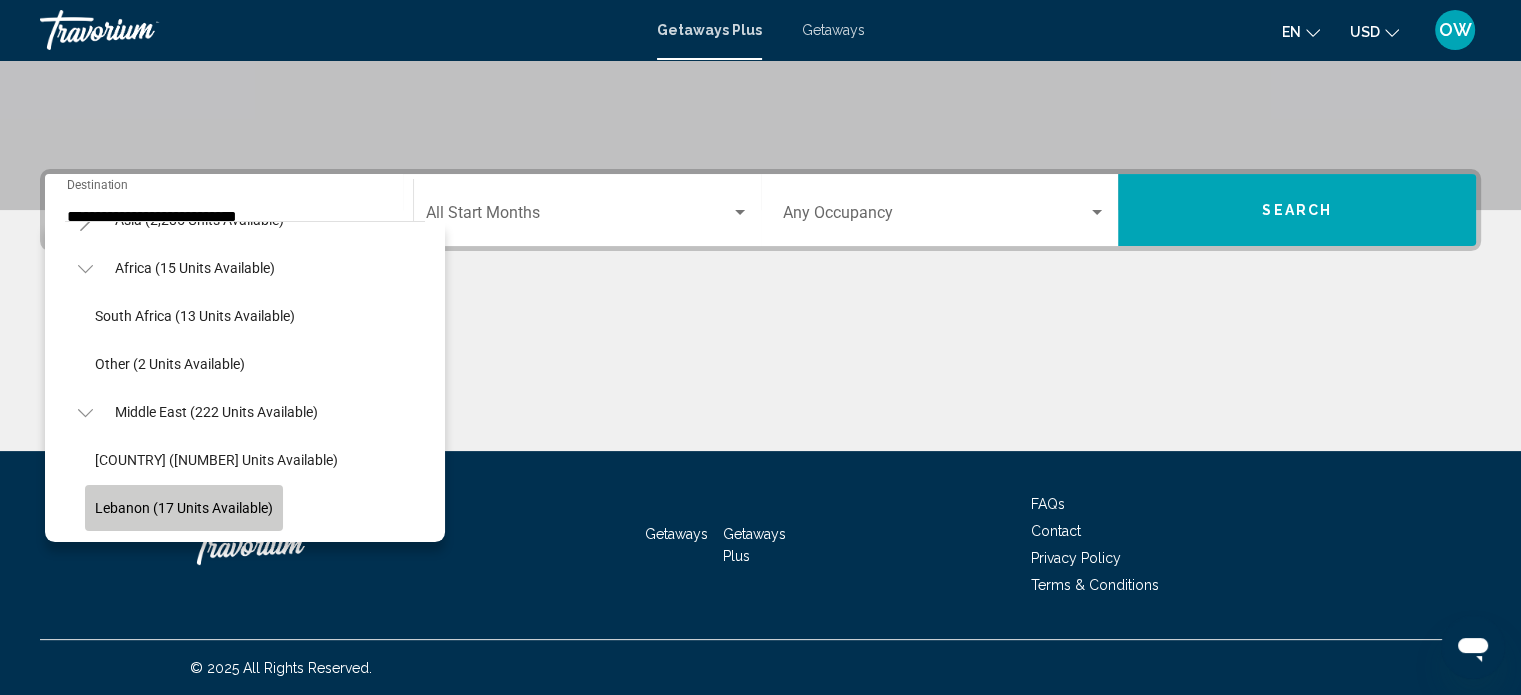 click on "Lebanon (17 units available)" 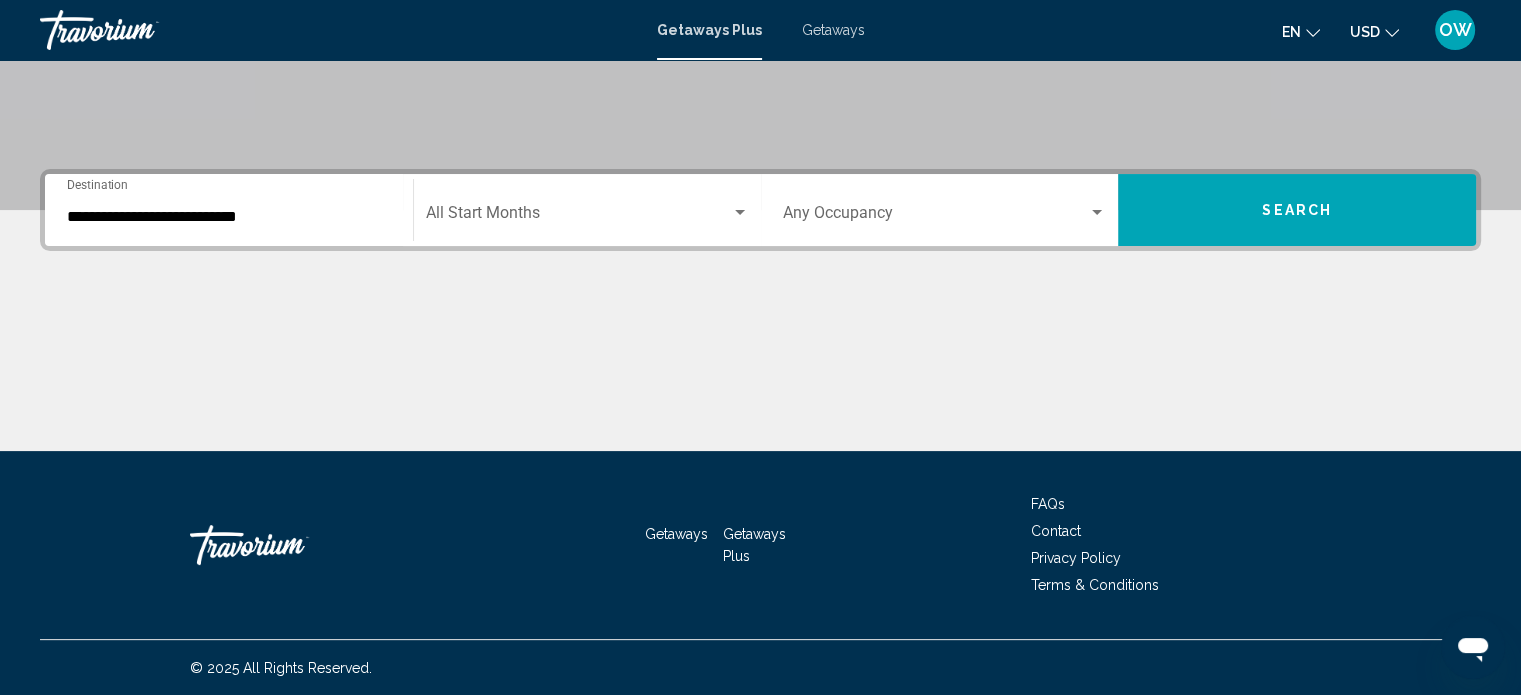 click on "Occupancy Any Occupancy" at bounding box center (945, 210) 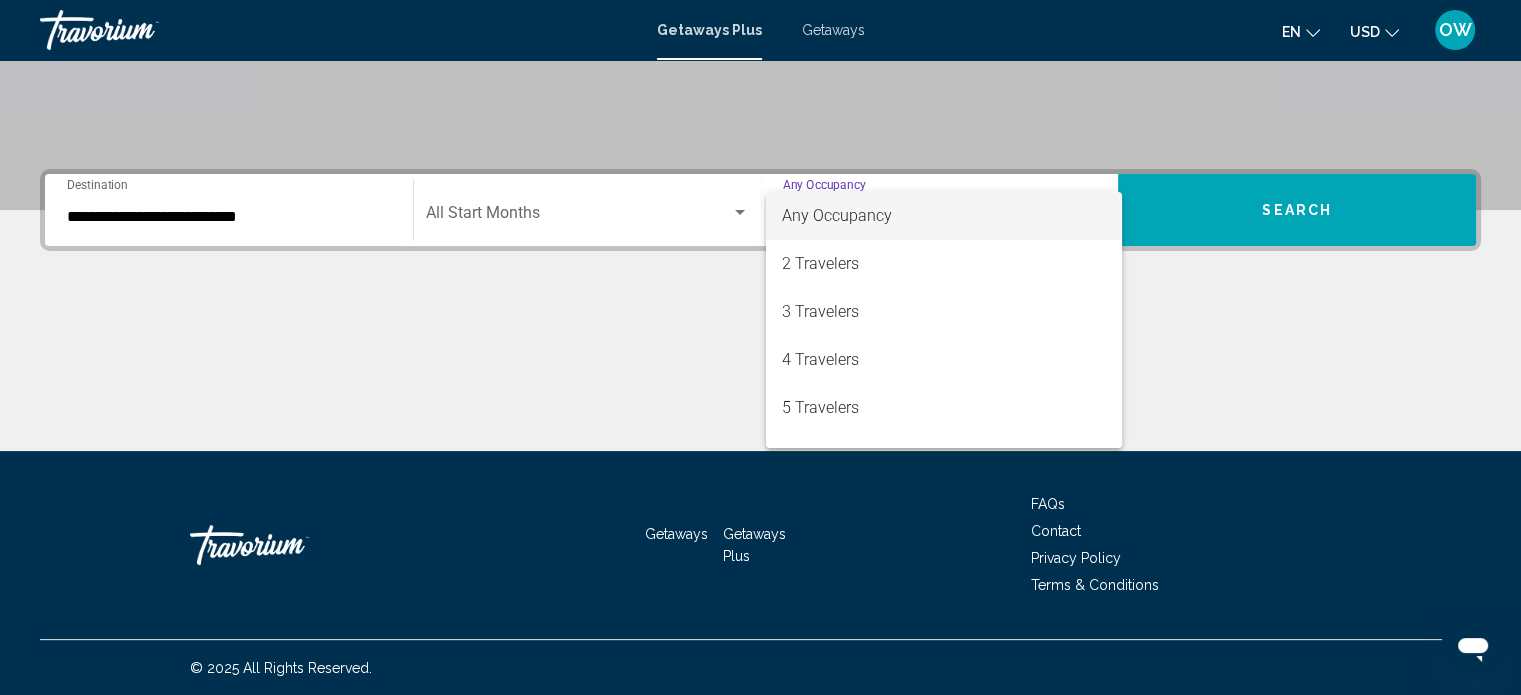 click at bounding box center [760, 347] 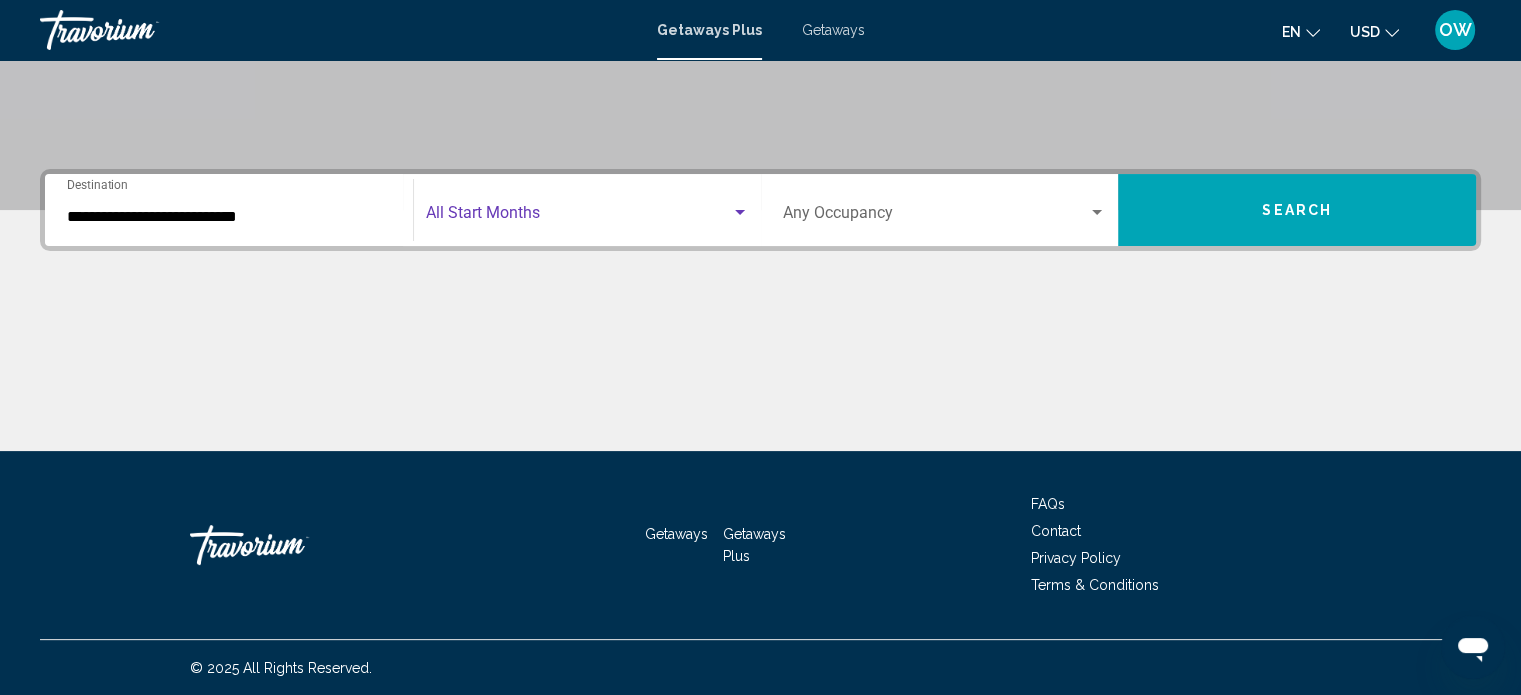click at bounding box center [740, 213] 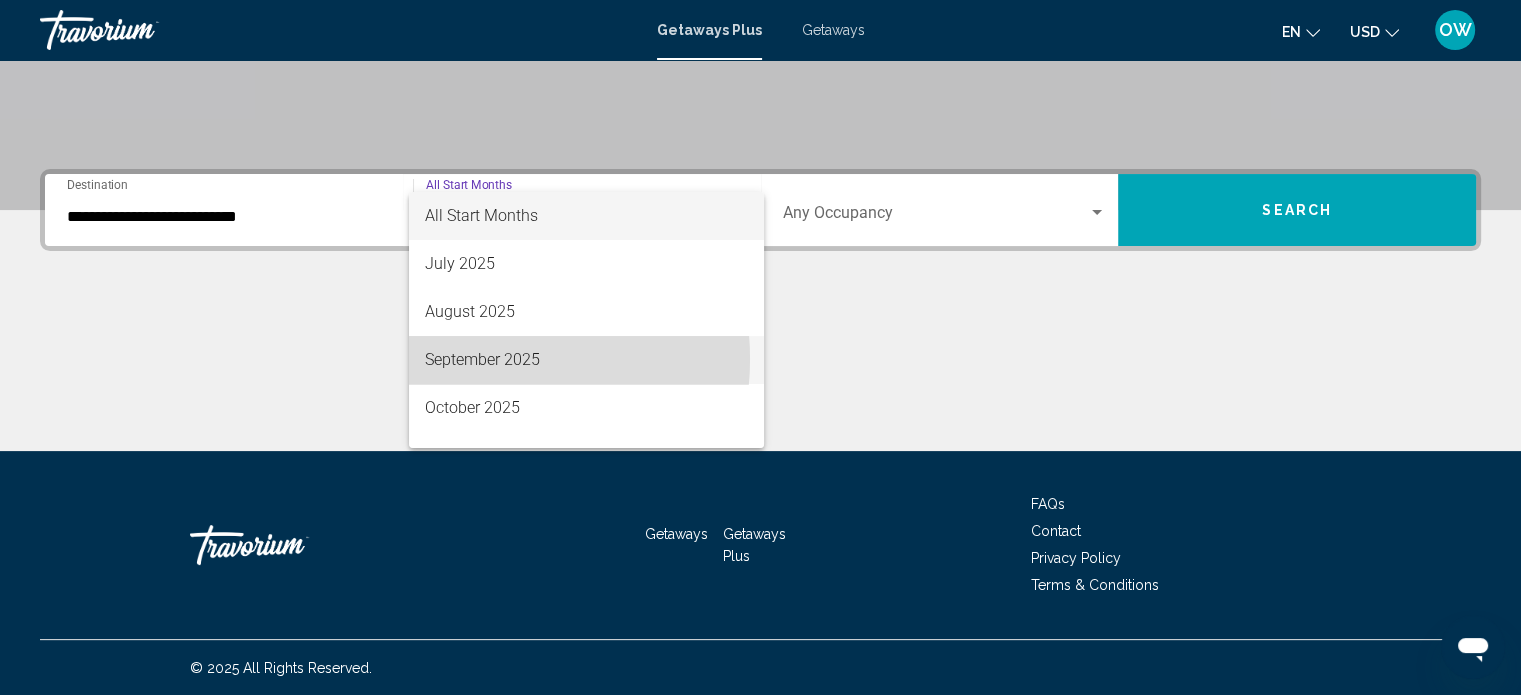 click on "September 2025" at bounding box center [586, 360] 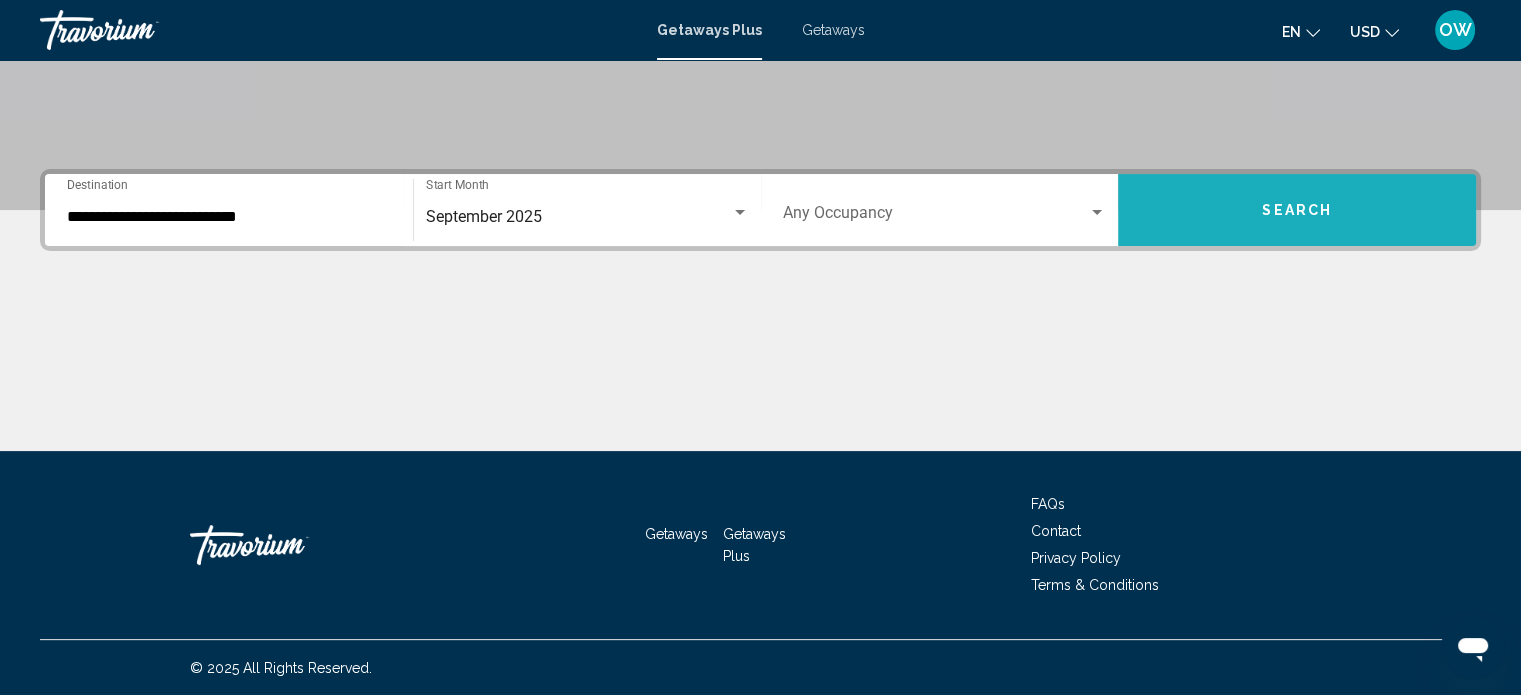 click on "Search" at bounding box center [1297, 210] 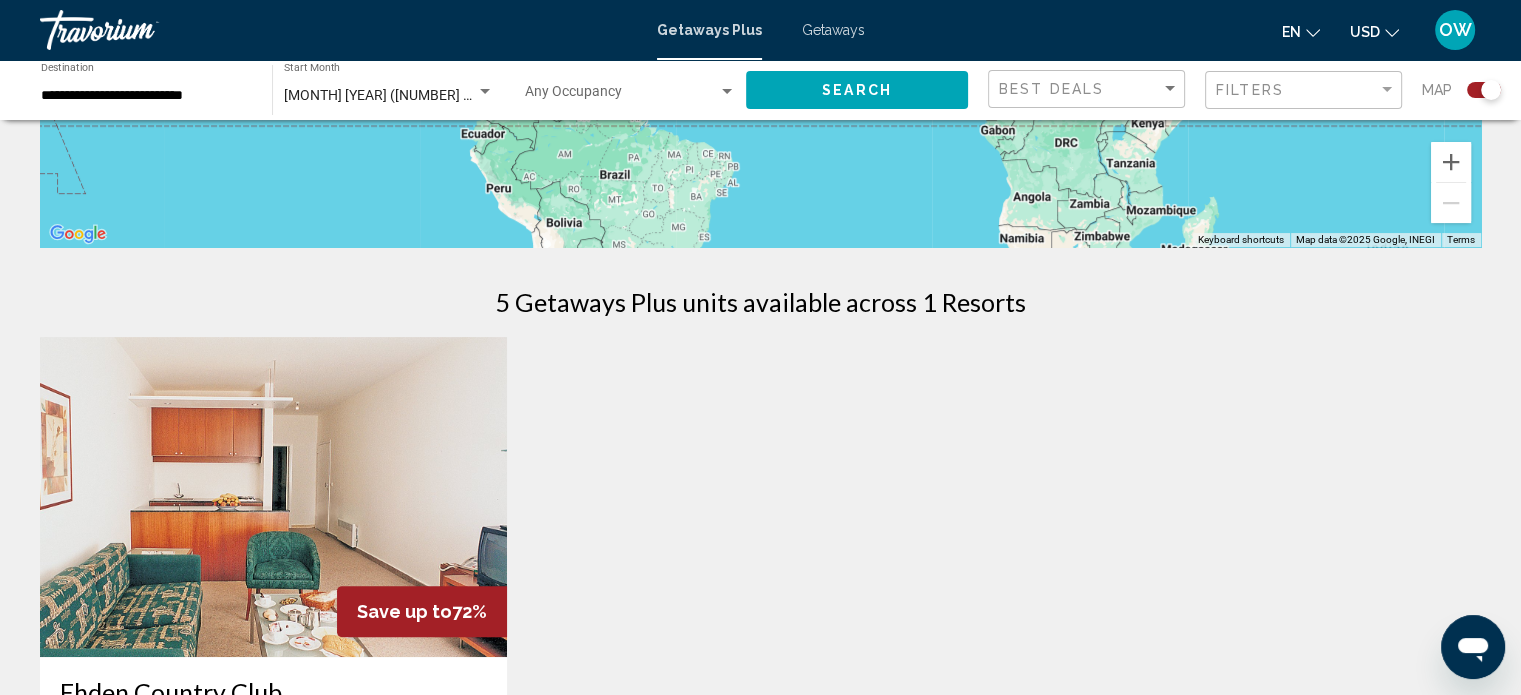 scroll, scrollTop: 480, scrollLeft: 0, axis: vertical 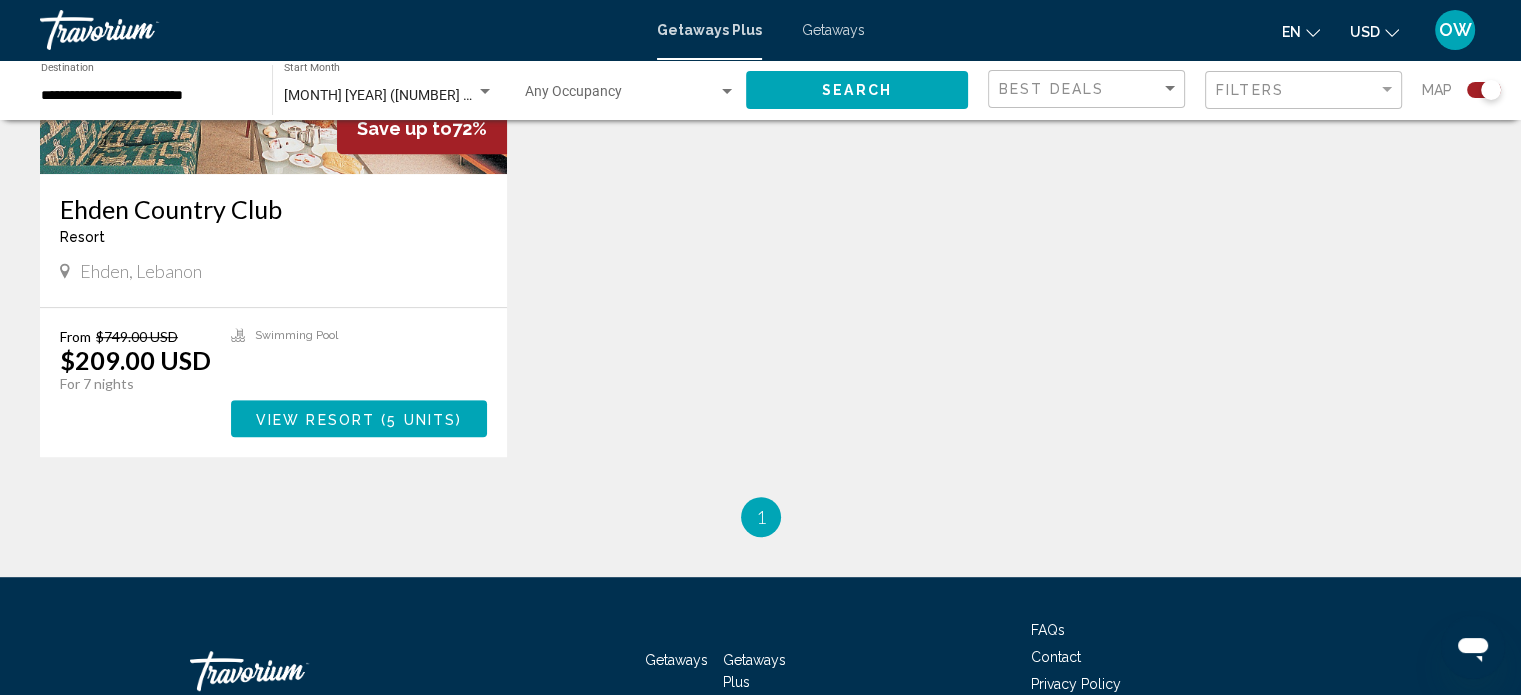 click on "Getaways Getaways Plus FAQs Contact Privacy Policy Terms & Conditions © 2025 All Rights Reserved." at bounding box center (760, 699) 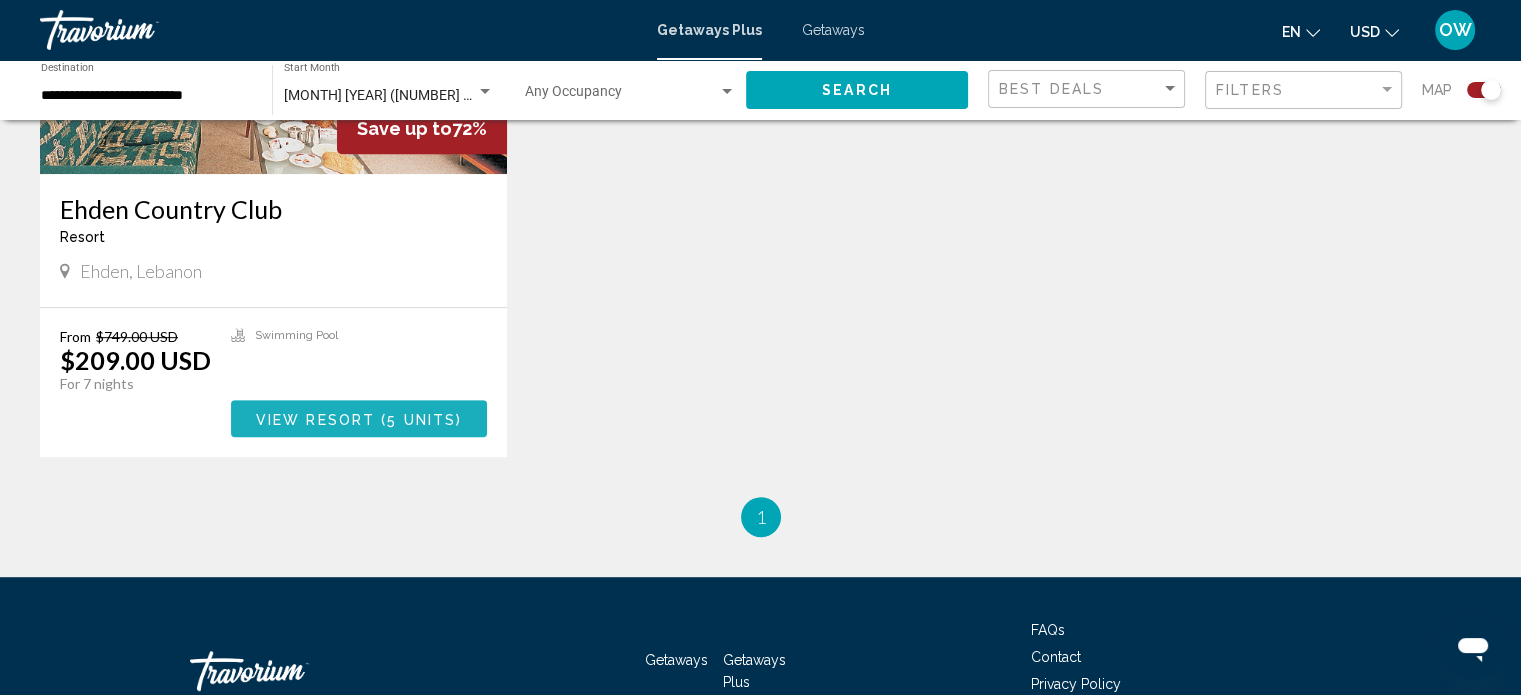 click on "View Resort" at bounding box center [315, 419] 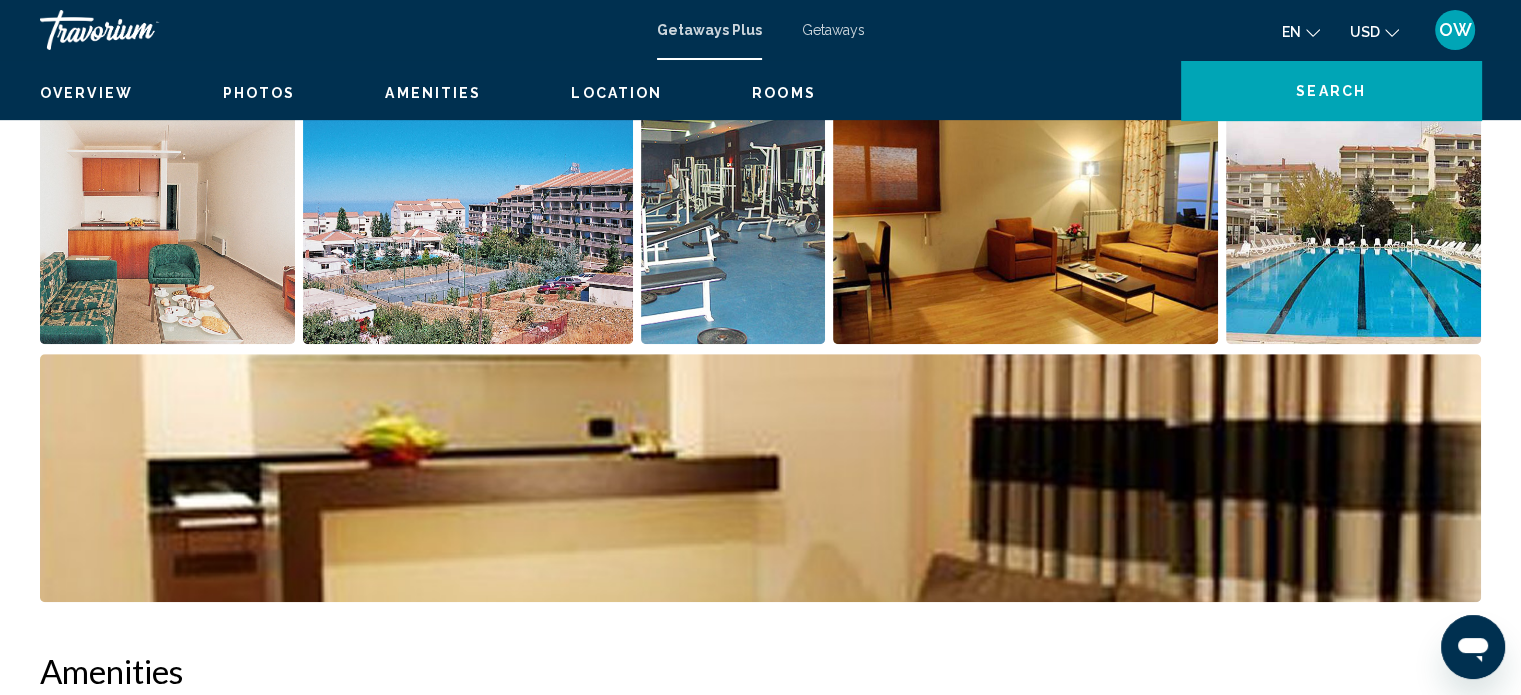 scroll, scrollTop: 12, scrollLeft: 0, axis: vertical 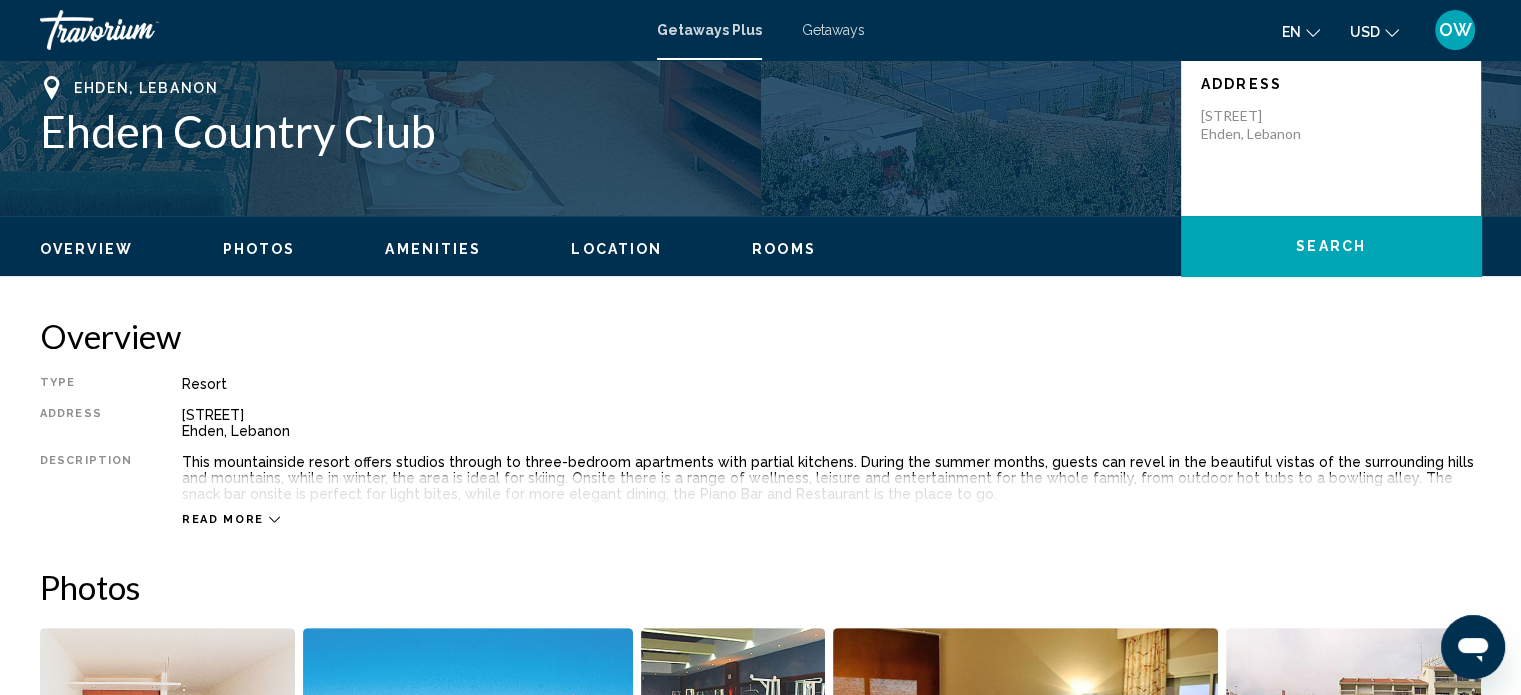click on "[CITY], [COUNTRY] [CITY] [COUNTRY]" at bounding box center (760, 136) 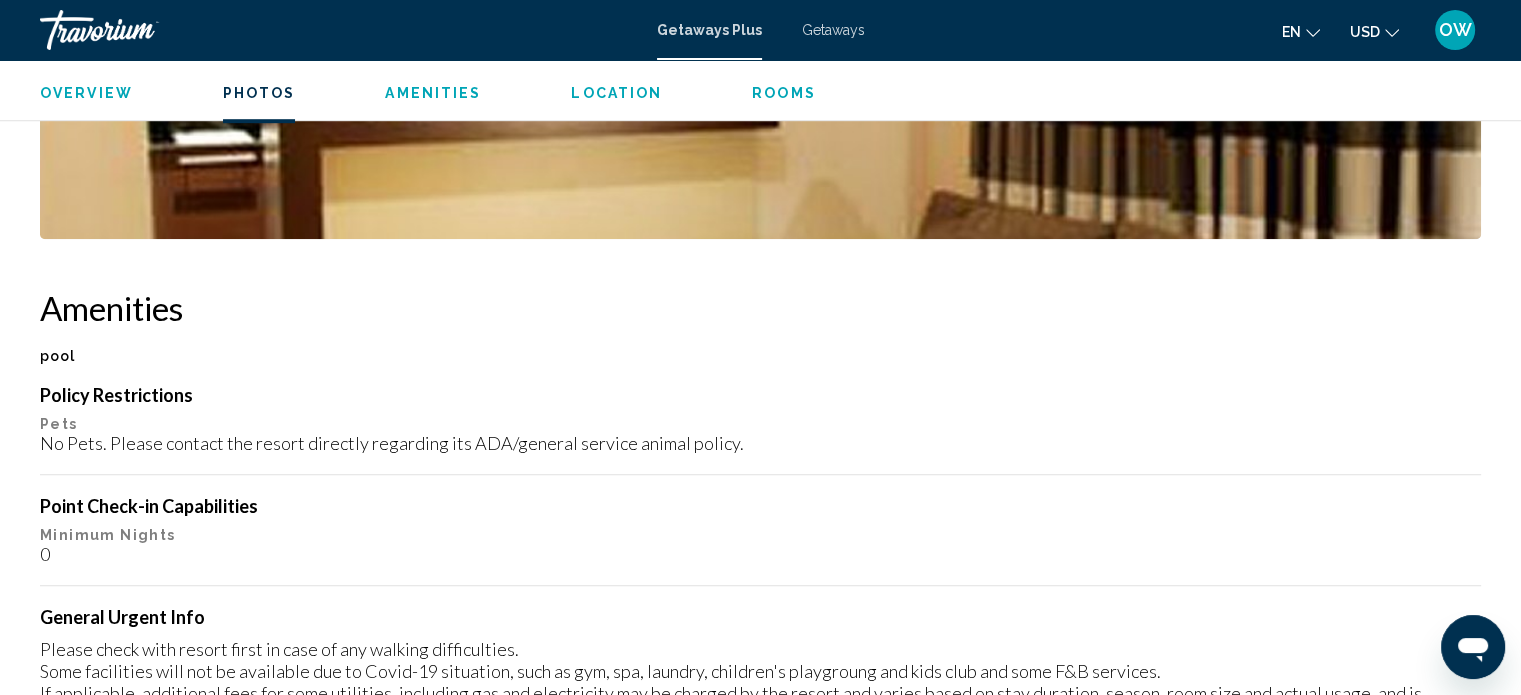scroll, scrollTop: 1639, scrollLeft: 0, axis: vertical 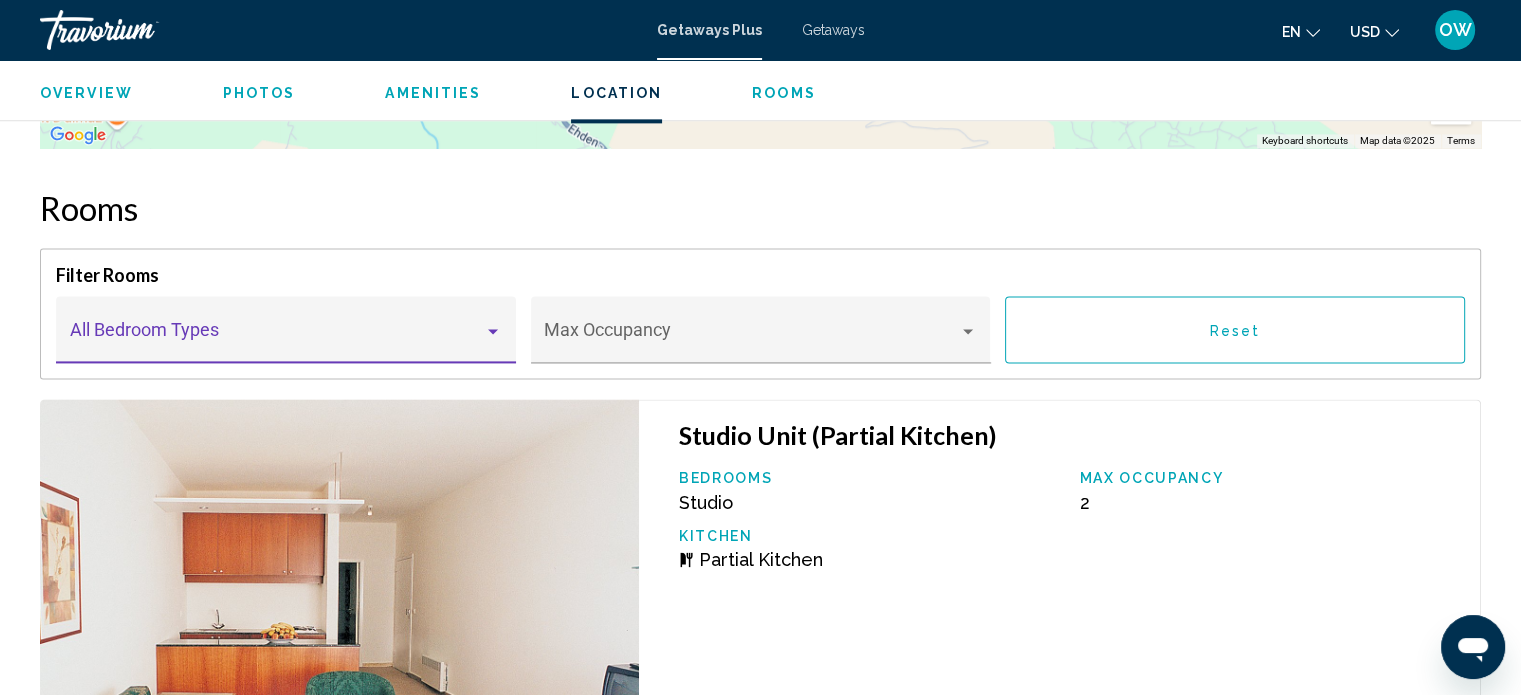 click at bounding box center [493, 331] 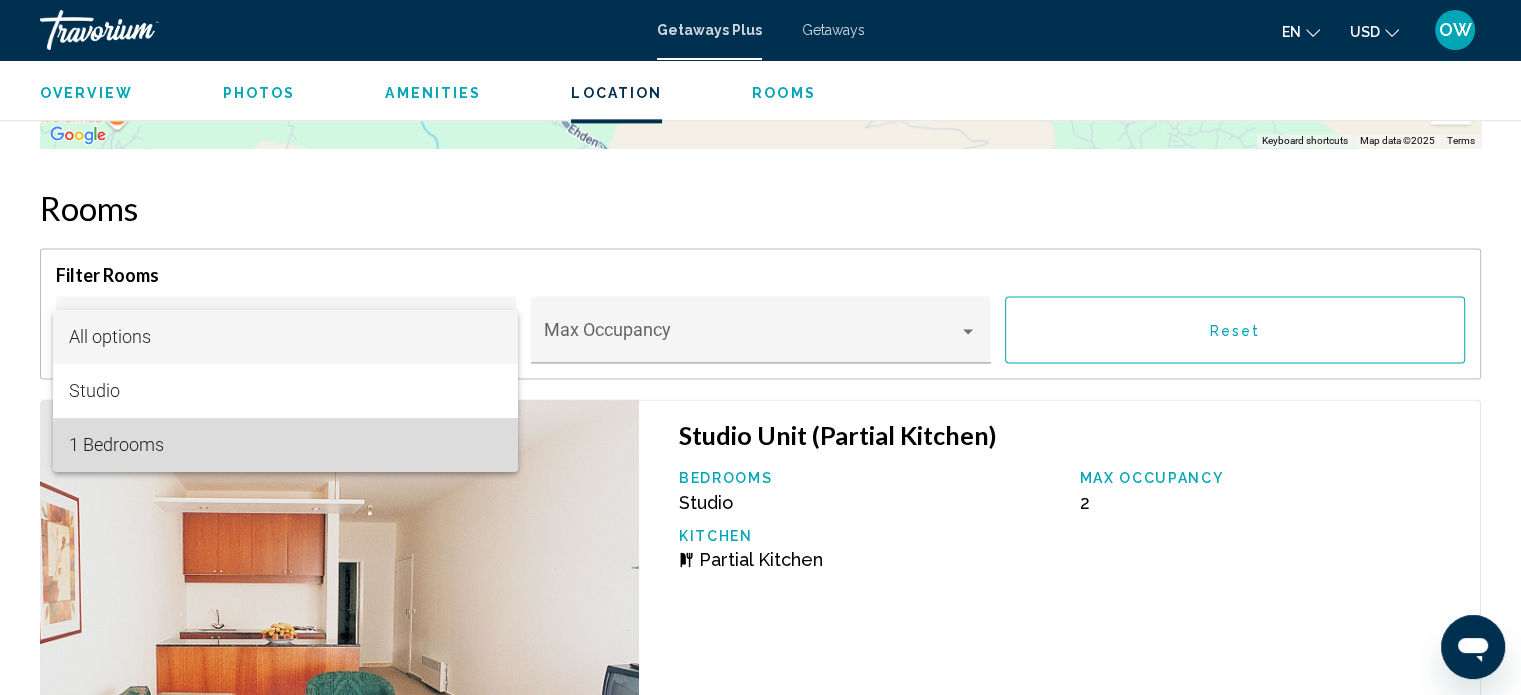 click on "1 Bedrooms" at bounding box center [285, 445] 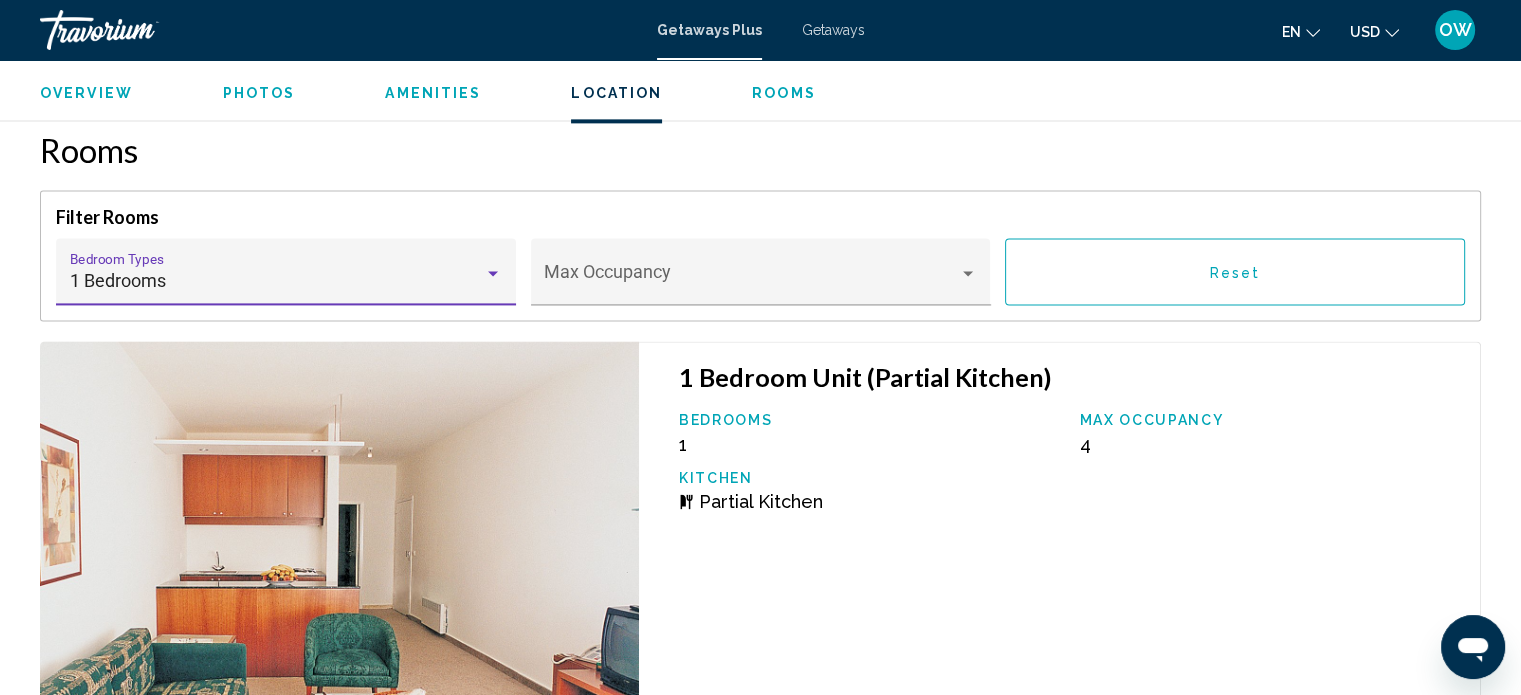 scroll, scrollTop: 2684, scrollLeft: 0, axis: vertical 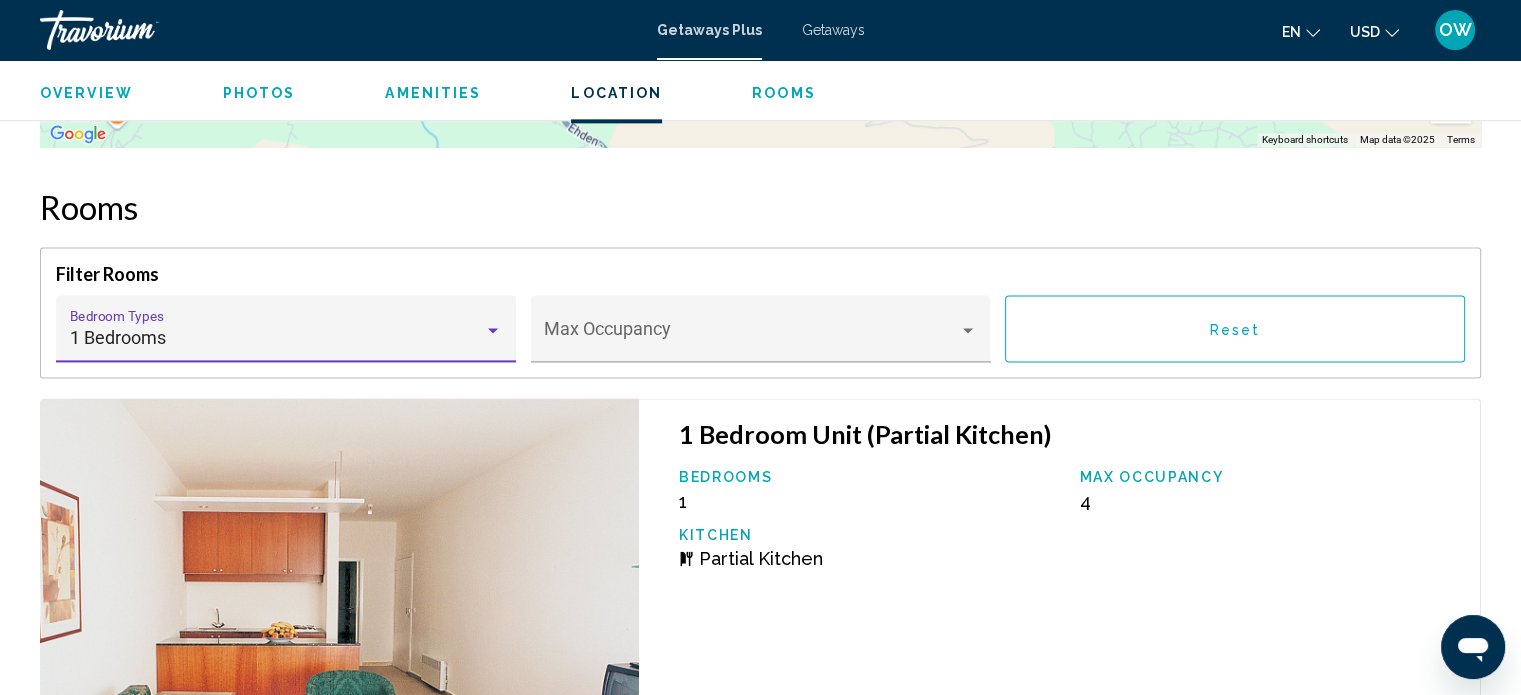 click at bounding box center (493, 330) 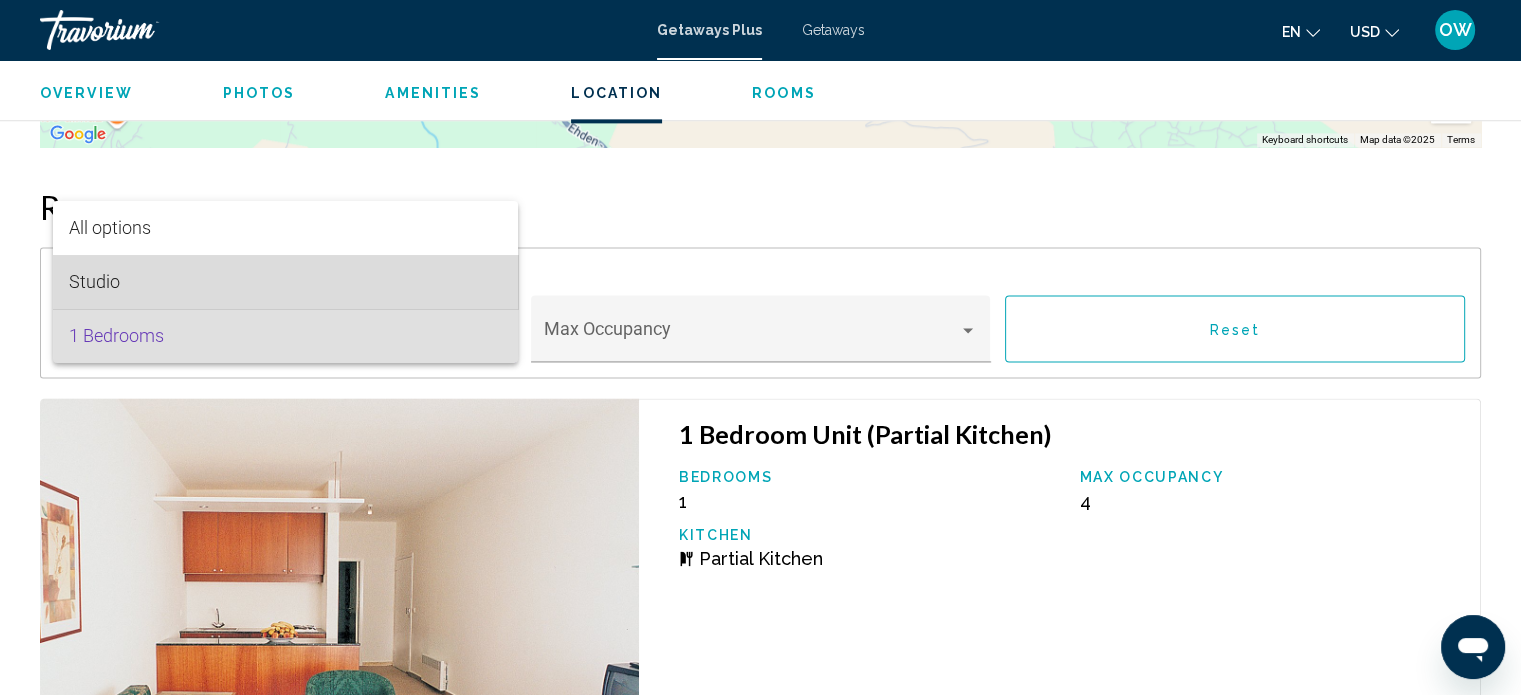click on "Studio" at bounding box center (285, 282) 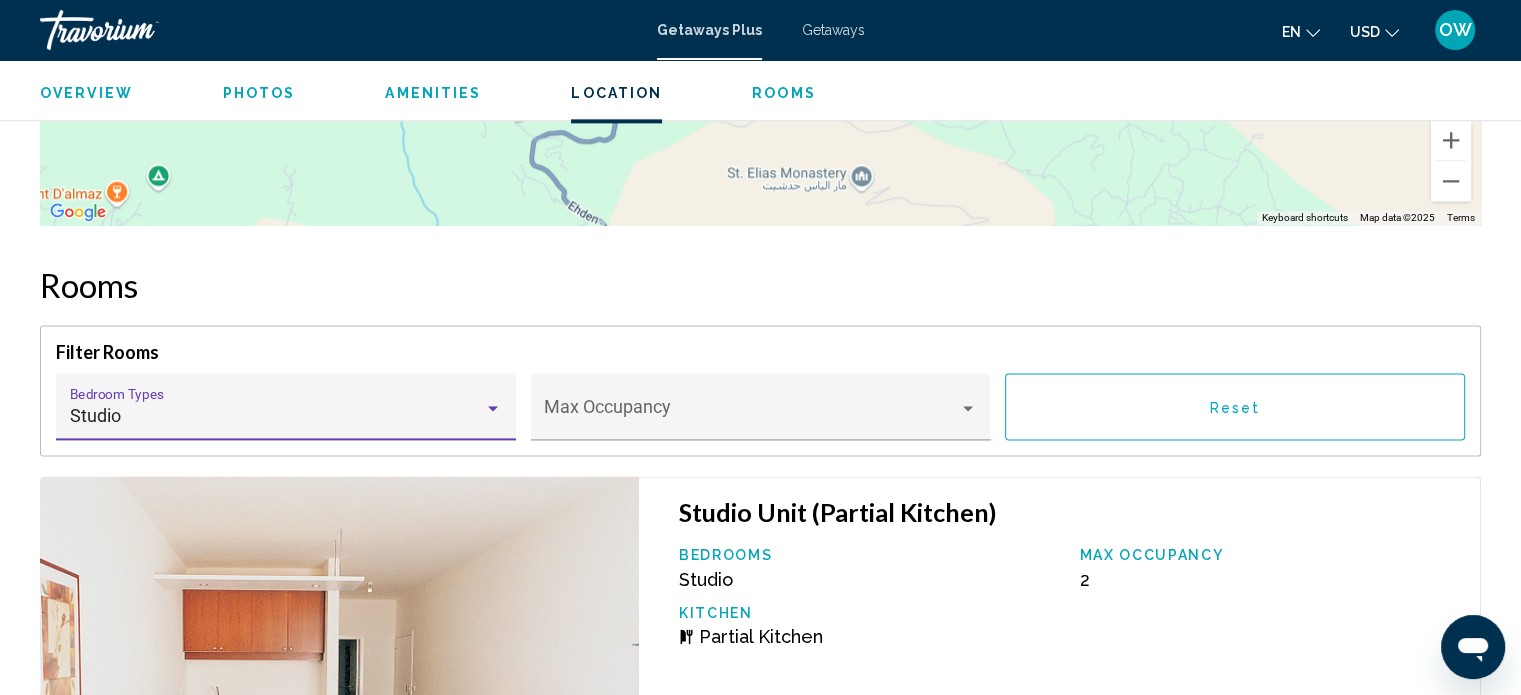 scroll, scrollTop: 2611, scrollLeft: 0, axis: vertical 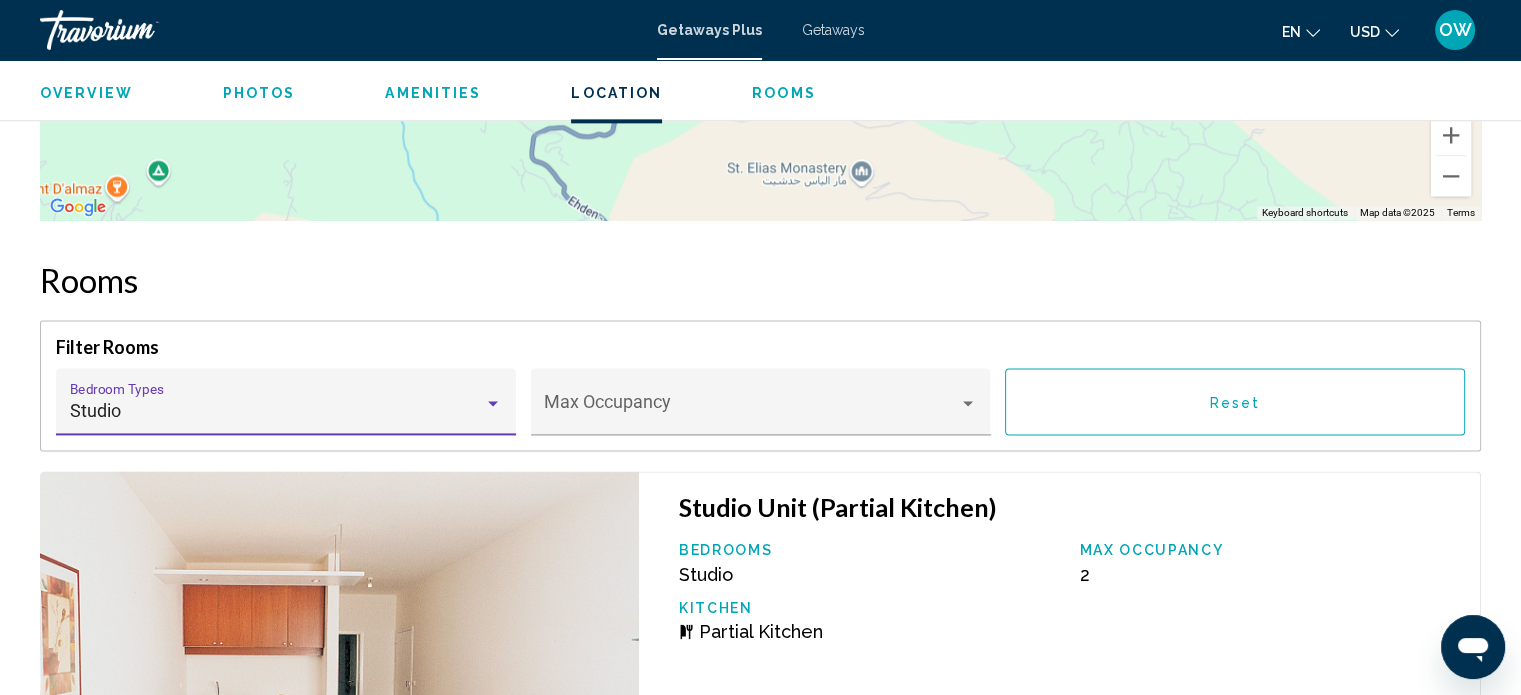 click at bounding box center (493, 403) 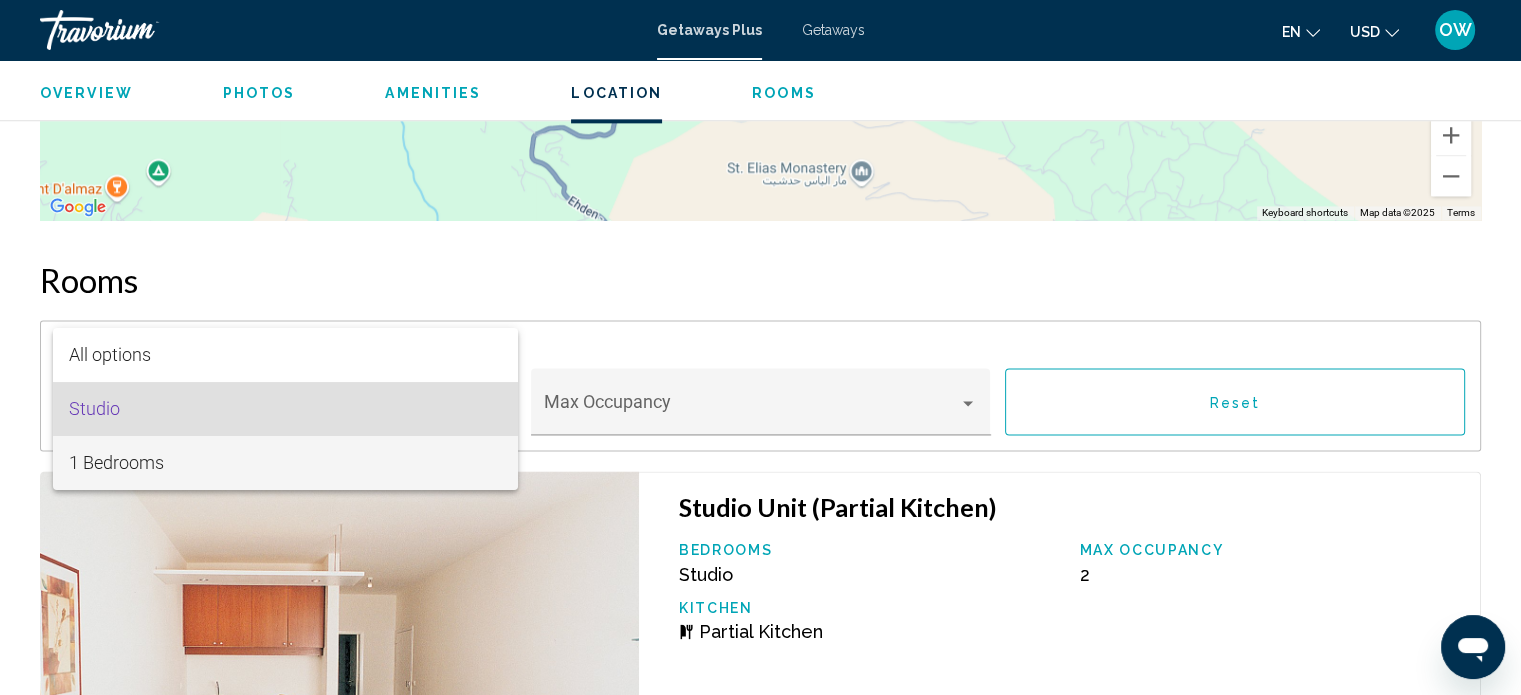 click on "1 Bedrooms" at bounding box center [285, 463] 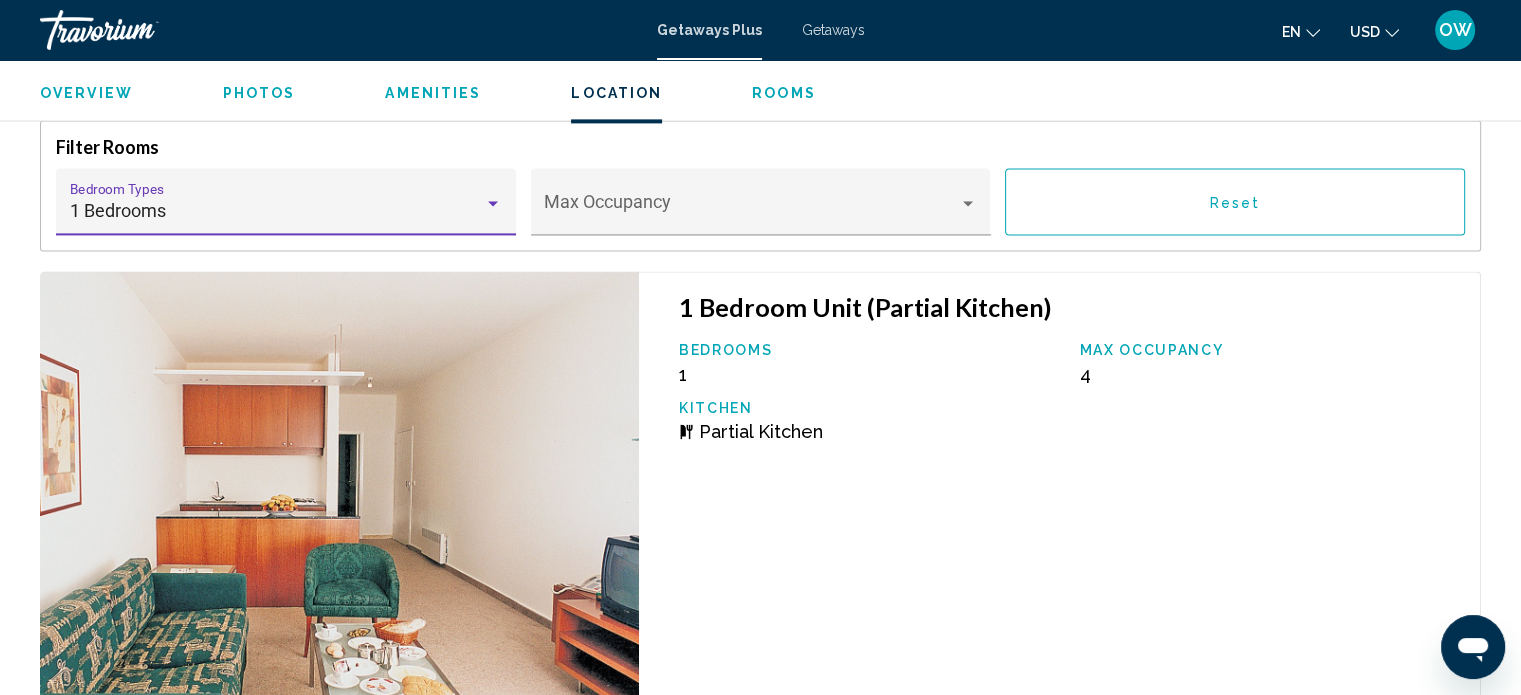 scroll, scrollTop: 2573, scrollLeft: 0, axis: vertical 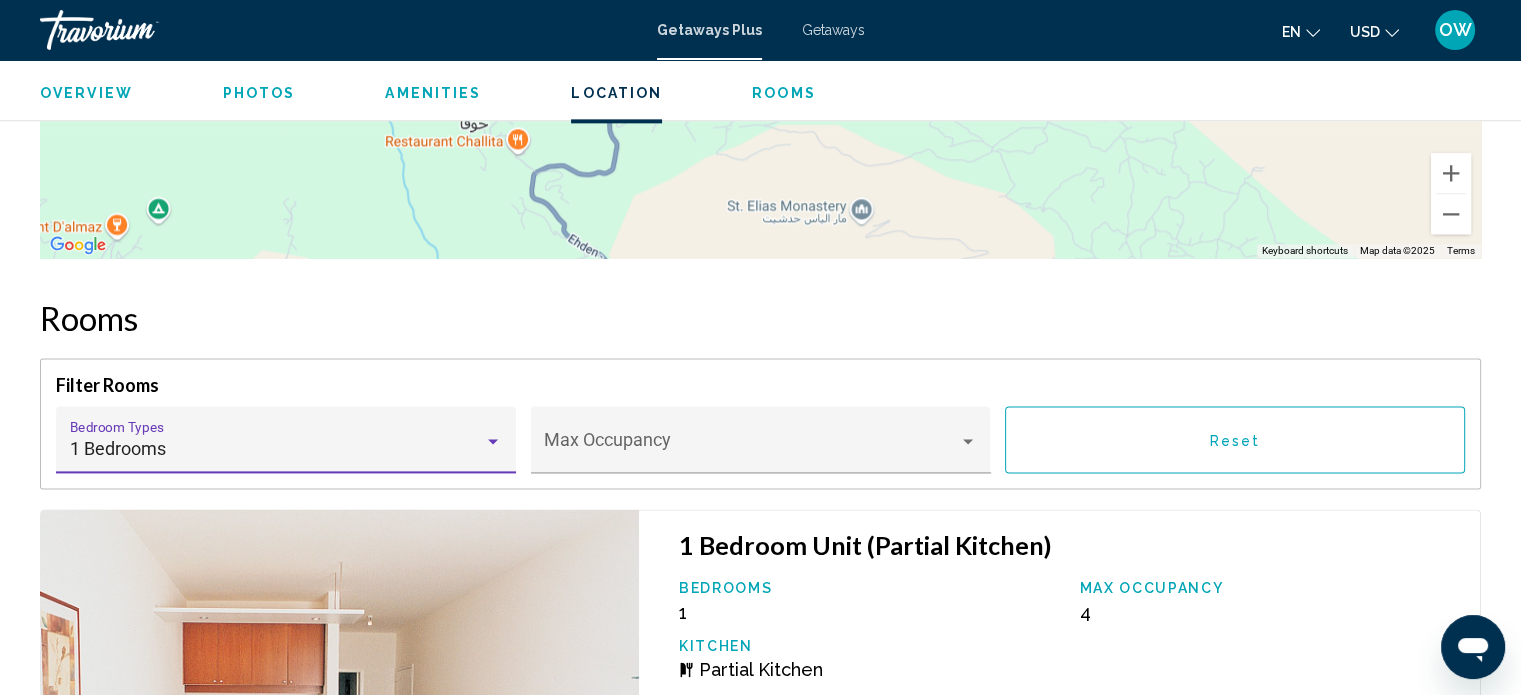 click at bounding box center [493, 441] 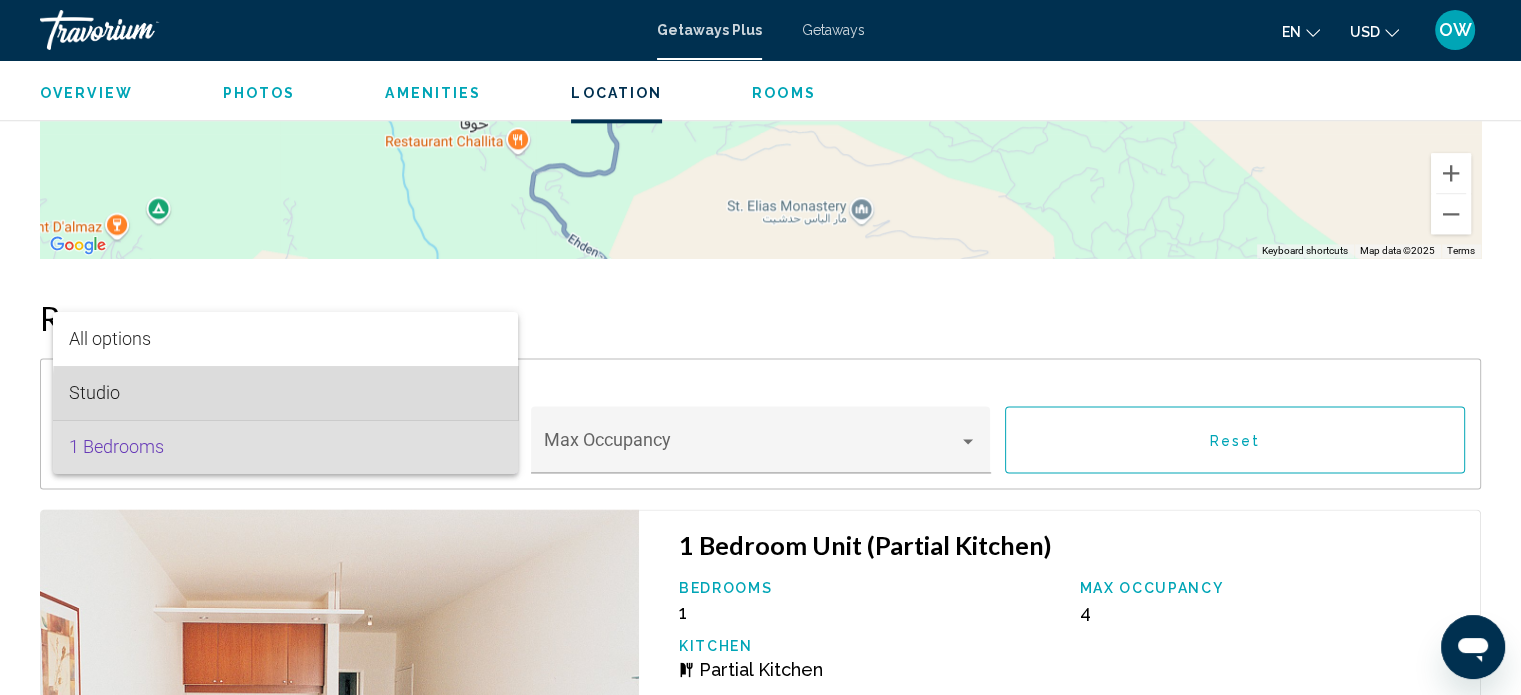 click on "Studio" at bounding box center (285, 393) 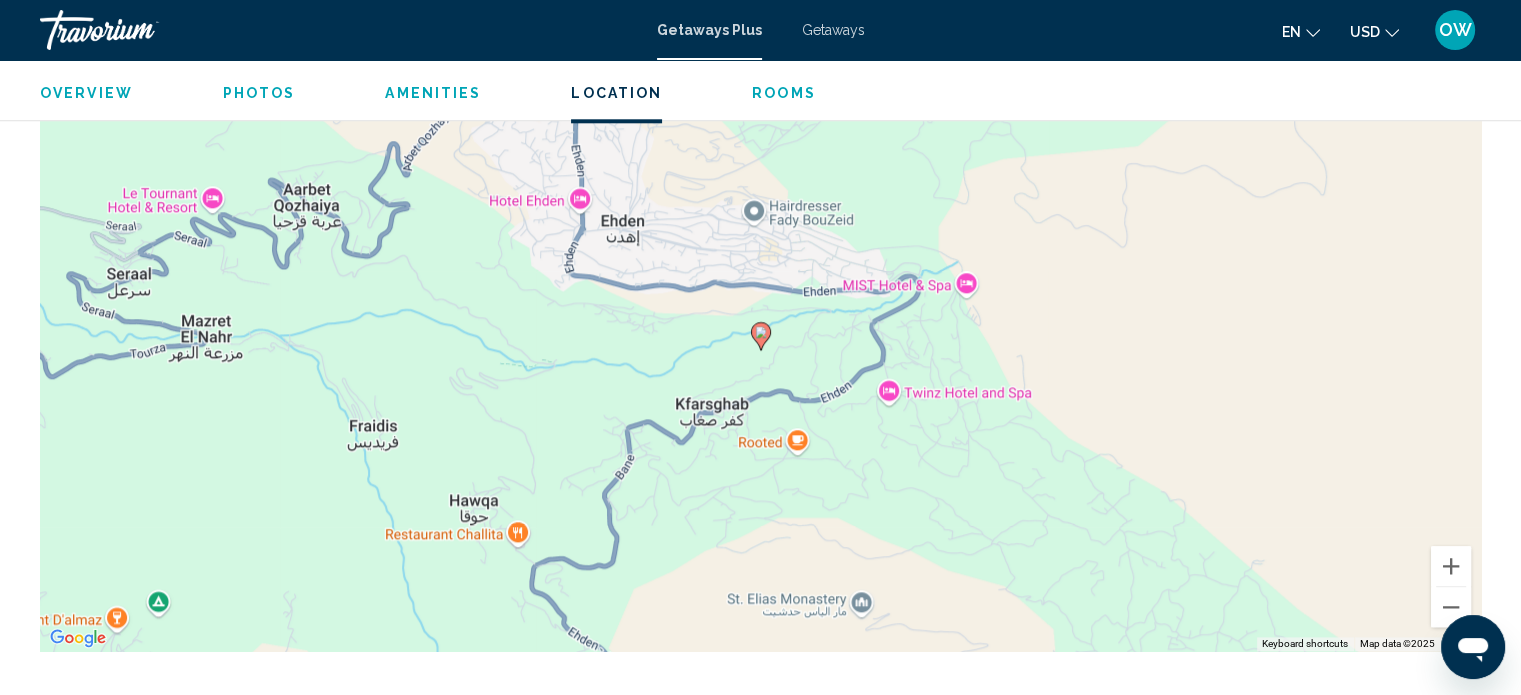 scroll, scrollTop: 2164, scrollLeft: 0, axis: vertical 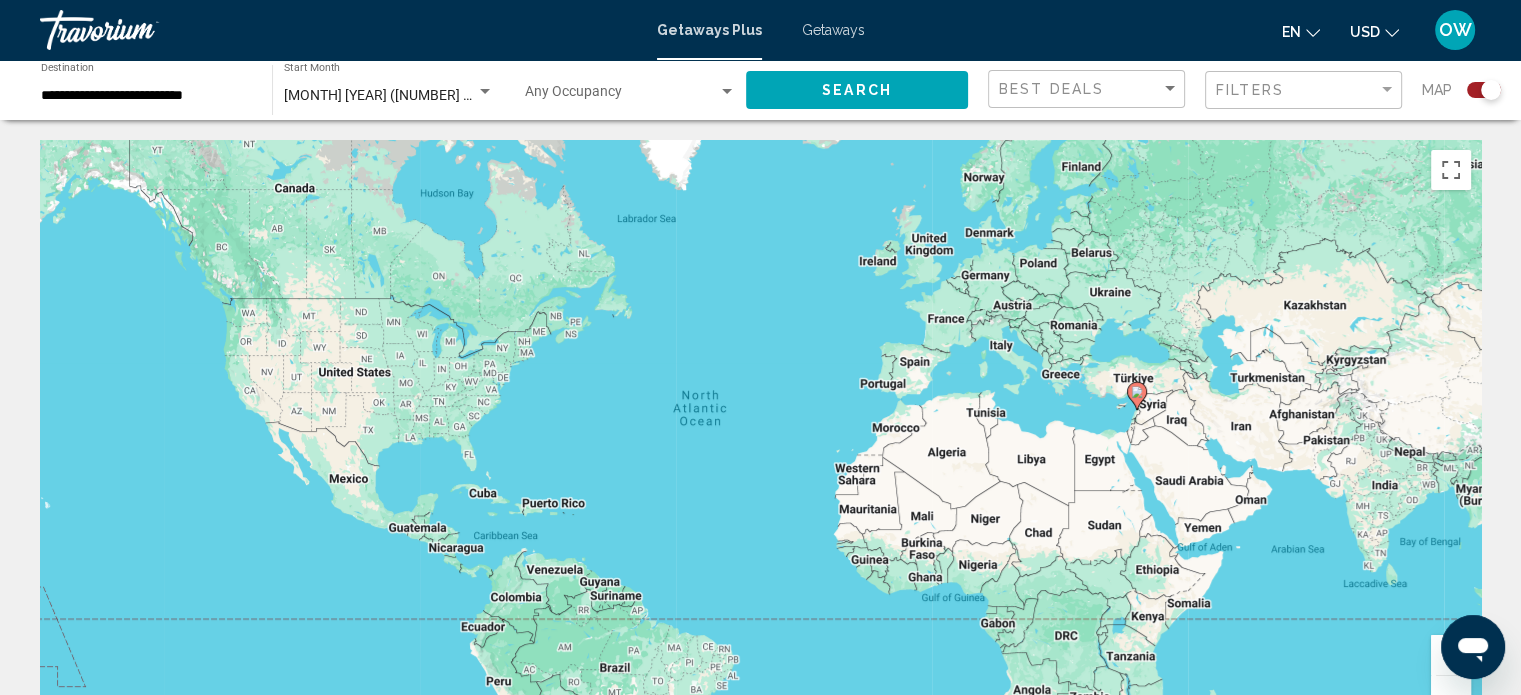 click on "**********" at bounding box center [146, 96] 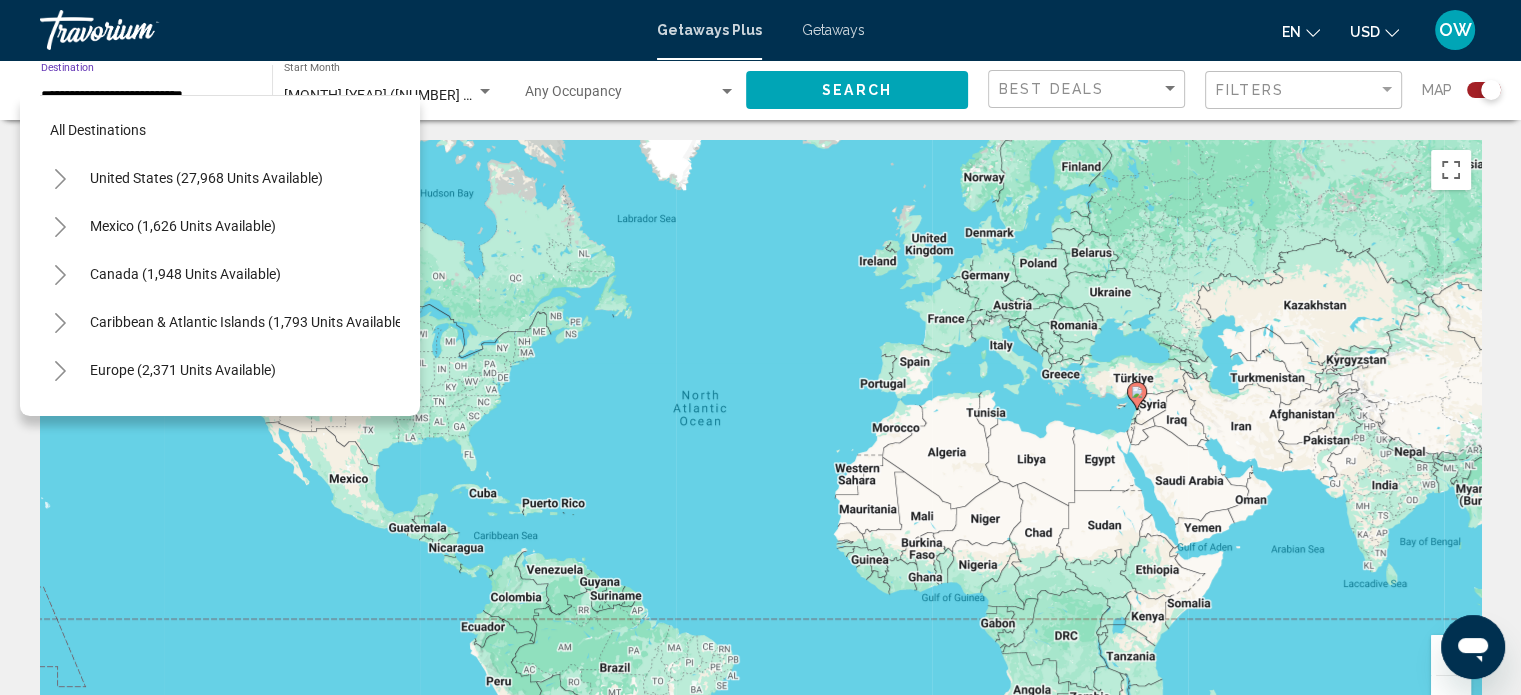 scroll, scrollTop: 435, scrollLeft: 0, axis: vertical 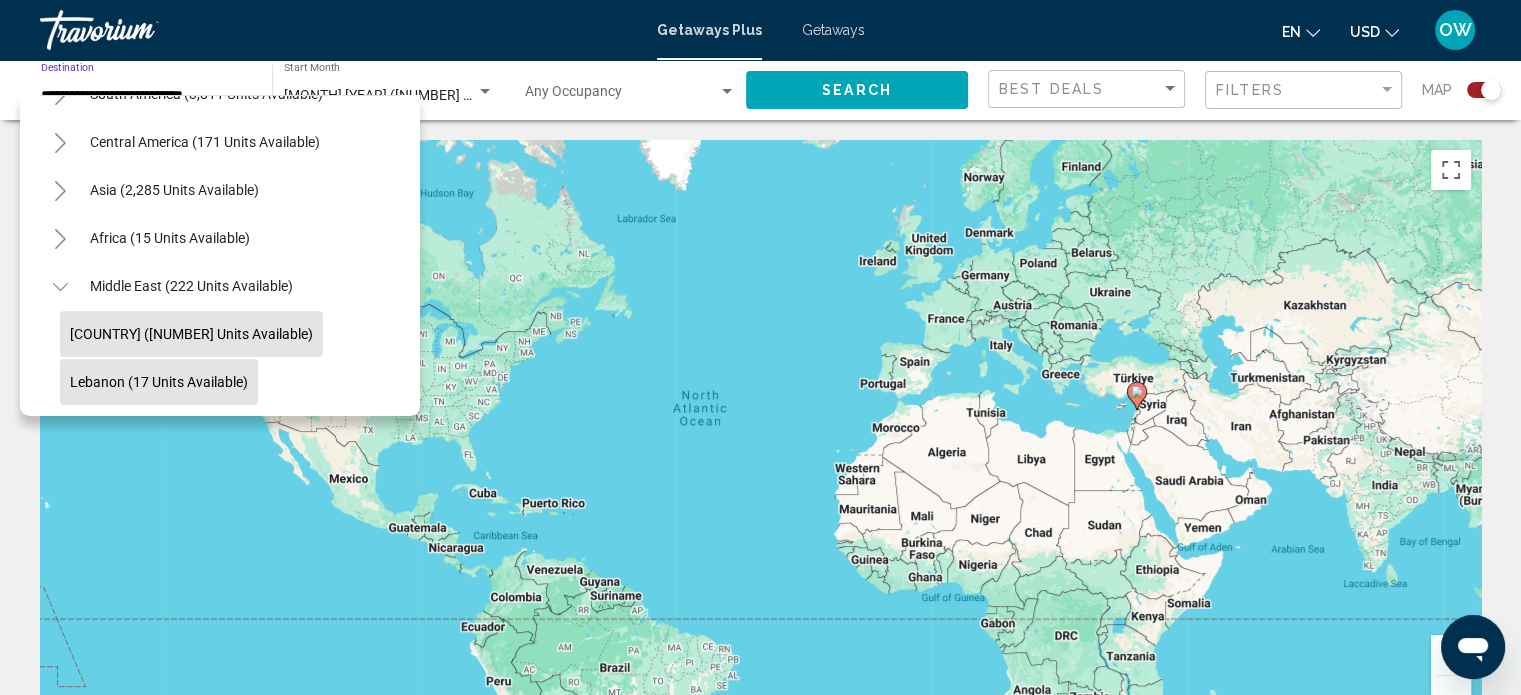 click on "[COUNTRY] ([NUMBER] units available)" 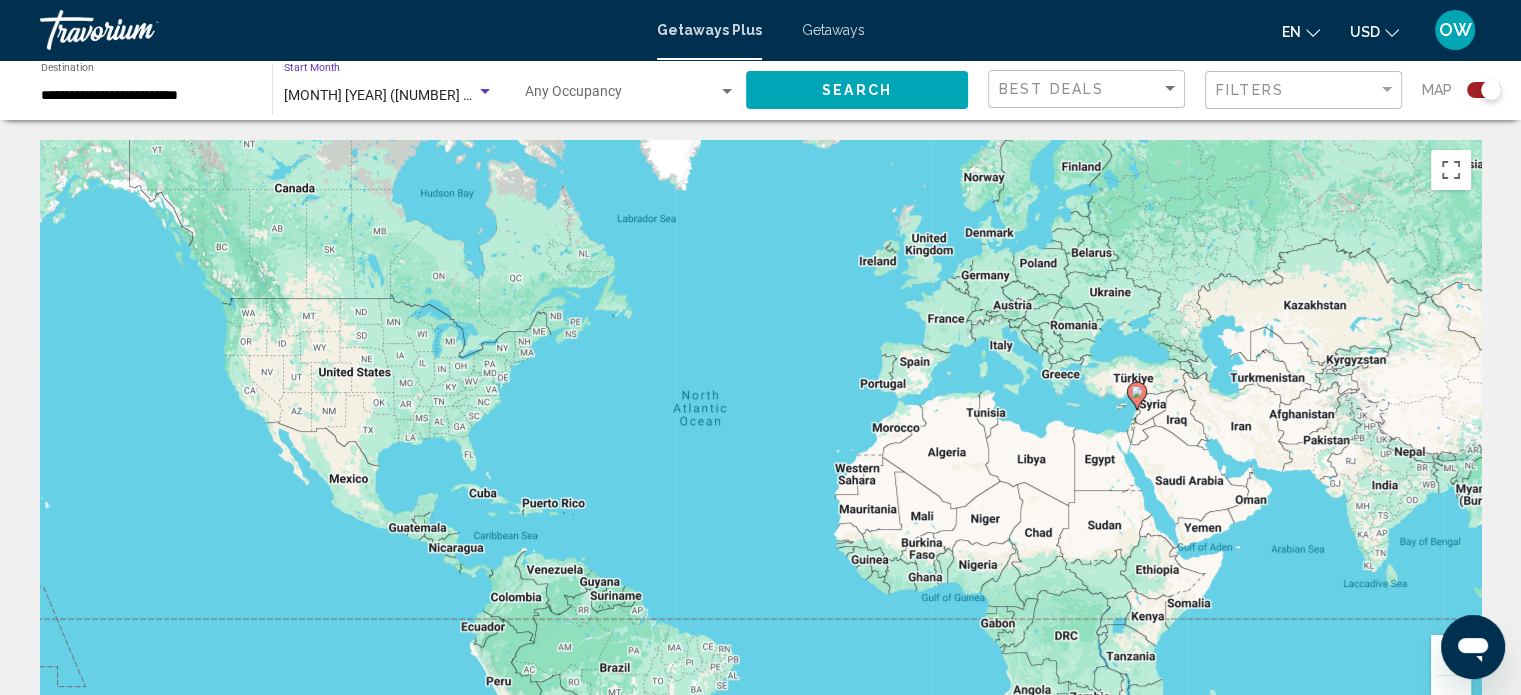 click at bounding box center [485, 91] 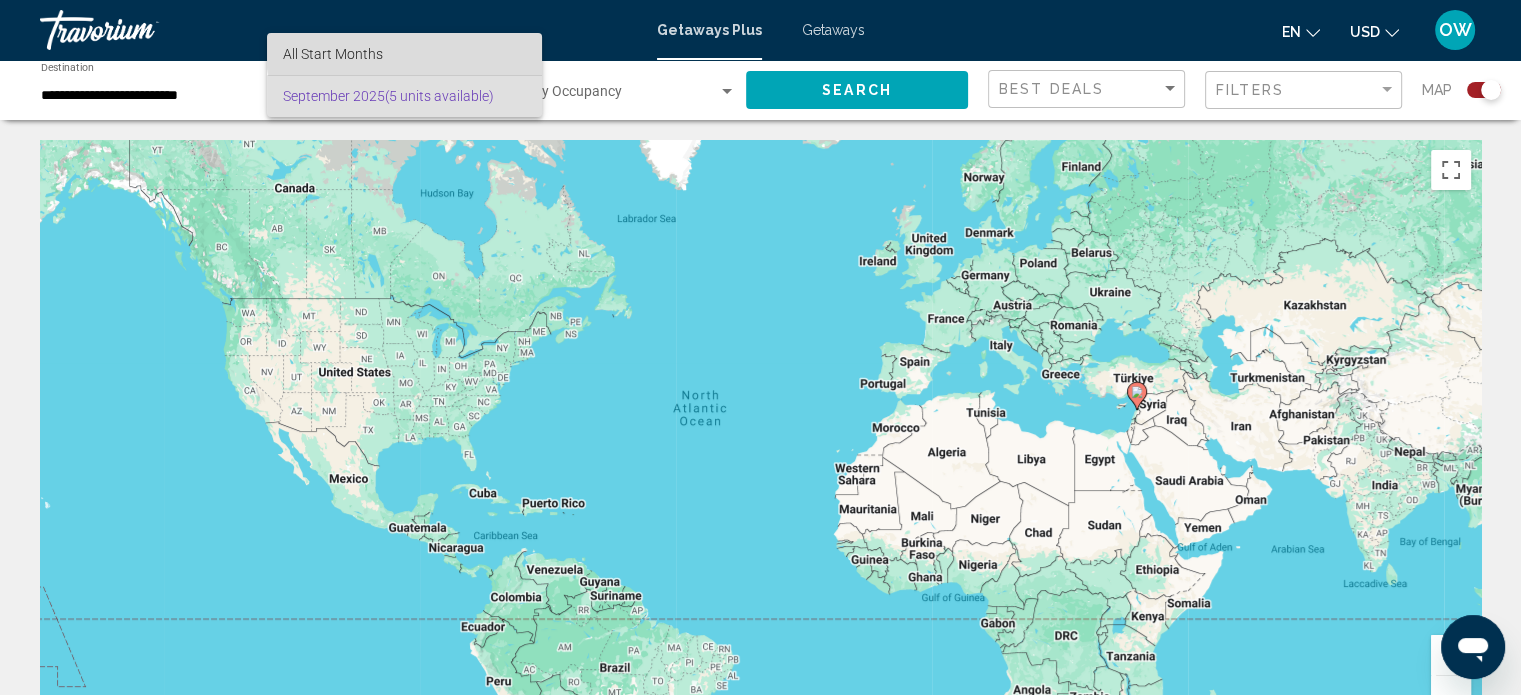 click on "All Start Months" at bounding box center [404, 54] 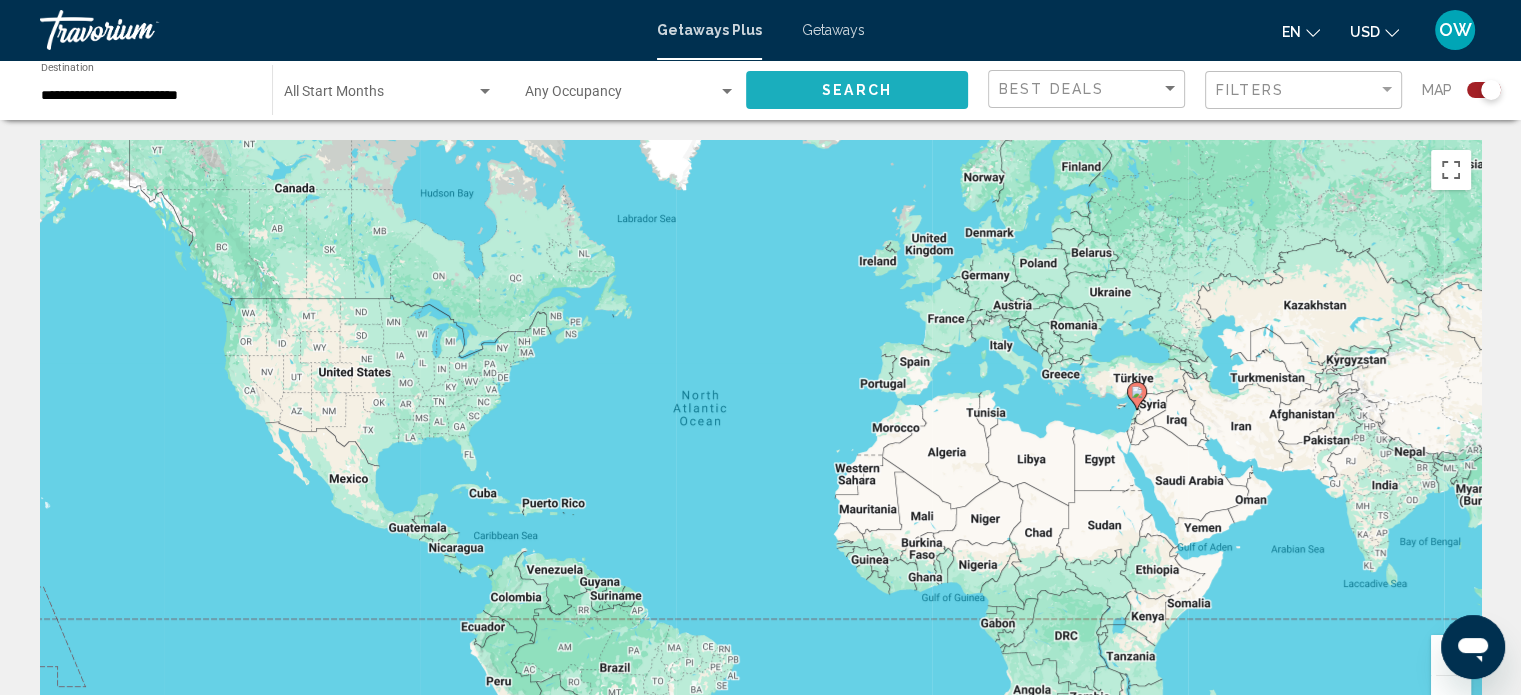 click on "Search" 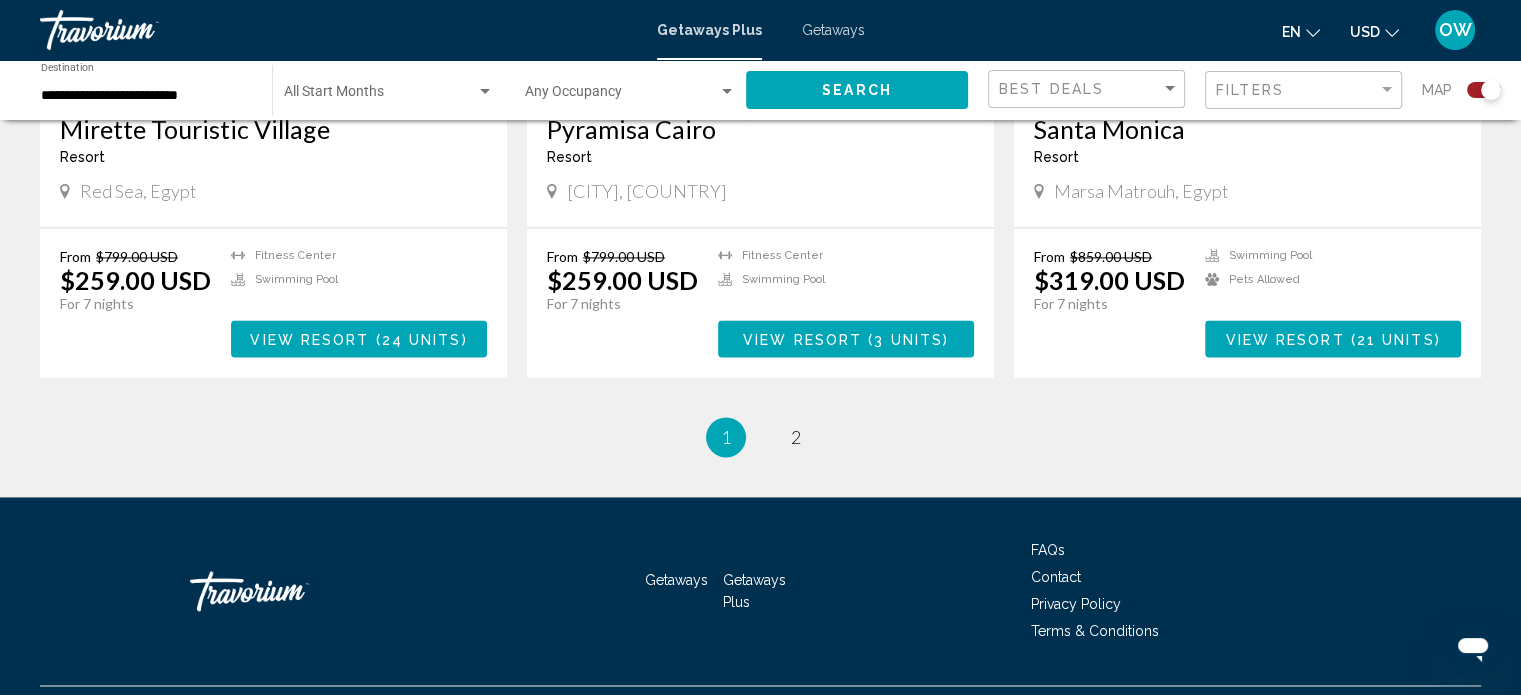 scroll, scrollTop: 0, scrollLeft: 0, axis: both 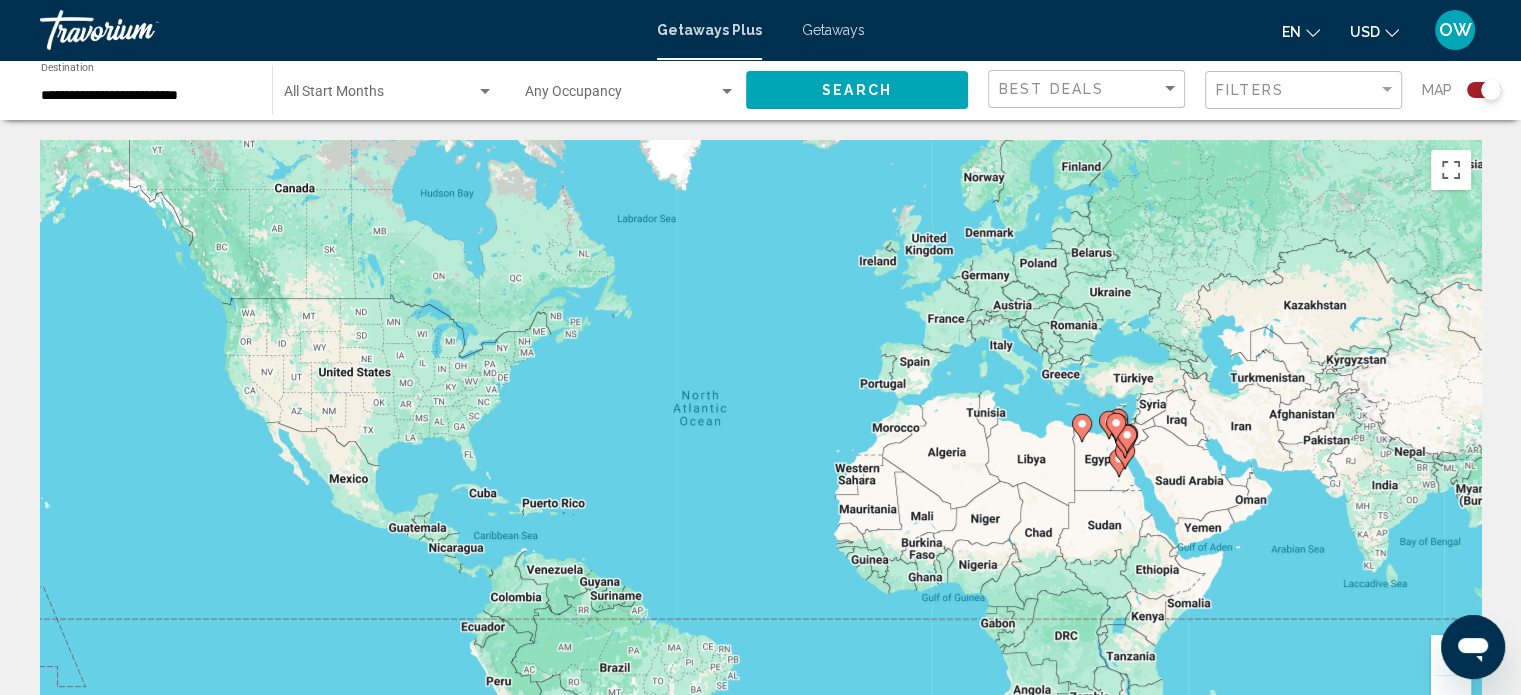 click on "To activate drag with keyboard, press Alt + Enter. Once in keyboard drag state, use the arrow keys to move the marker. To complete the drag, press the Enter key. To cancel, press Escape." at bounding box center [760, 440] 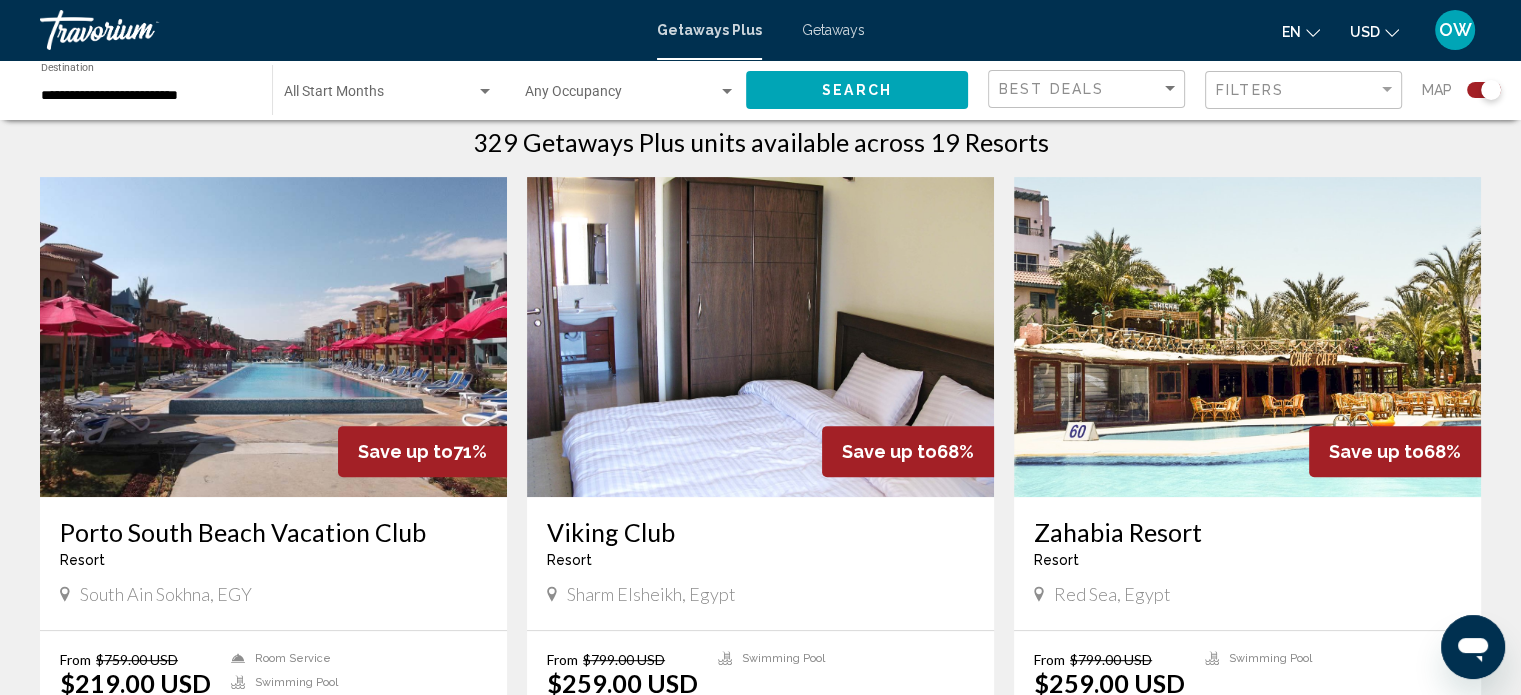 scroll, scrollTop: 657, scrollLeft: 0, axis: vertical 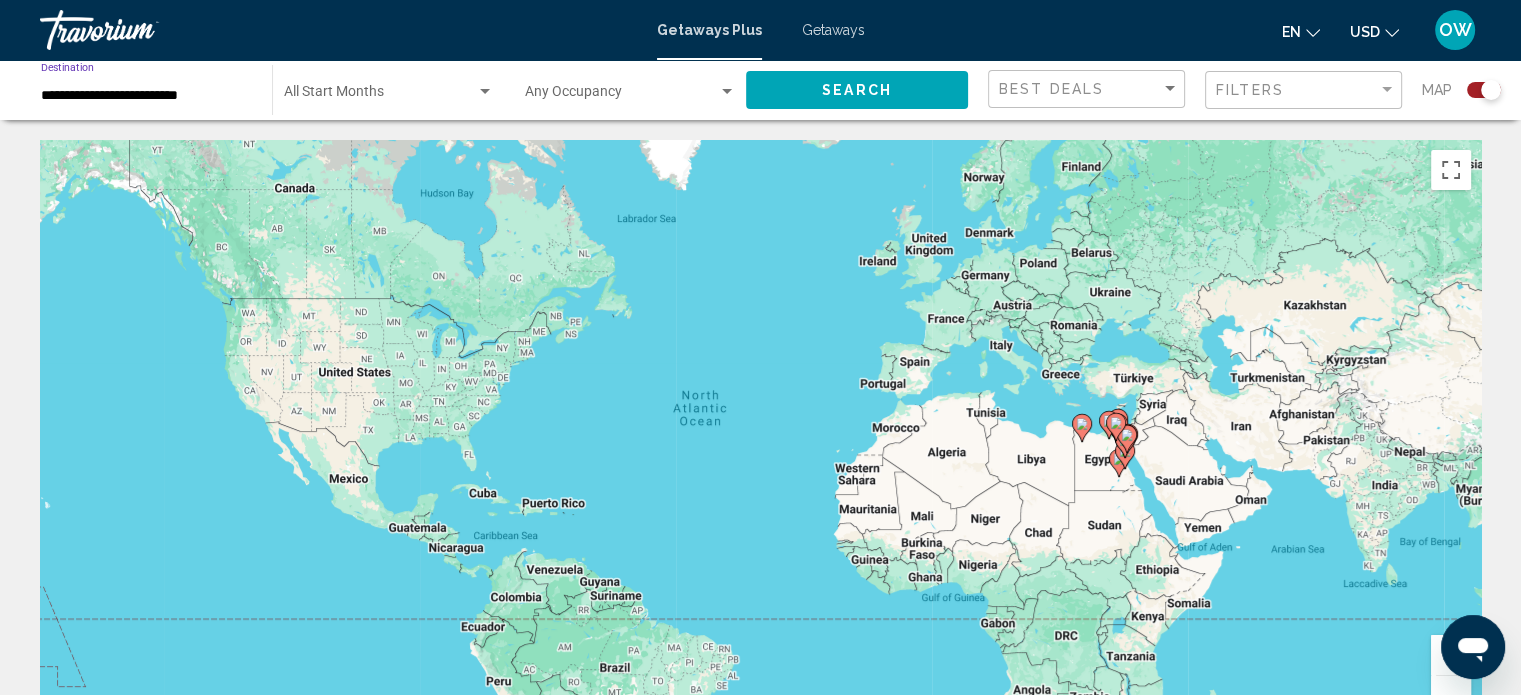 click on "**********" at bounding box center (146, 96) 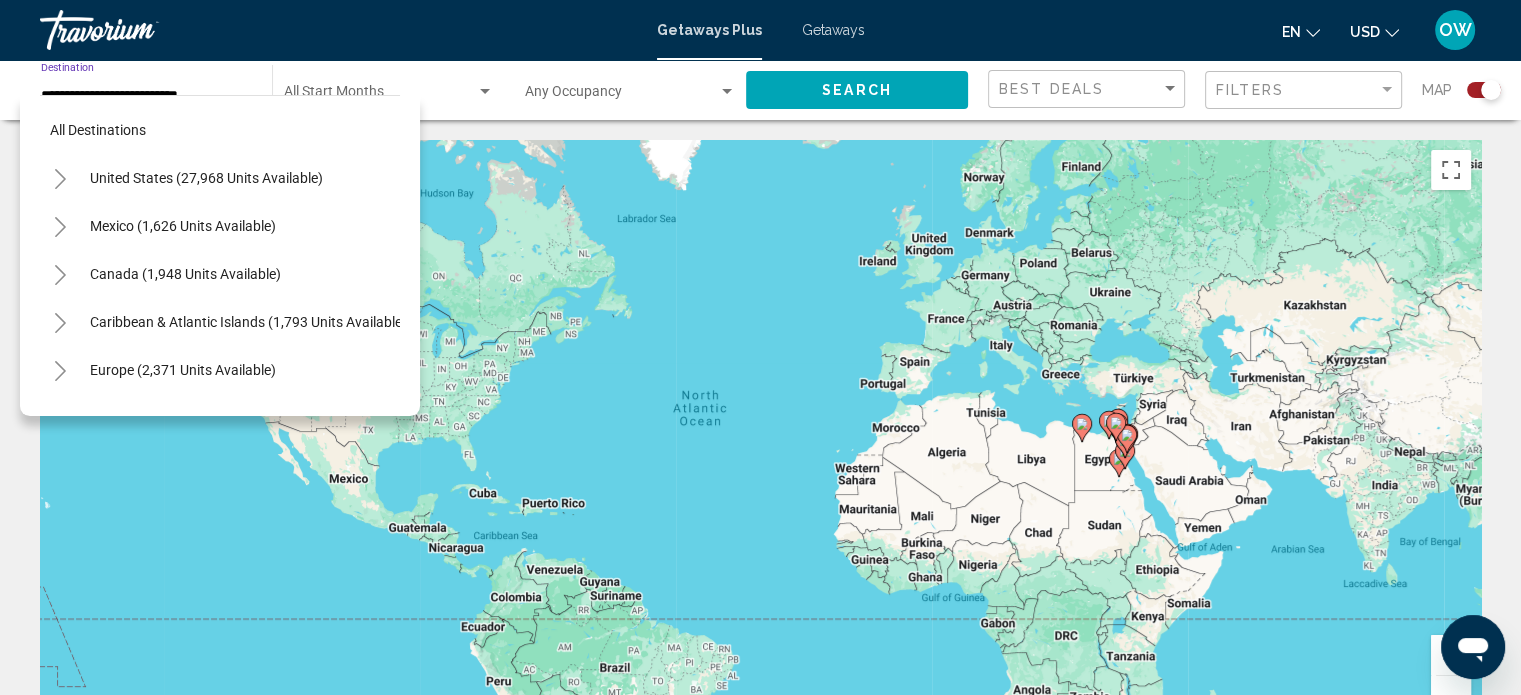 scroll, scrollTop: 435, scrollLeft: 0, axis: vertical 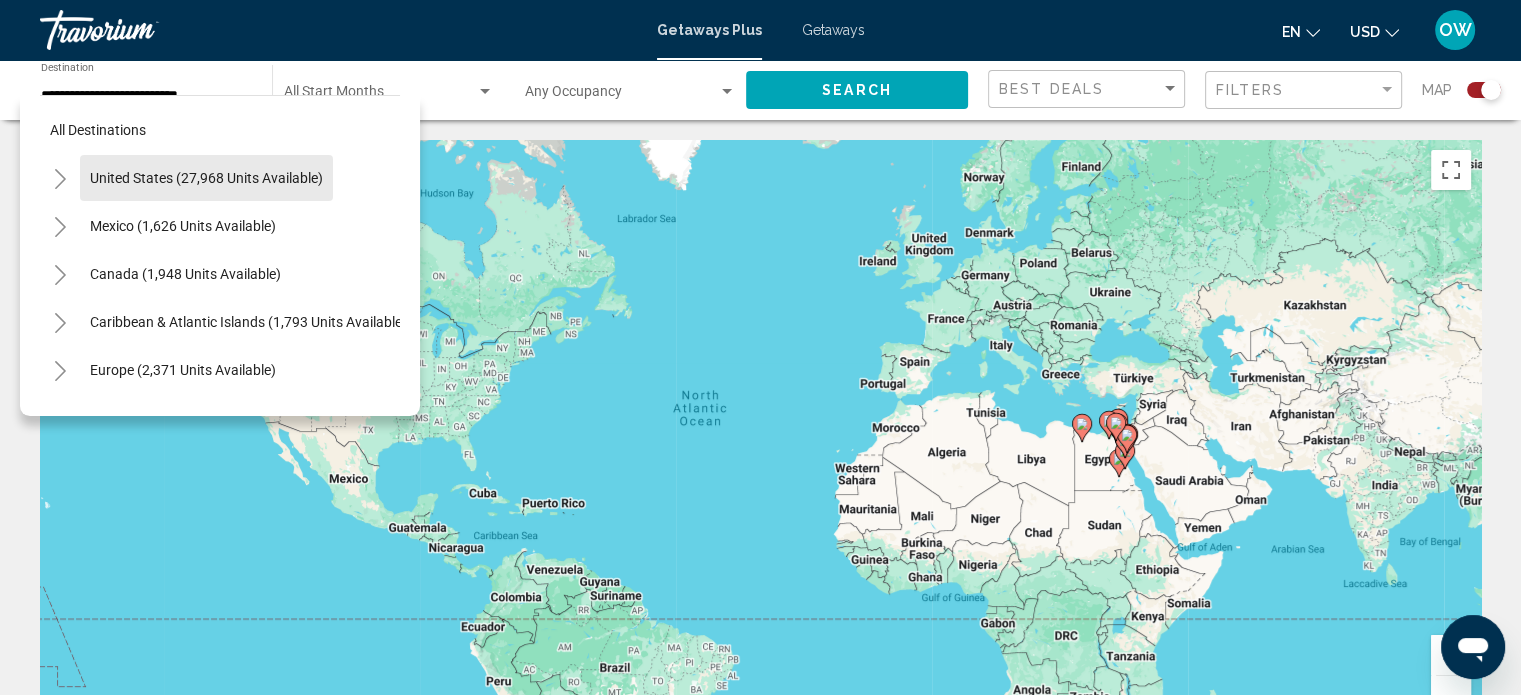 click on "United States (27,968 units available)" 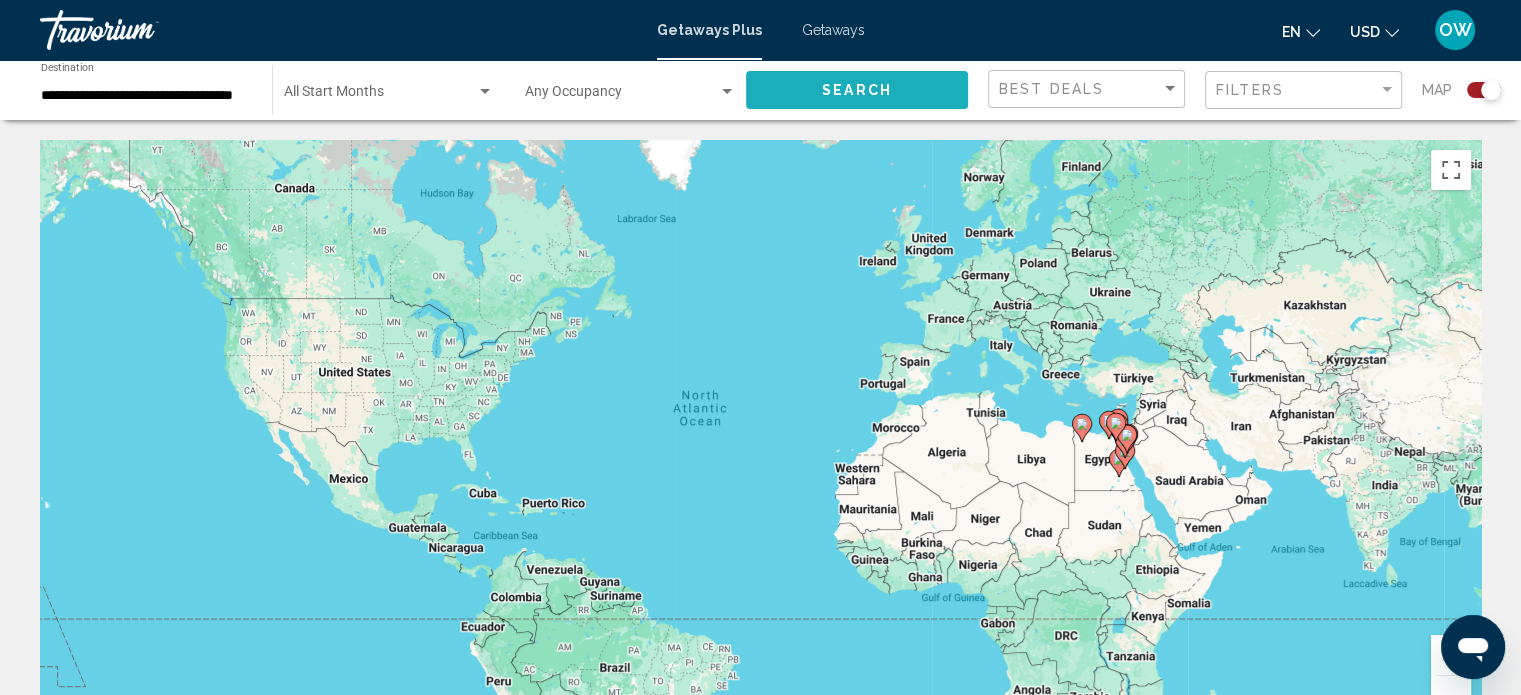 click on "Search" 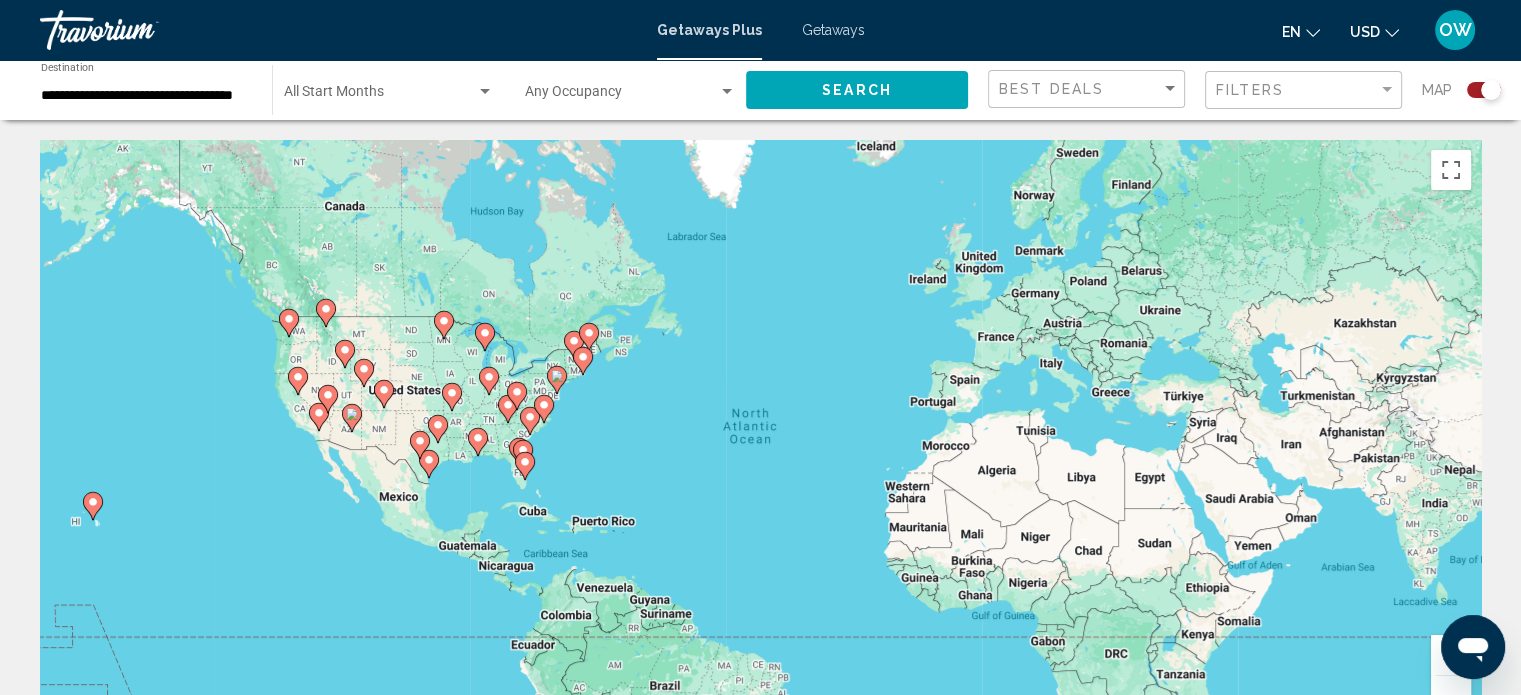 drag, startPoint x: 143, startPoint y: 504, endPoint x: 191, endPoint y: 523, distance: 51.62364 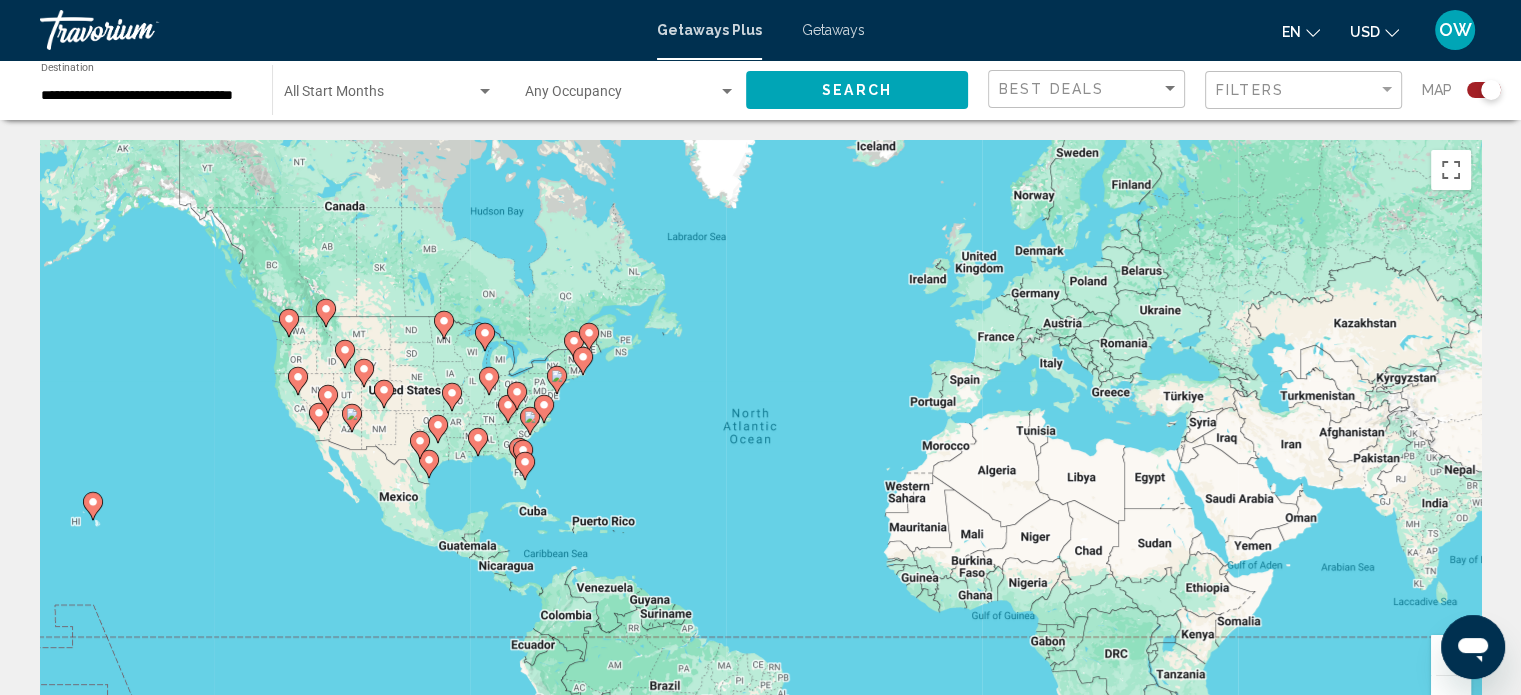 click on "To activate drag with keyboard, press Alt + Enter. Once in keyboard drag state, use the arrow keys to move the marker. To complete the drag, press the Enter key. To cancel, press Escape." at bounding box center (760, 440) 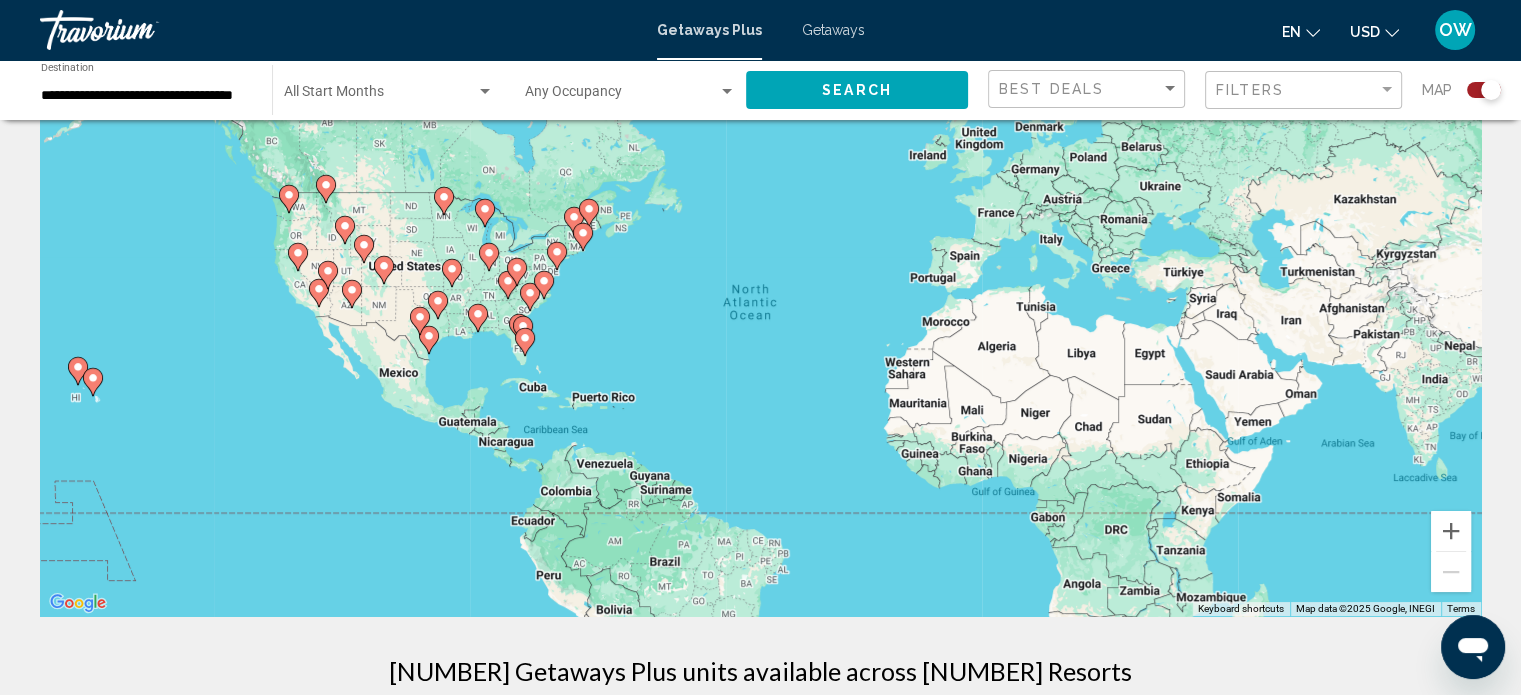 scroll, scrollTop: 74, scrollLeft: 0, axis: vertical 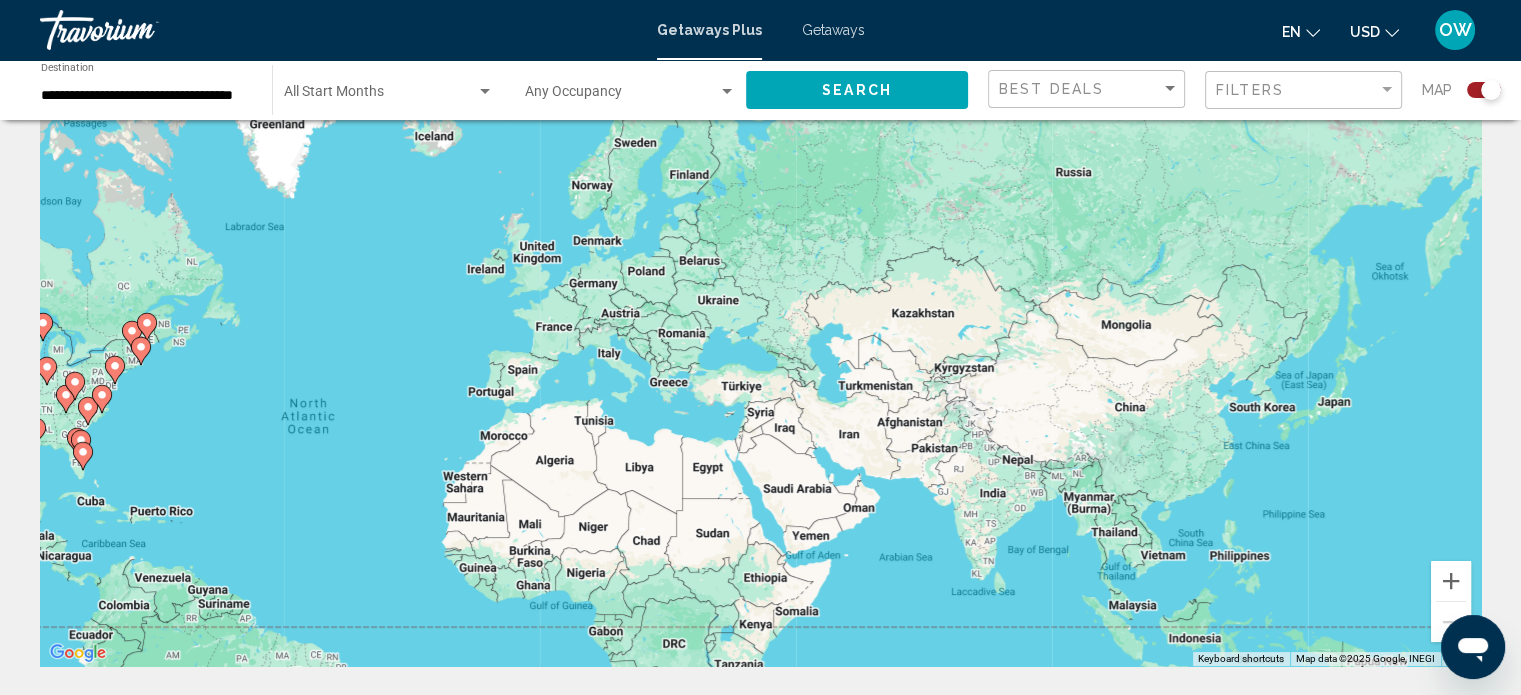drag, startPoint x: 1332, startPoint y: 274, endPoint x: 886, endPoint y: 338, distance: 450.56854 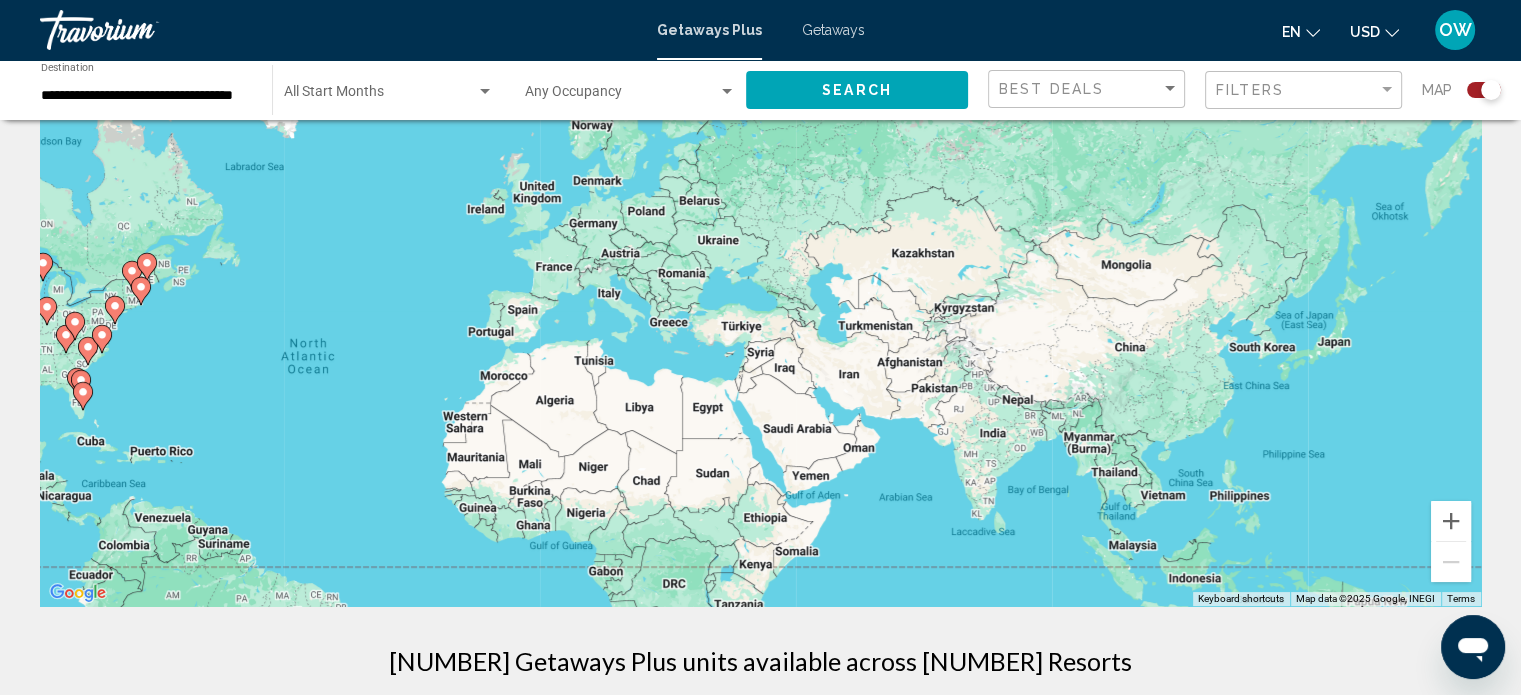scroll, scrollTop: 175, scrollLeft: 0, axis: vertical 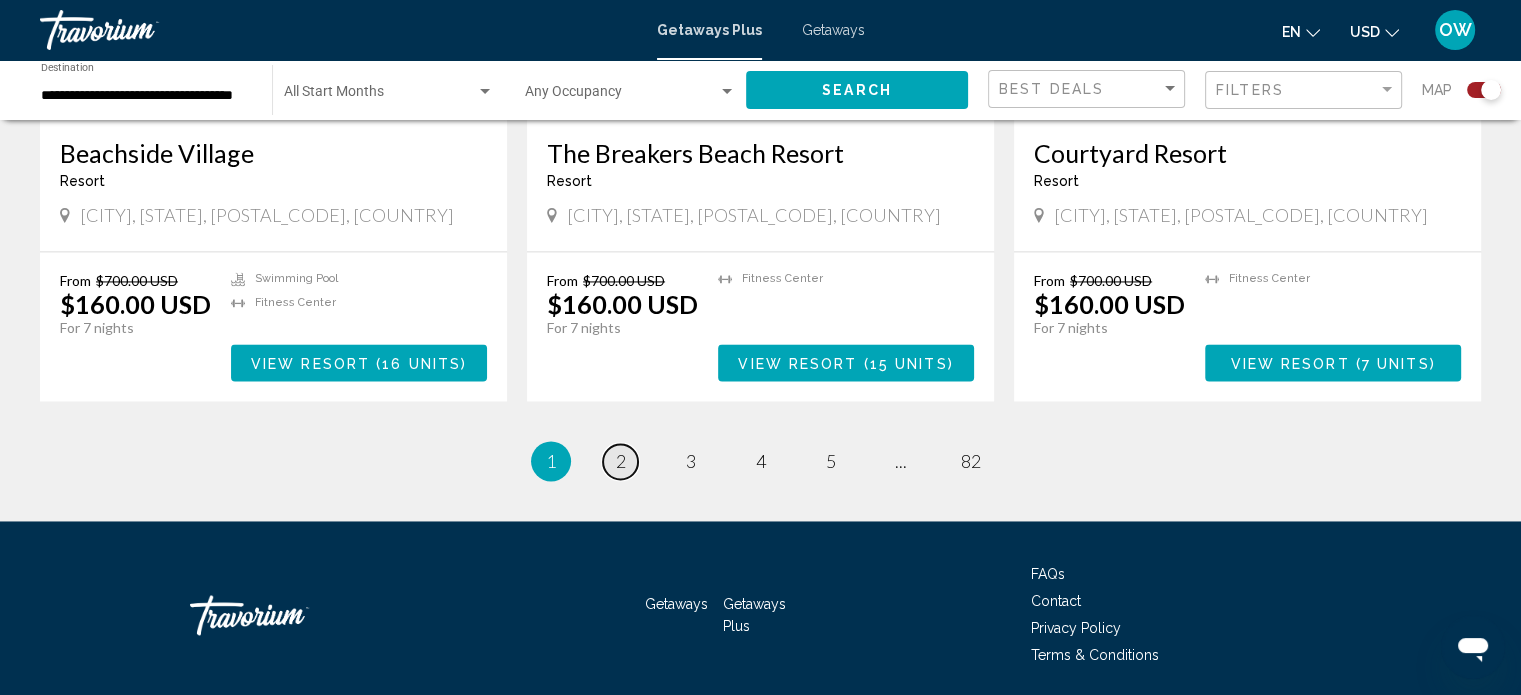 click on "page  2" at bounding box center (620, 461) 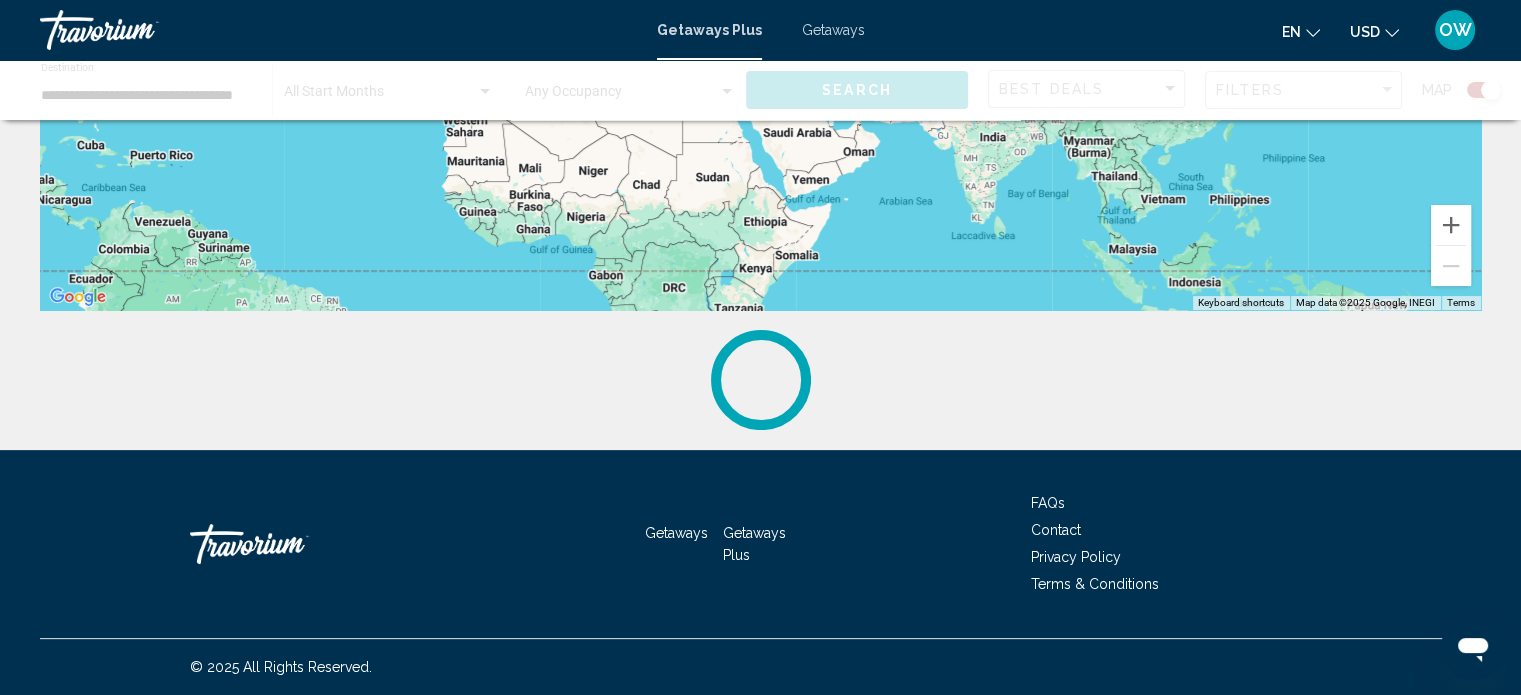 scroll, scrollTop: 0, scrollLeft: 0, axis: both 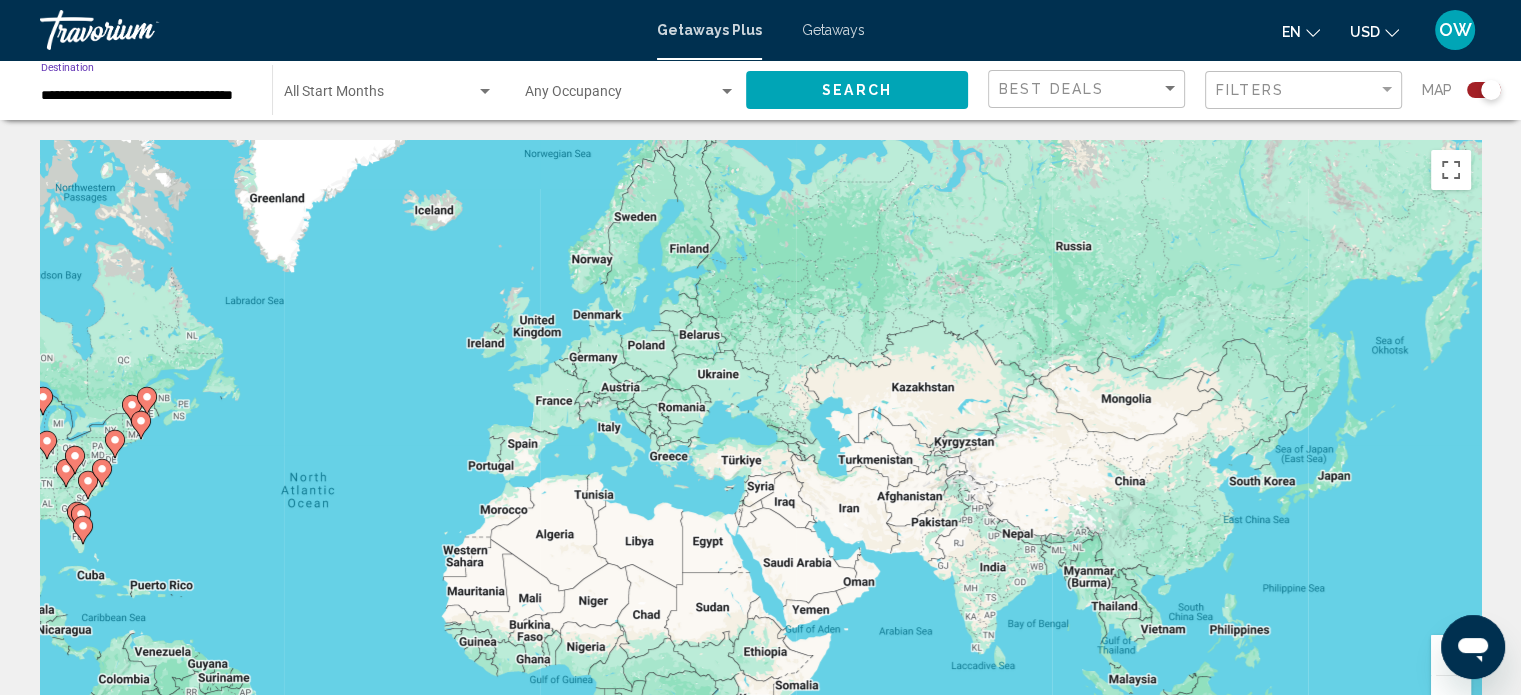 click on "**********" at bounding box center [146, 96] 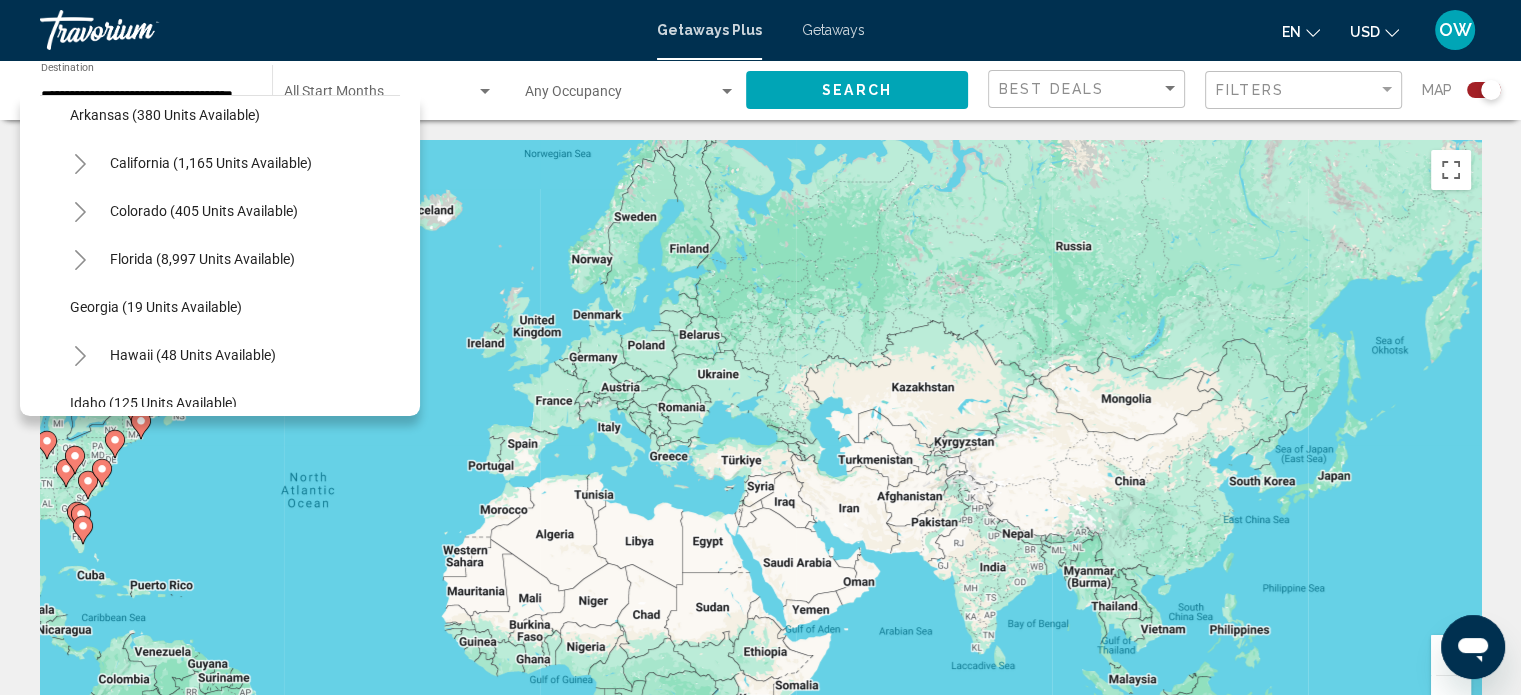 scroll, scrollTop: 240, scrollLeft: 0, axis: vertical 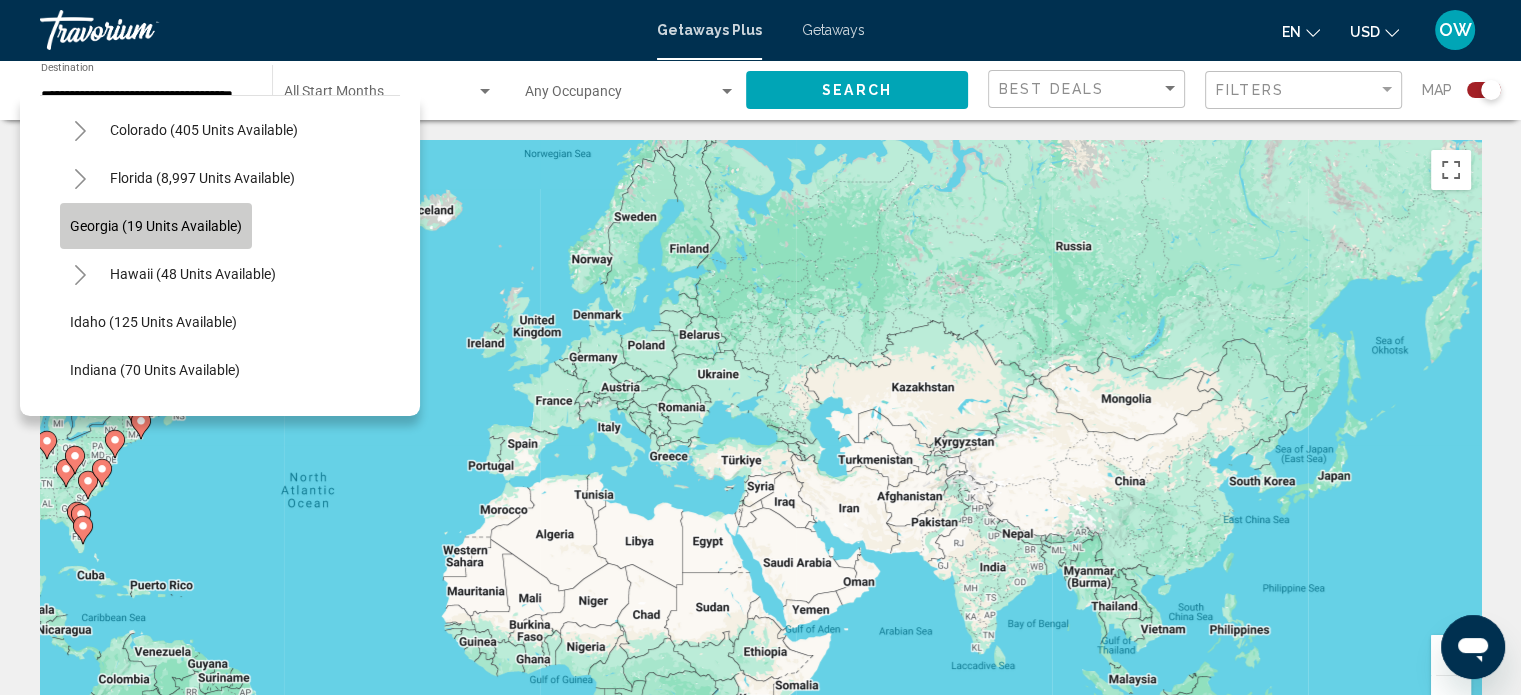 click on "Georgia (19 units available)" 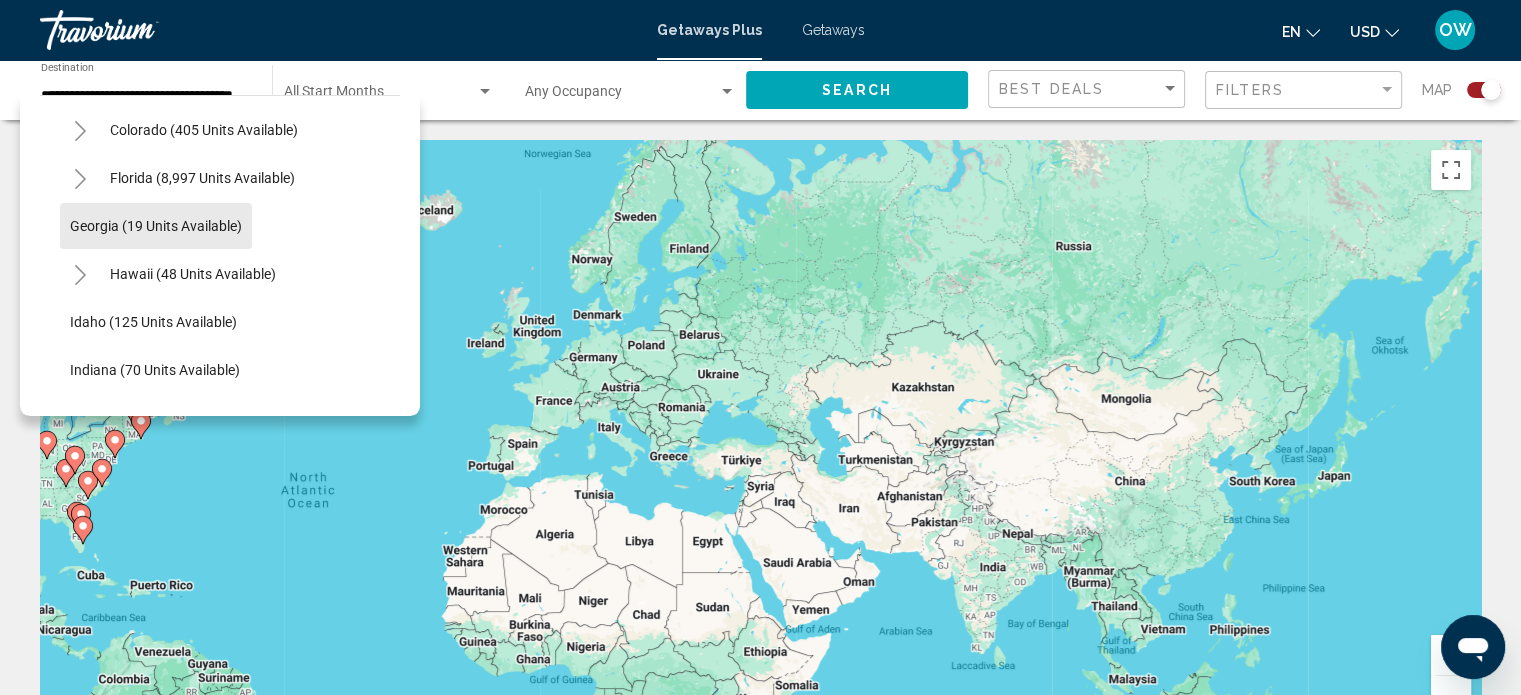 type on "**********" 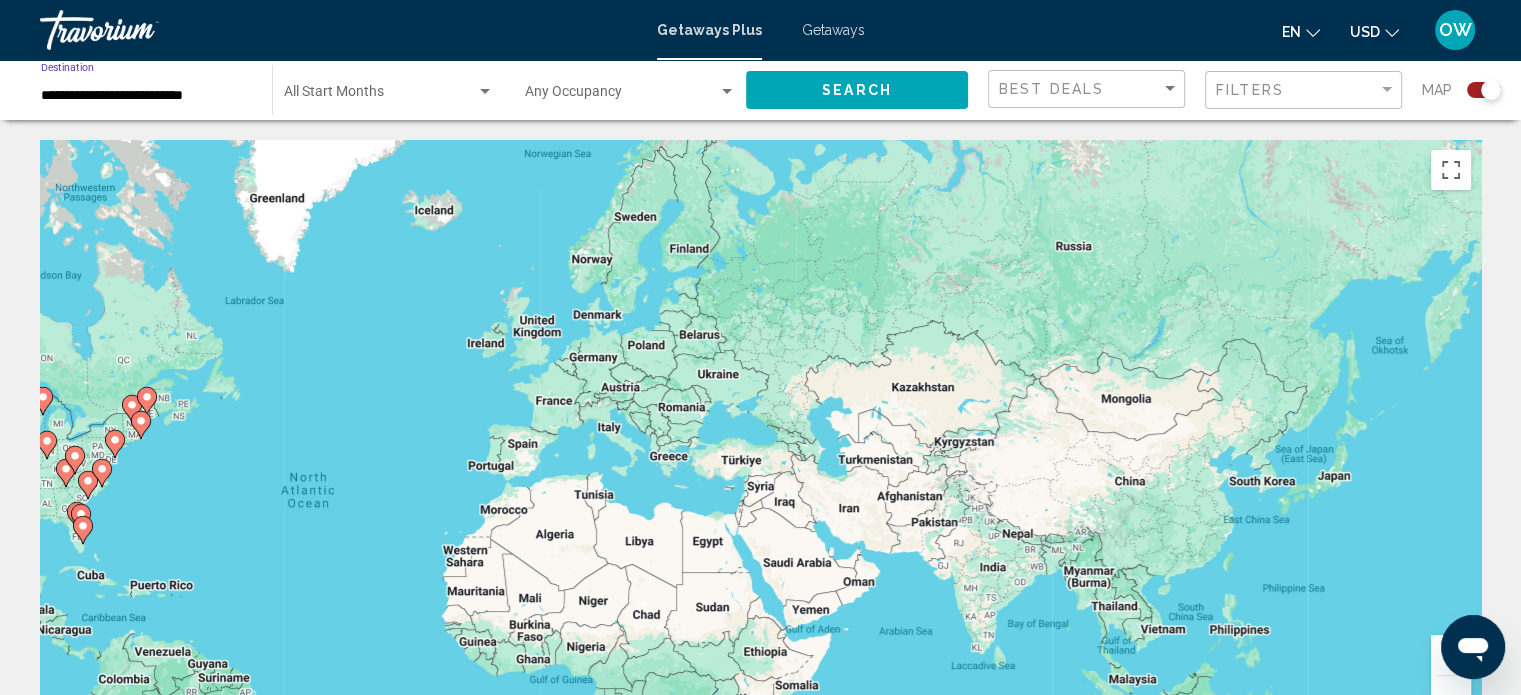 click on "**********" at bounding box center [146, 96] 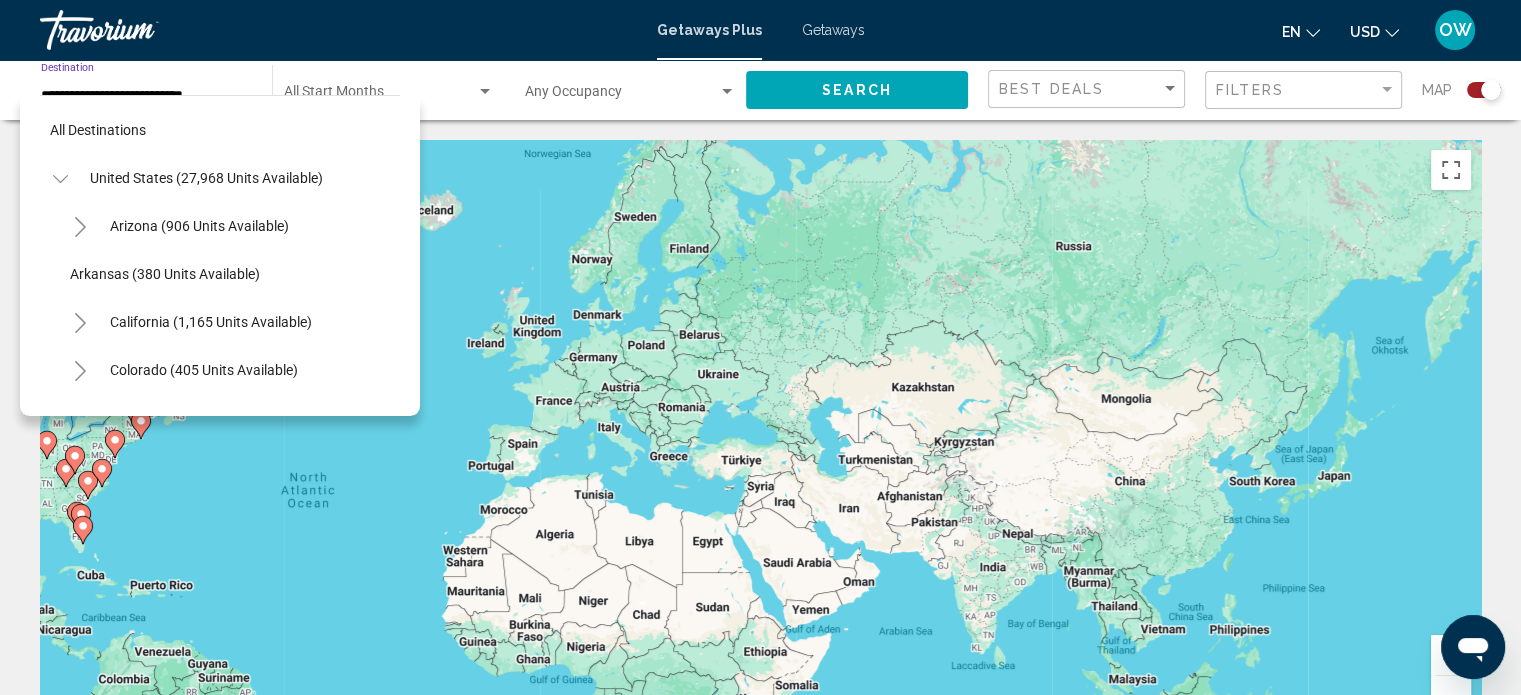 scroll, scrollTop: 222, scrollLeft: 0, axis: vertical 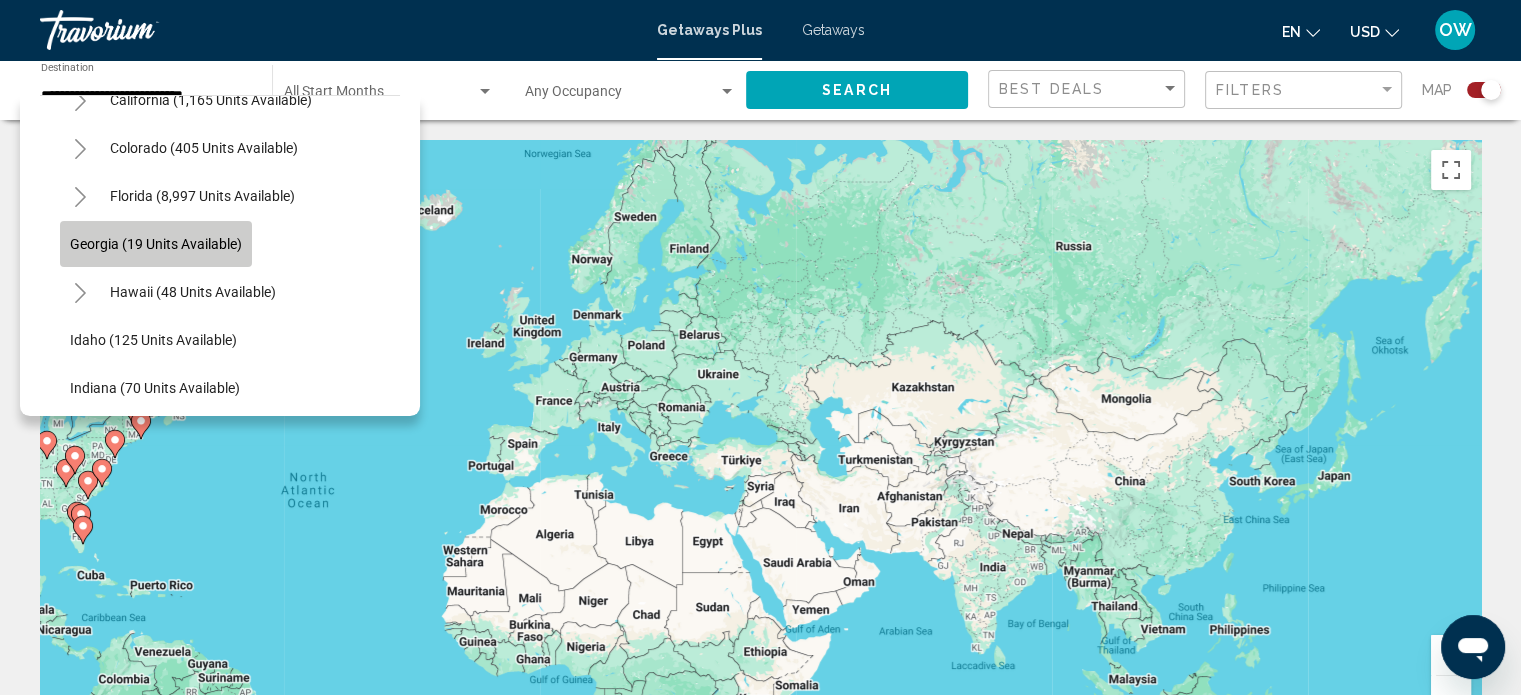 click on "Georgia (19 units available)" 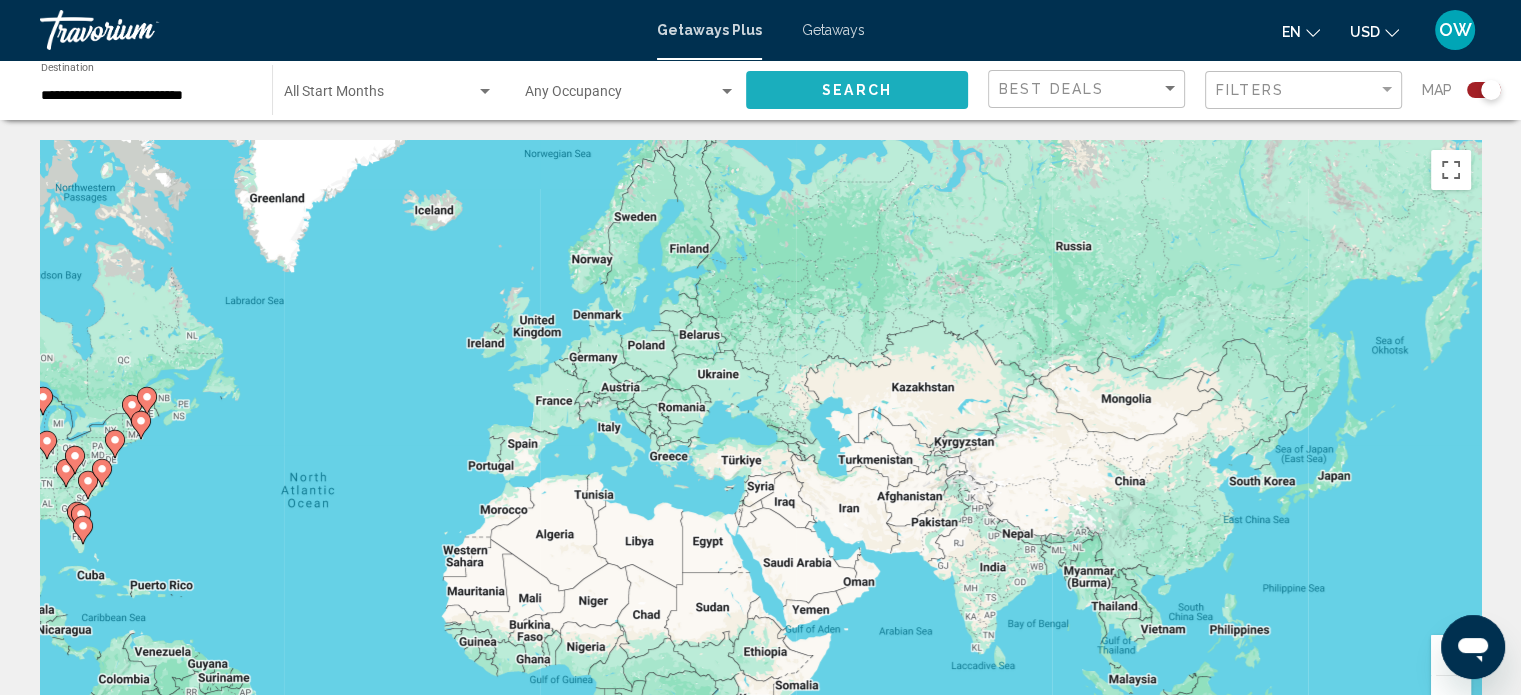 click on "Search" 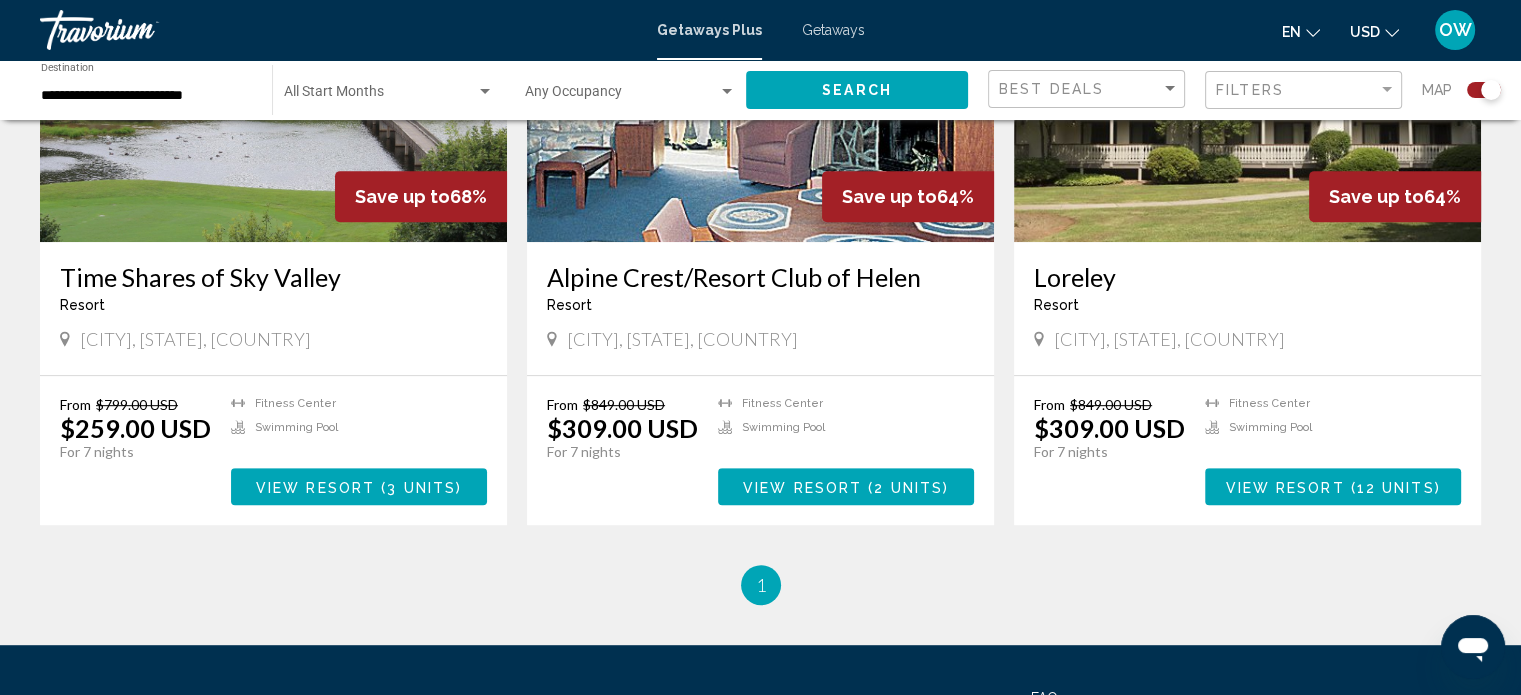 scroll, scrollTop: 919, scrollLeft: 0, axis: vertical 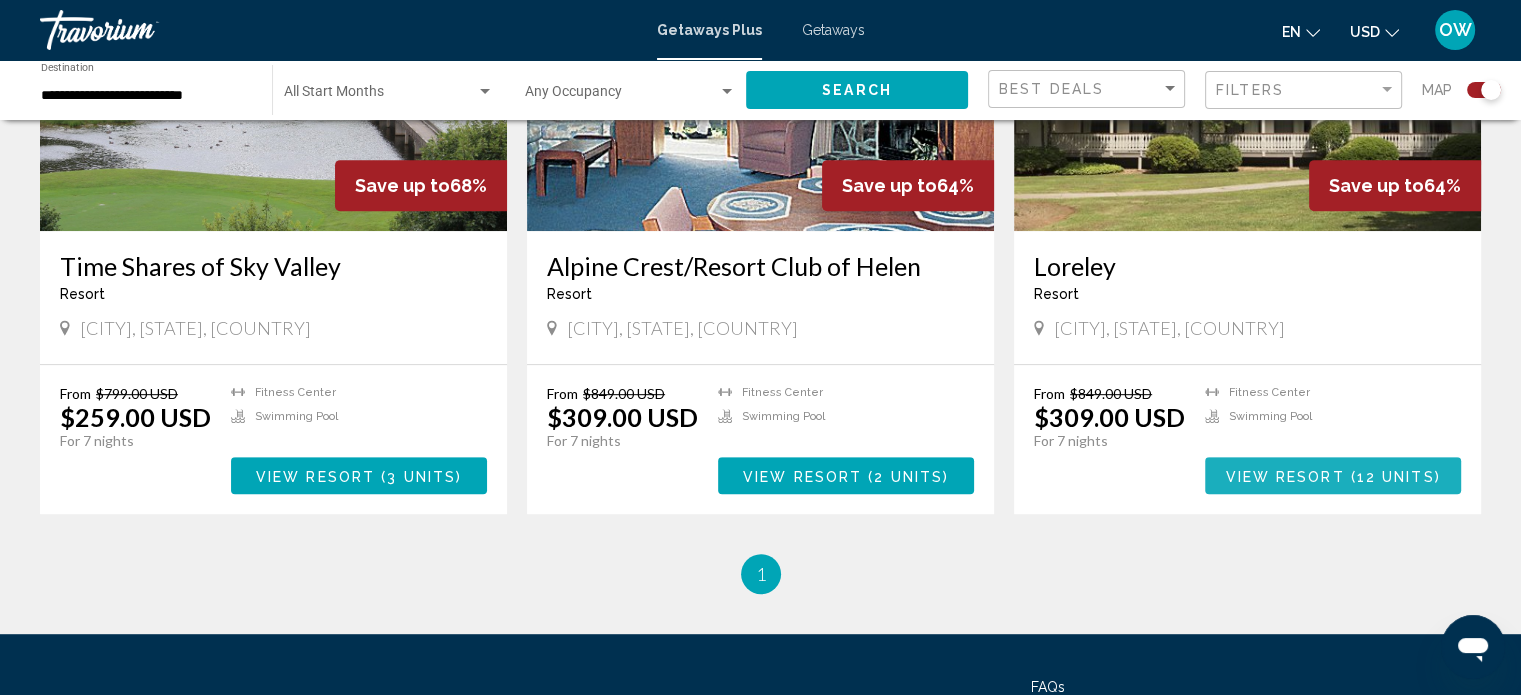 click on "View Resort" at bounding box center [1284, 476] 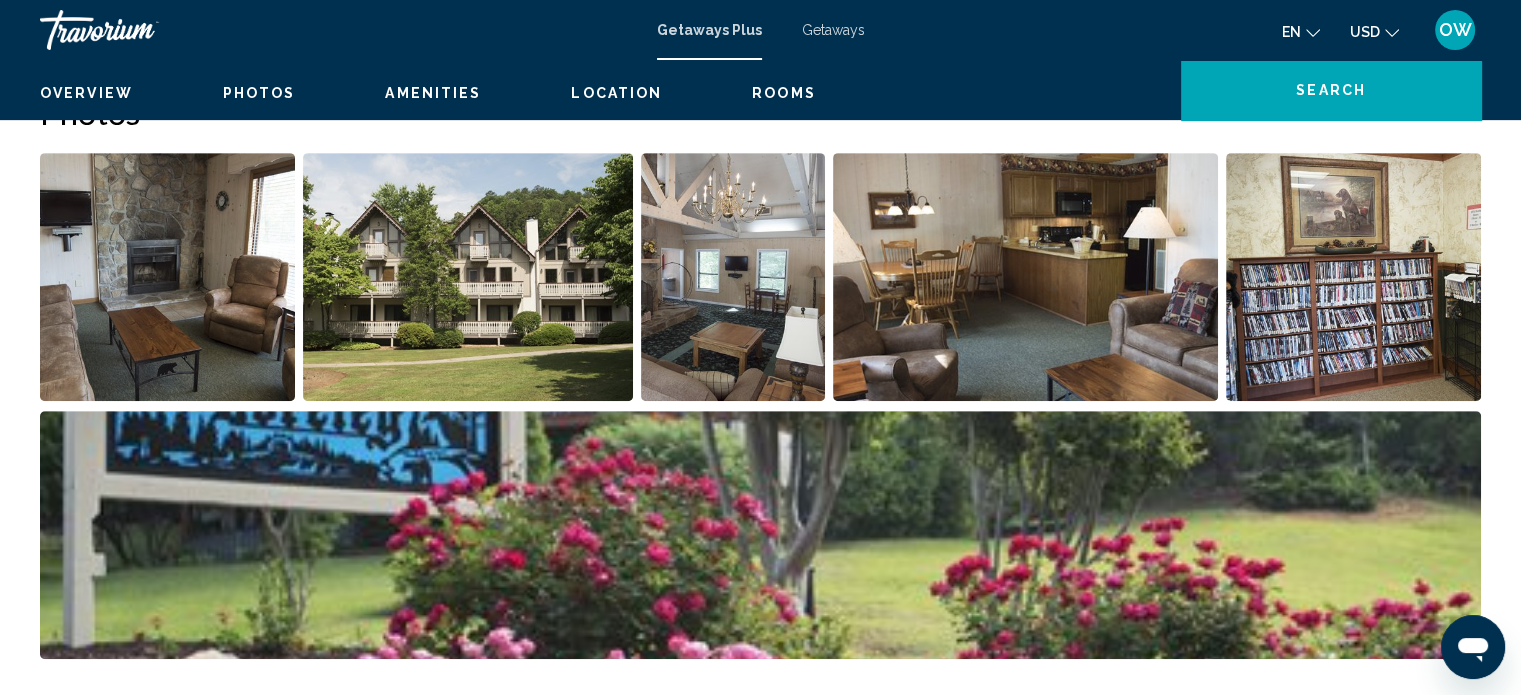 scroll, scrollTop: 12, scrollLeft: 0, axis: vertical 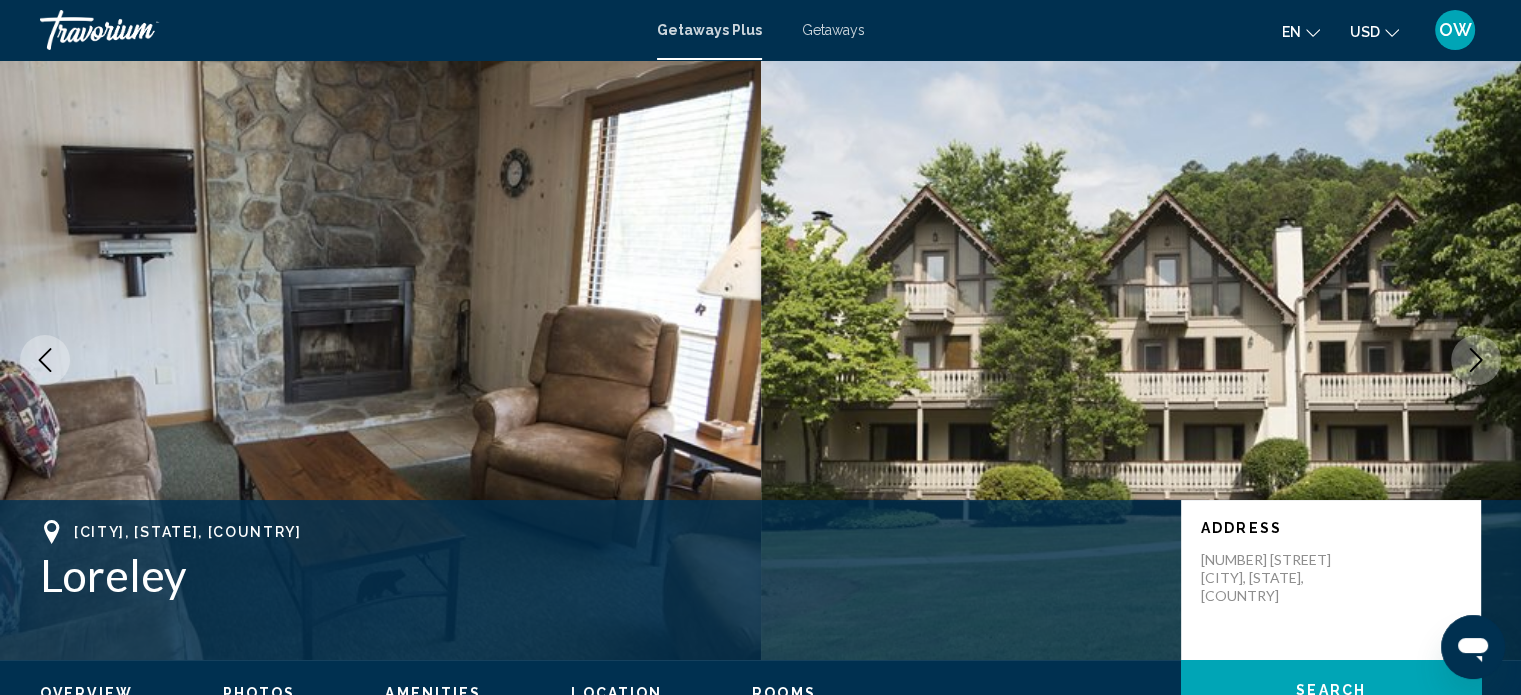 click on "Getaways Plus" at bounding box center [709, 30] 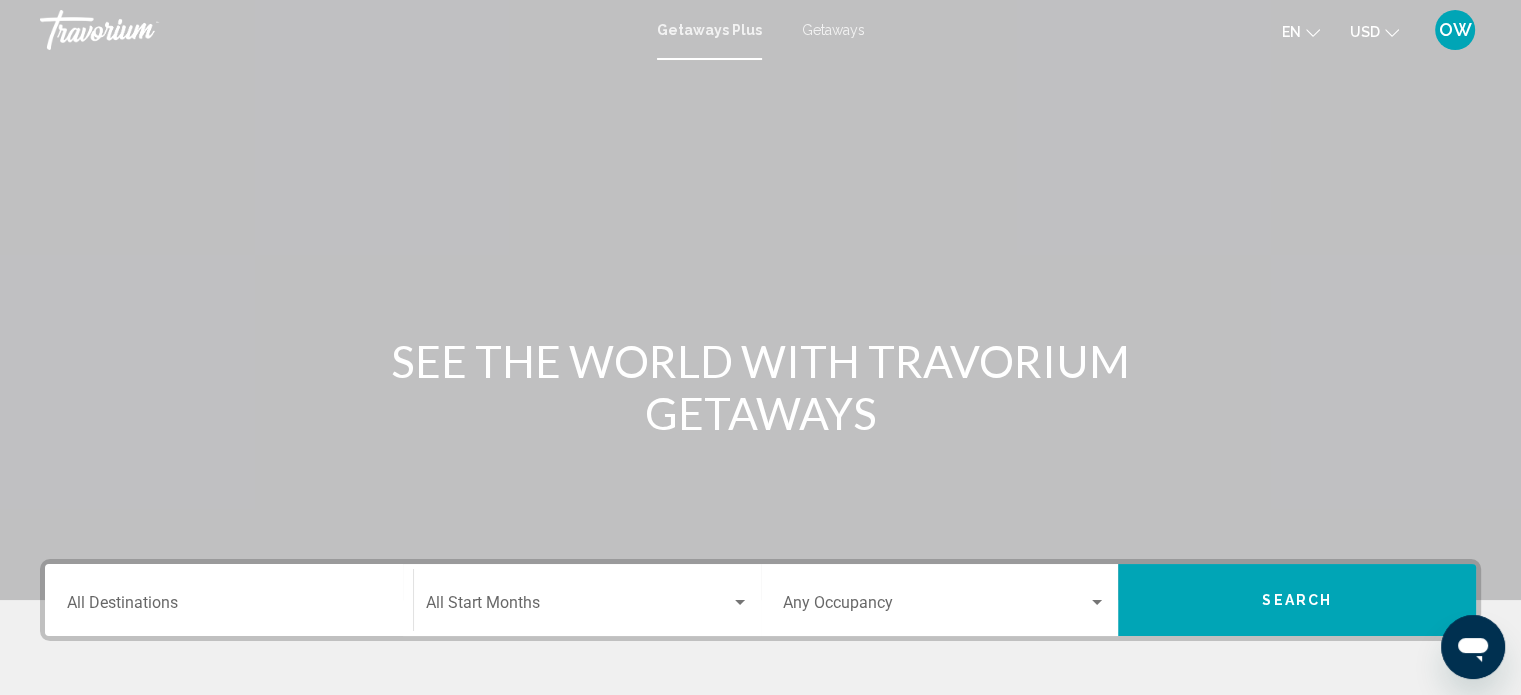 click on "Getaways Plus" at bounding box center [709, 30] 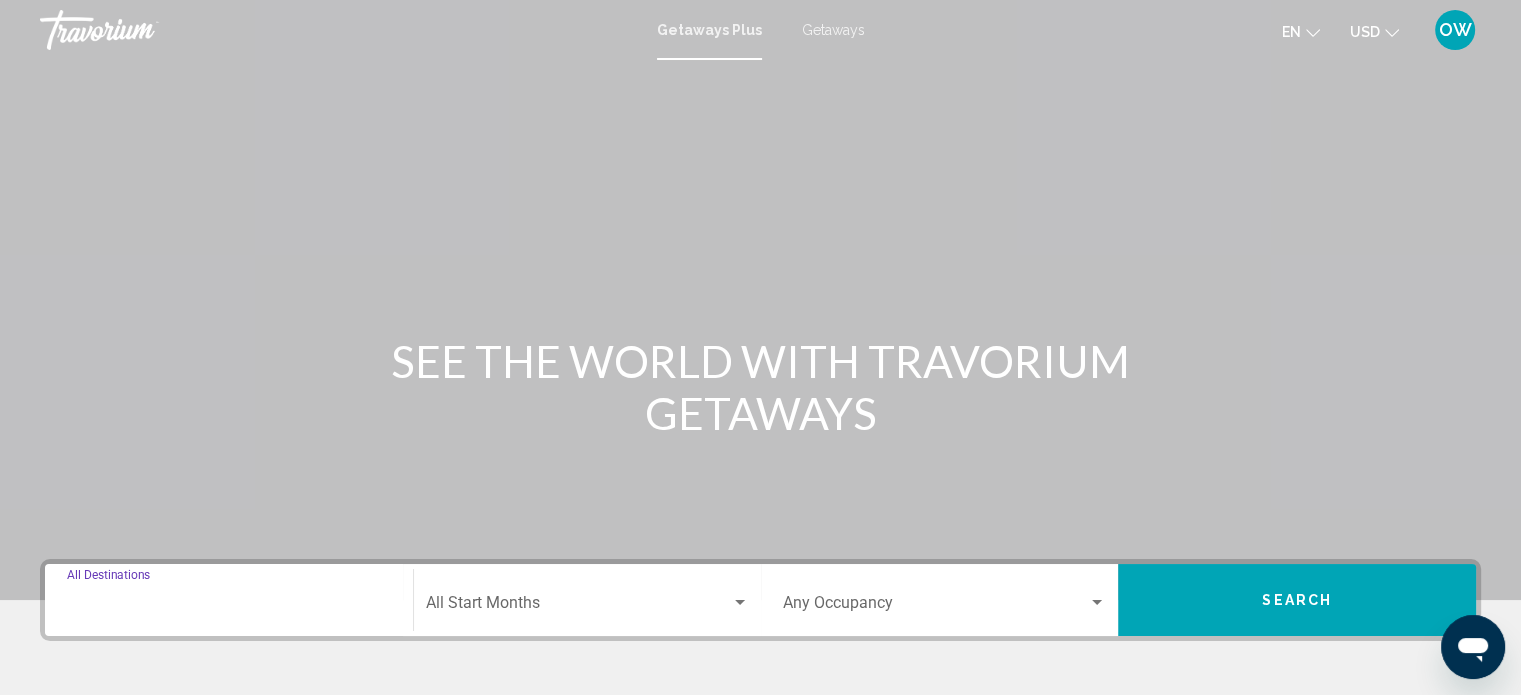click on "Destination All Destinations" at bounding box center [229, 607] 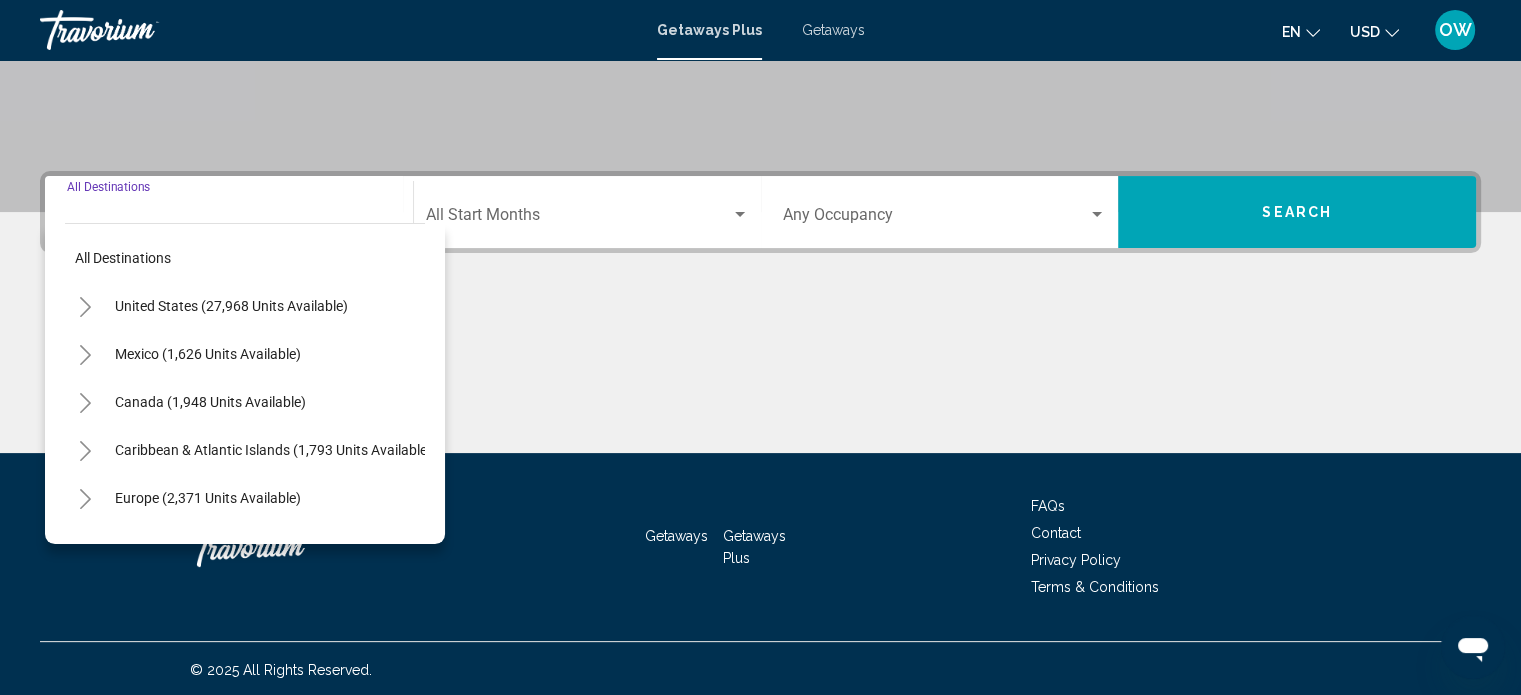scroll, scrollTop: 390, scrollLeft: 0, axis: vertical 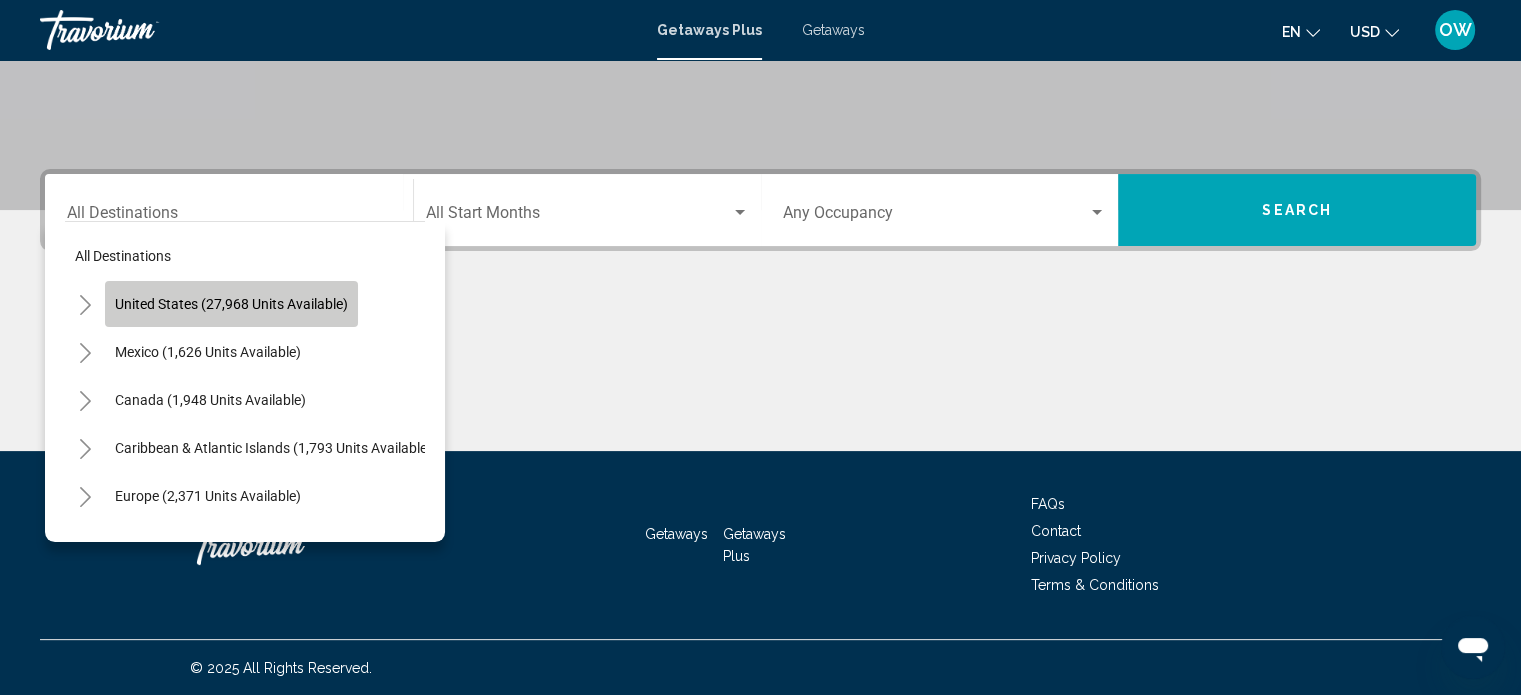 click on "United States (27,968 units available)" 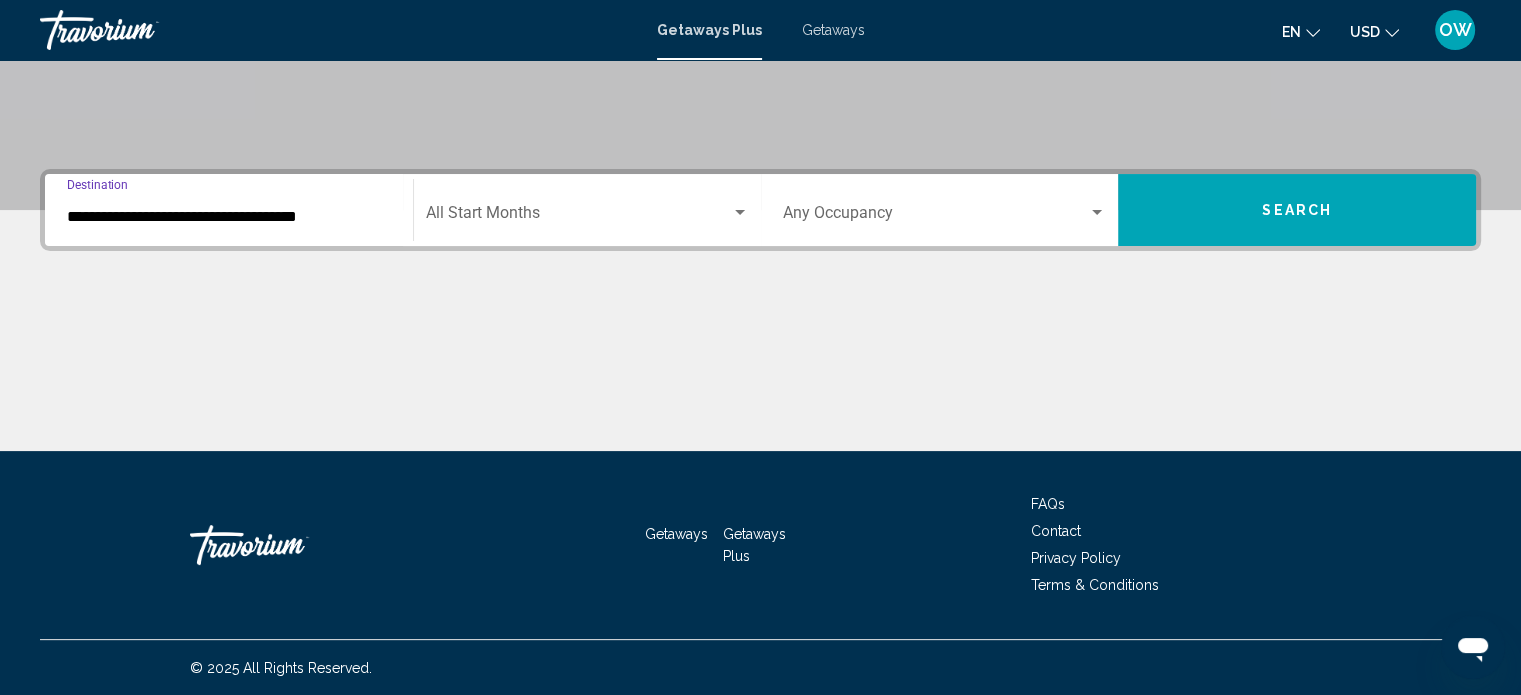 click on "**********" at bounding box center (229, 217) 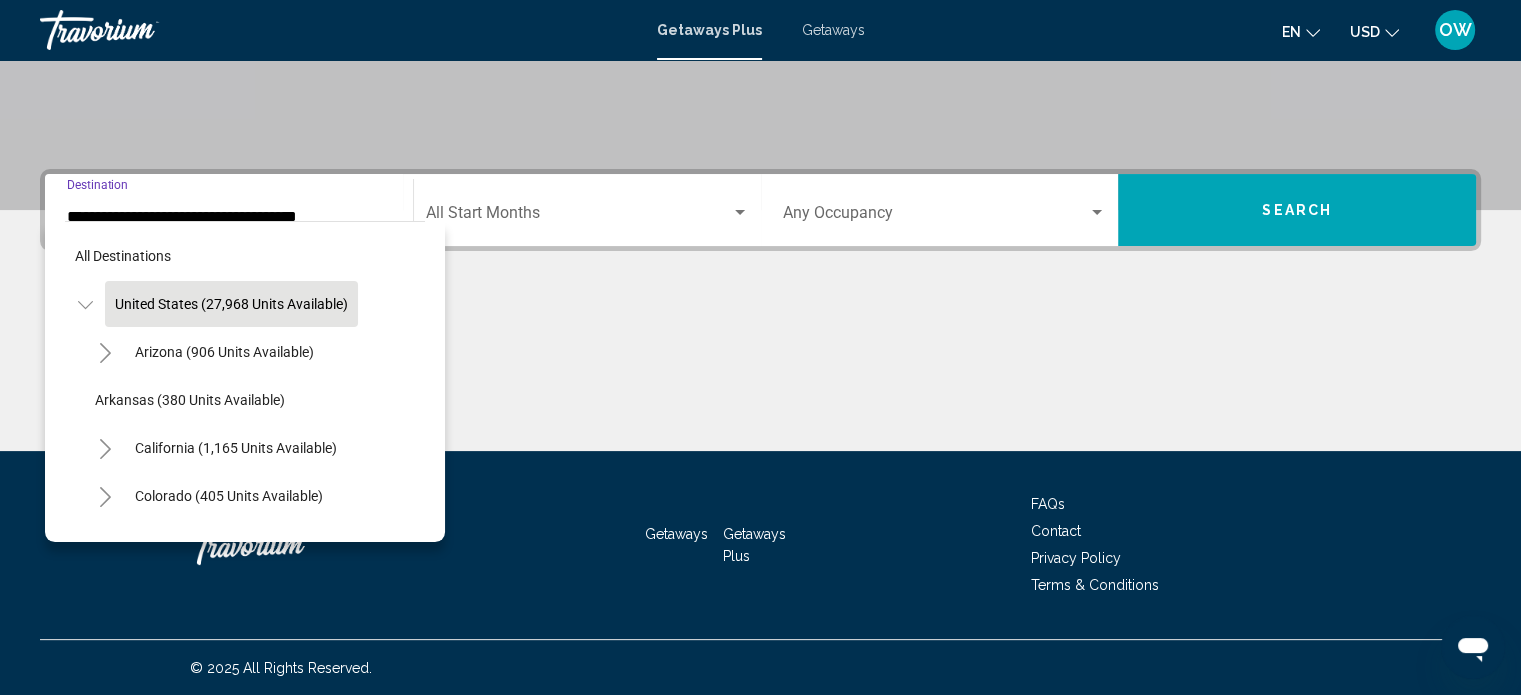 scroll, scrollTop: 346, scrollLeft: 0, axis: vertical 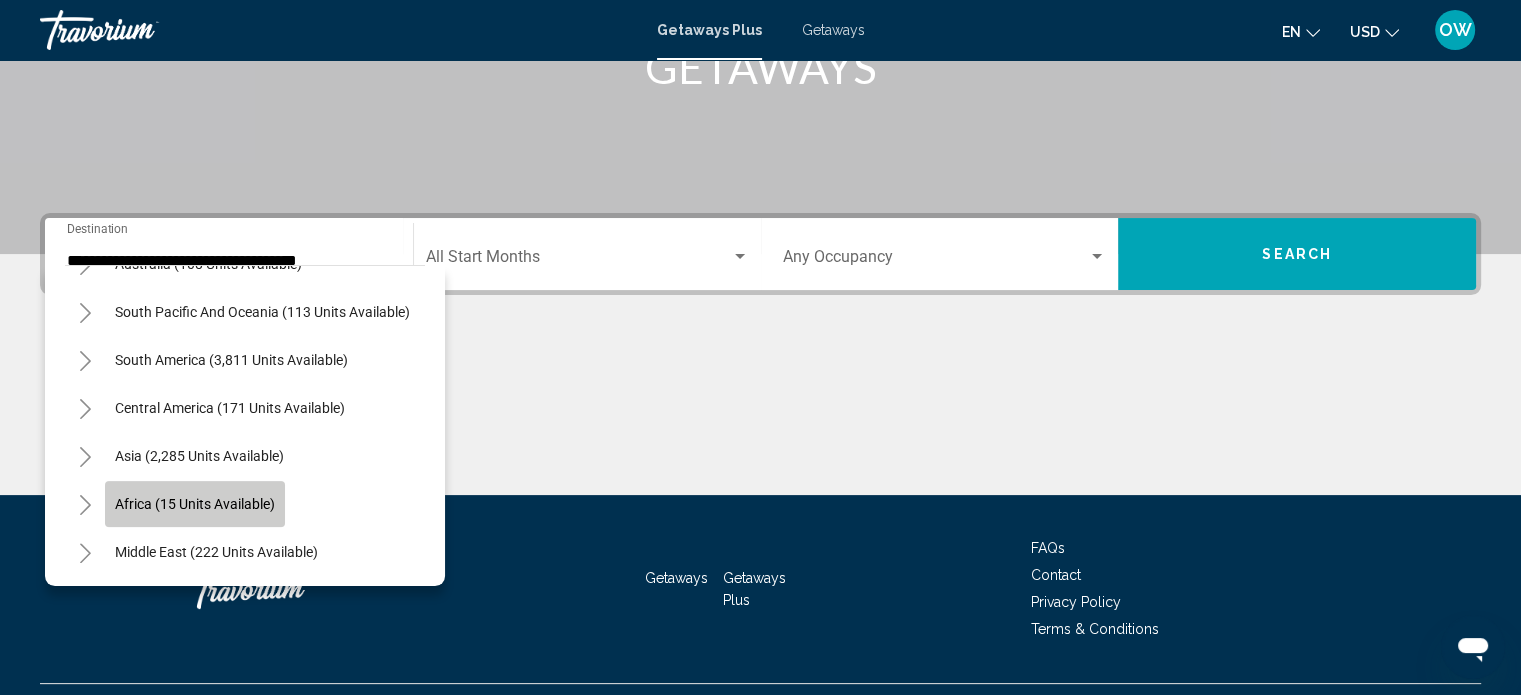 click on "Africa (15 units available)" 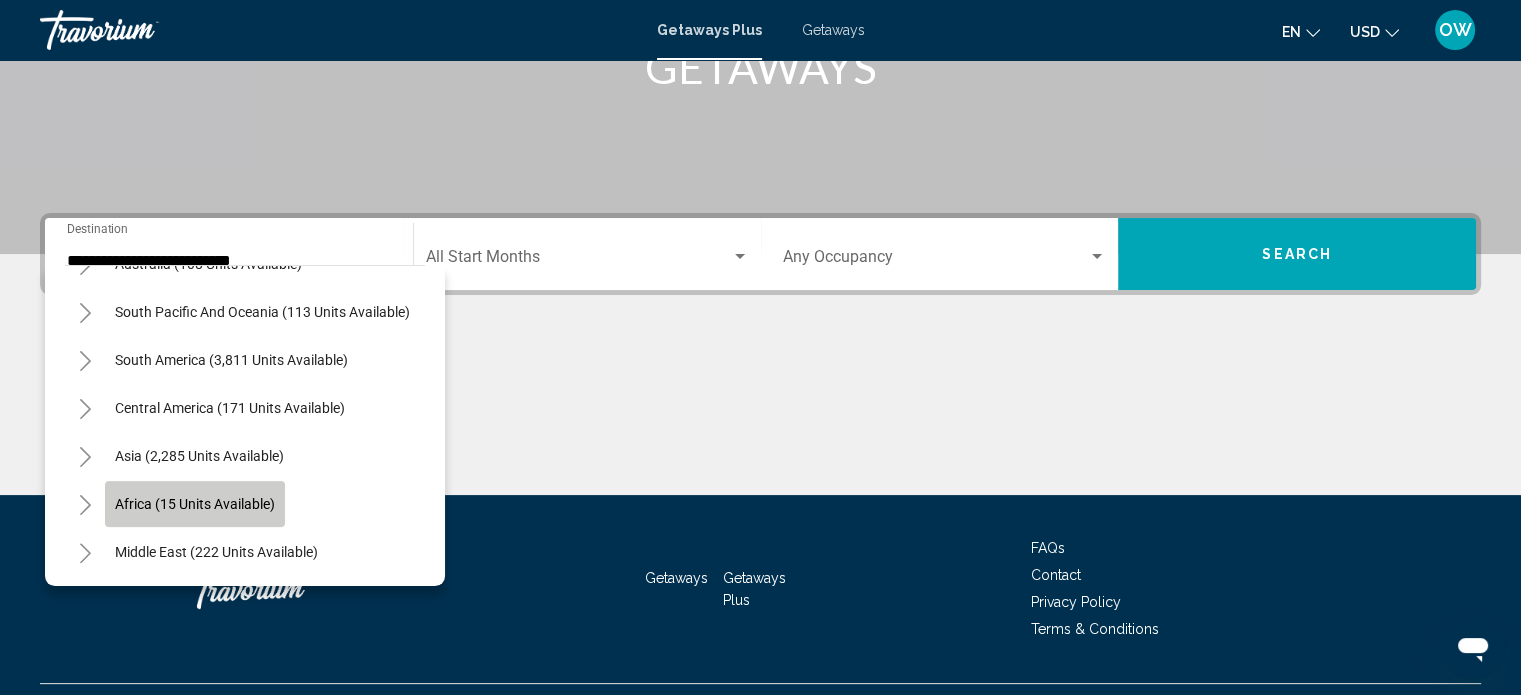 scroll, scrollTop: 390, scrollLeft: 0, axis: vertical 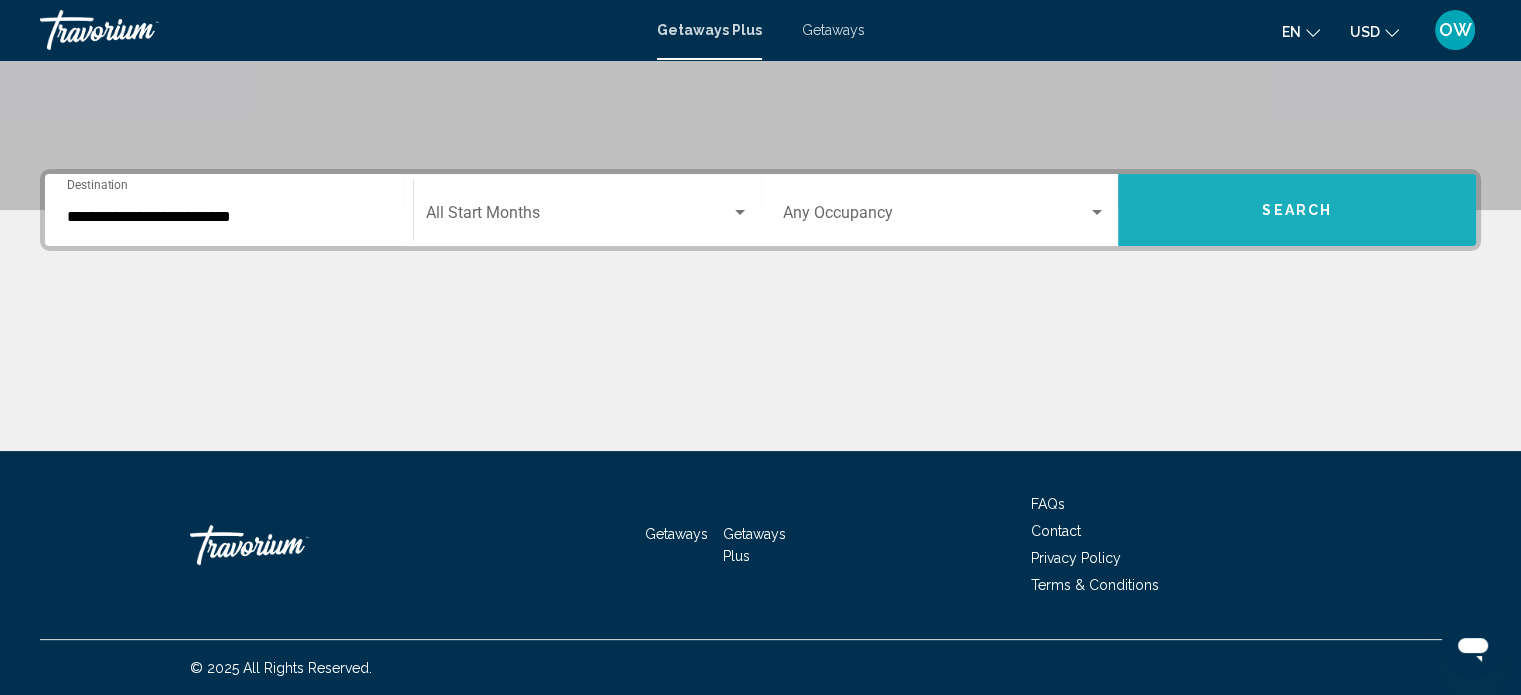 click on "Search" at bounding box center [1297, 210] 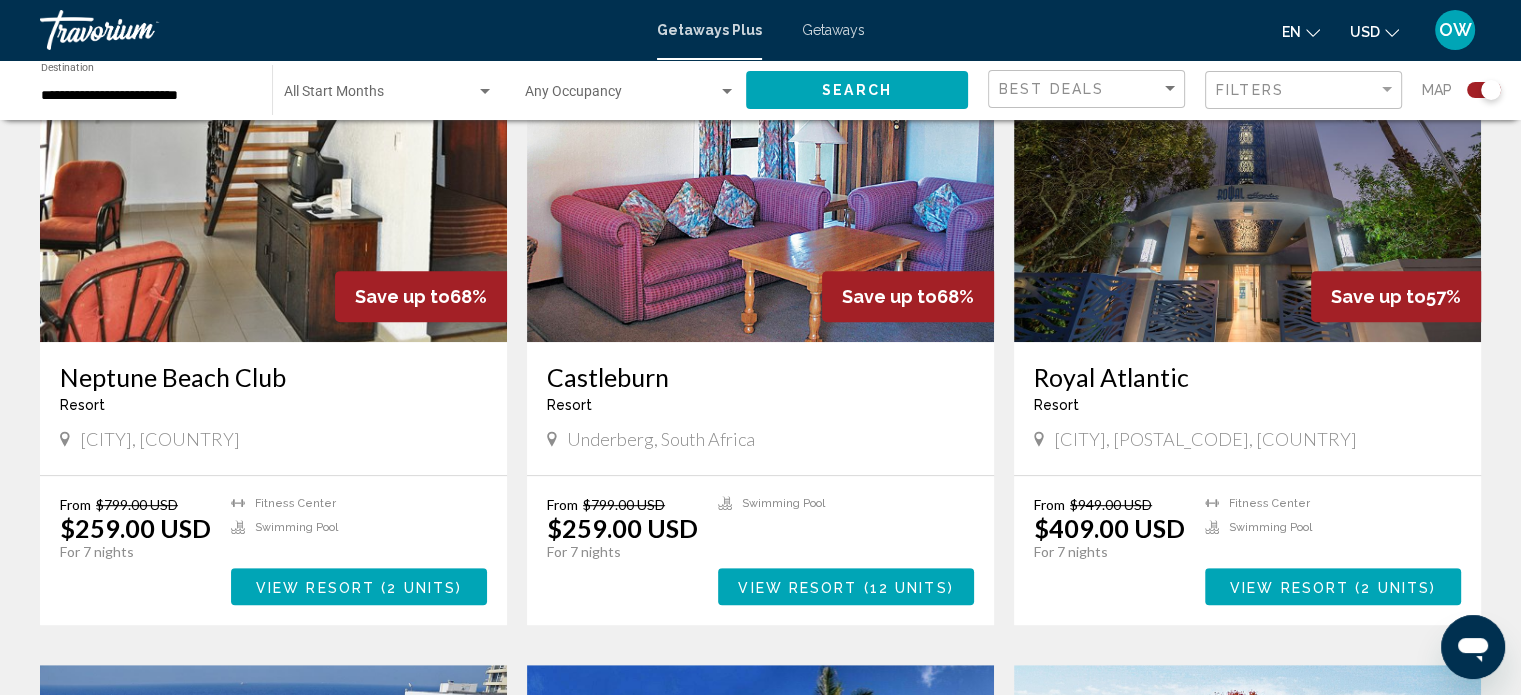 scroll, scrollTop: 817, scrollLeft: 0, axis: vertical 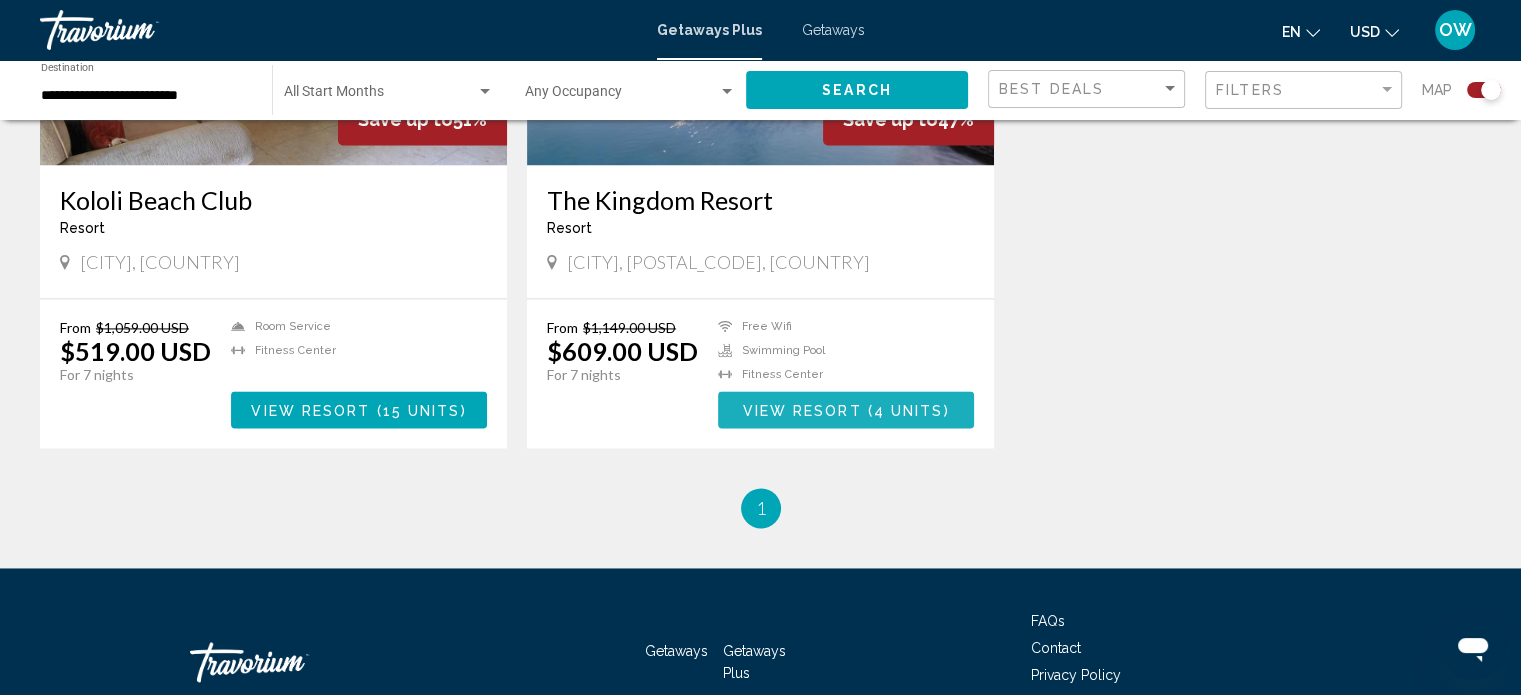 click on "View Resort    ( 4 units )" at bounding box center [846, 409] 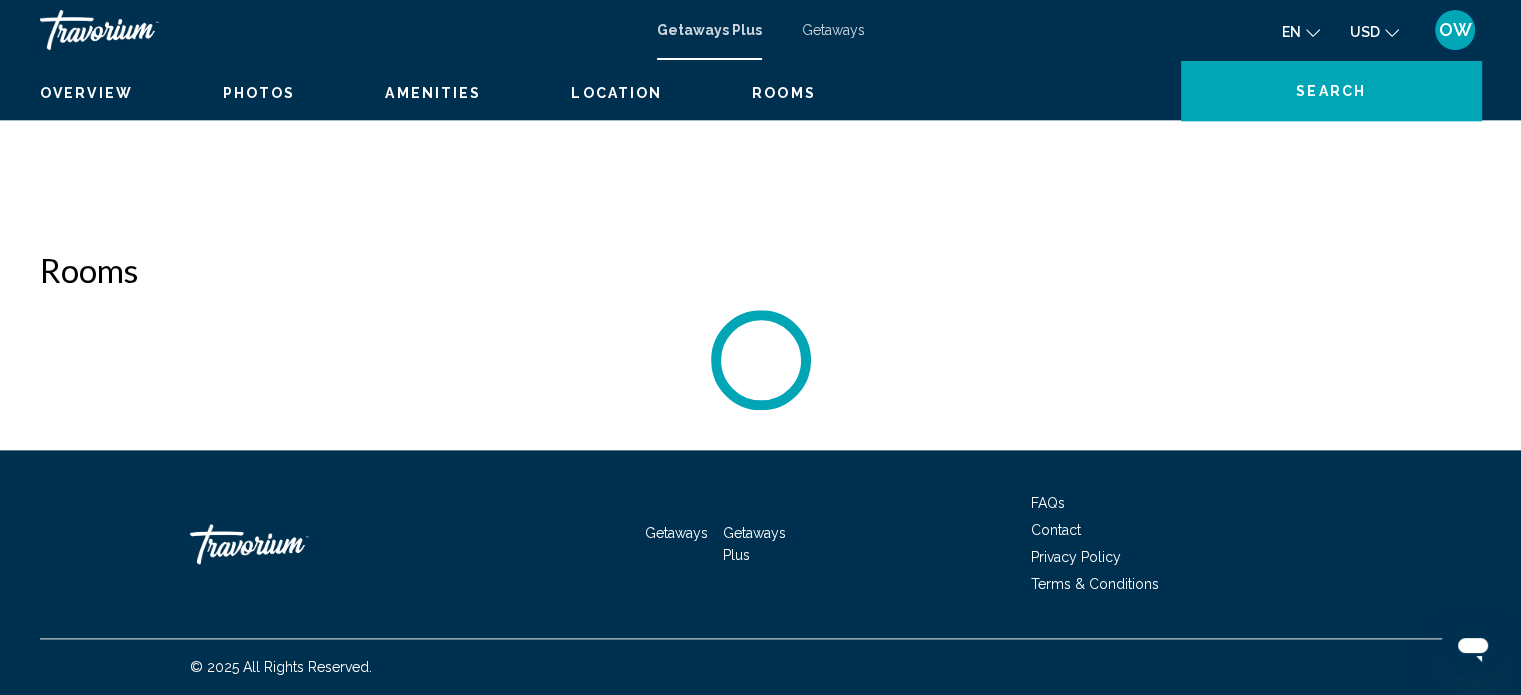 scroll, scrollTop: 12, scrollLeft: 0, axis: vertical 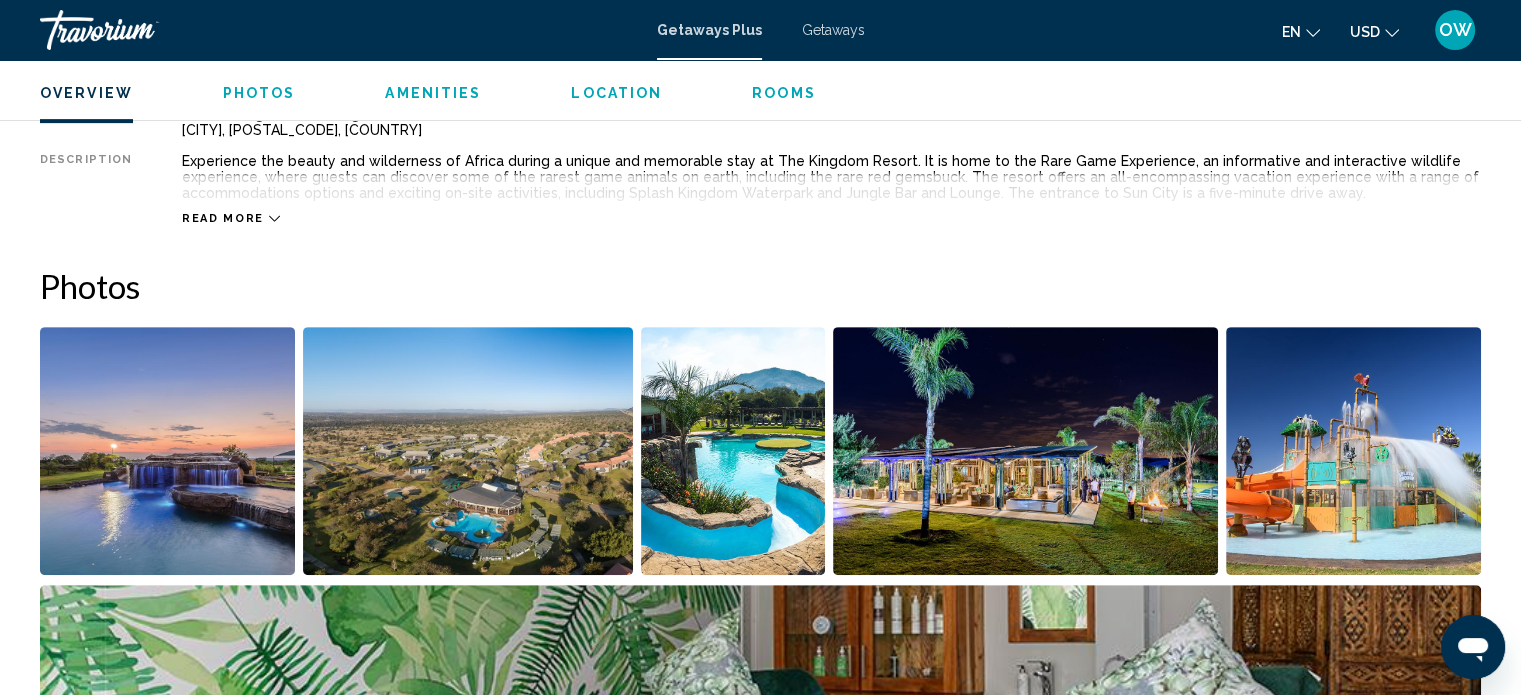 click on "Read more" at bounding box center [231, 218] 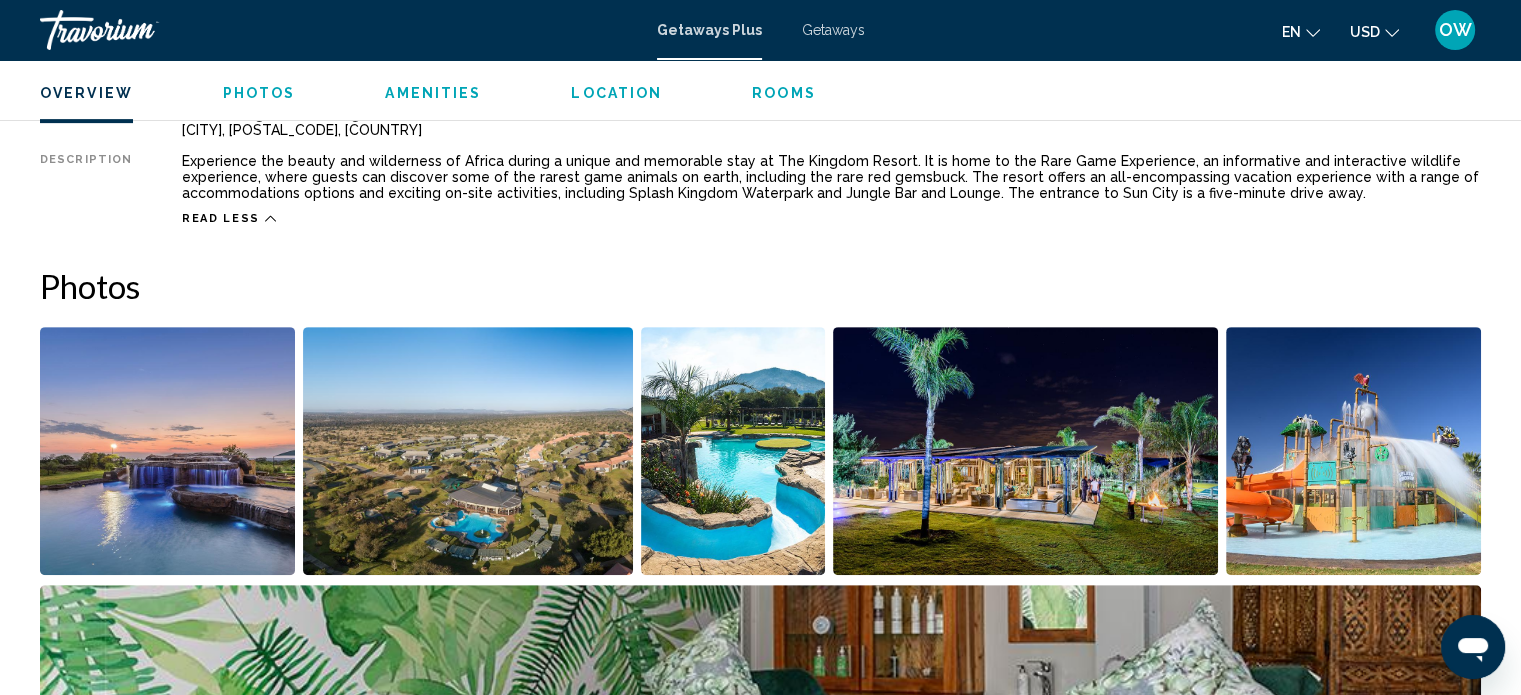 click 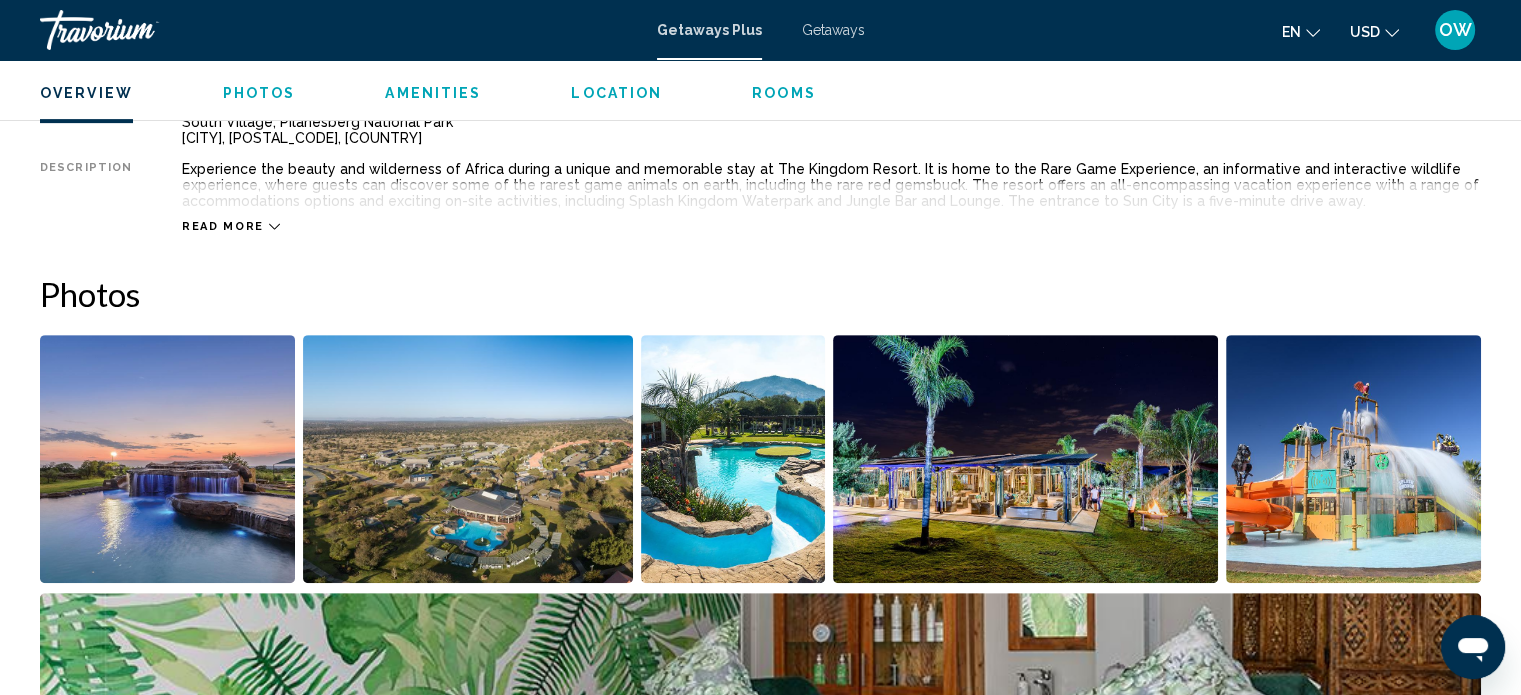 scroll, scrollTop: 760, scrollLeft: 0, axis: vertical 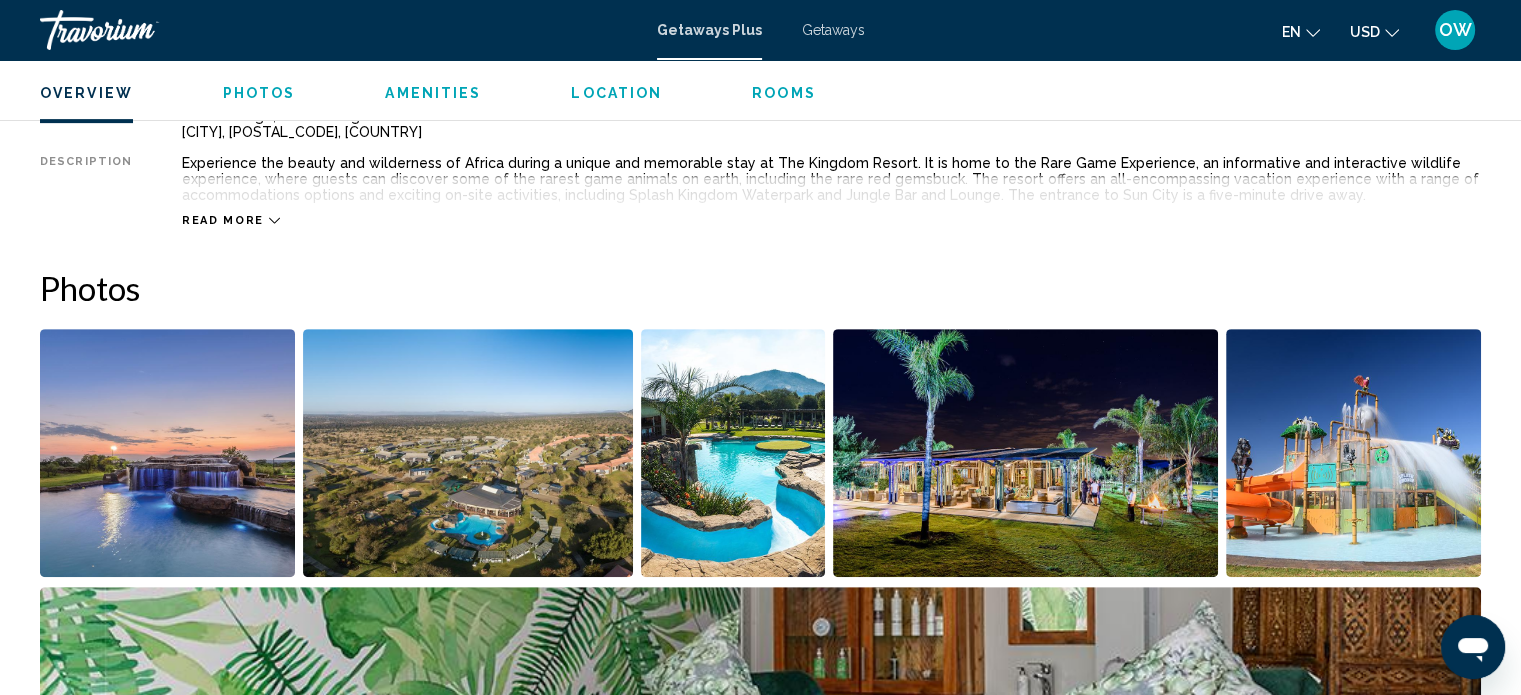 click 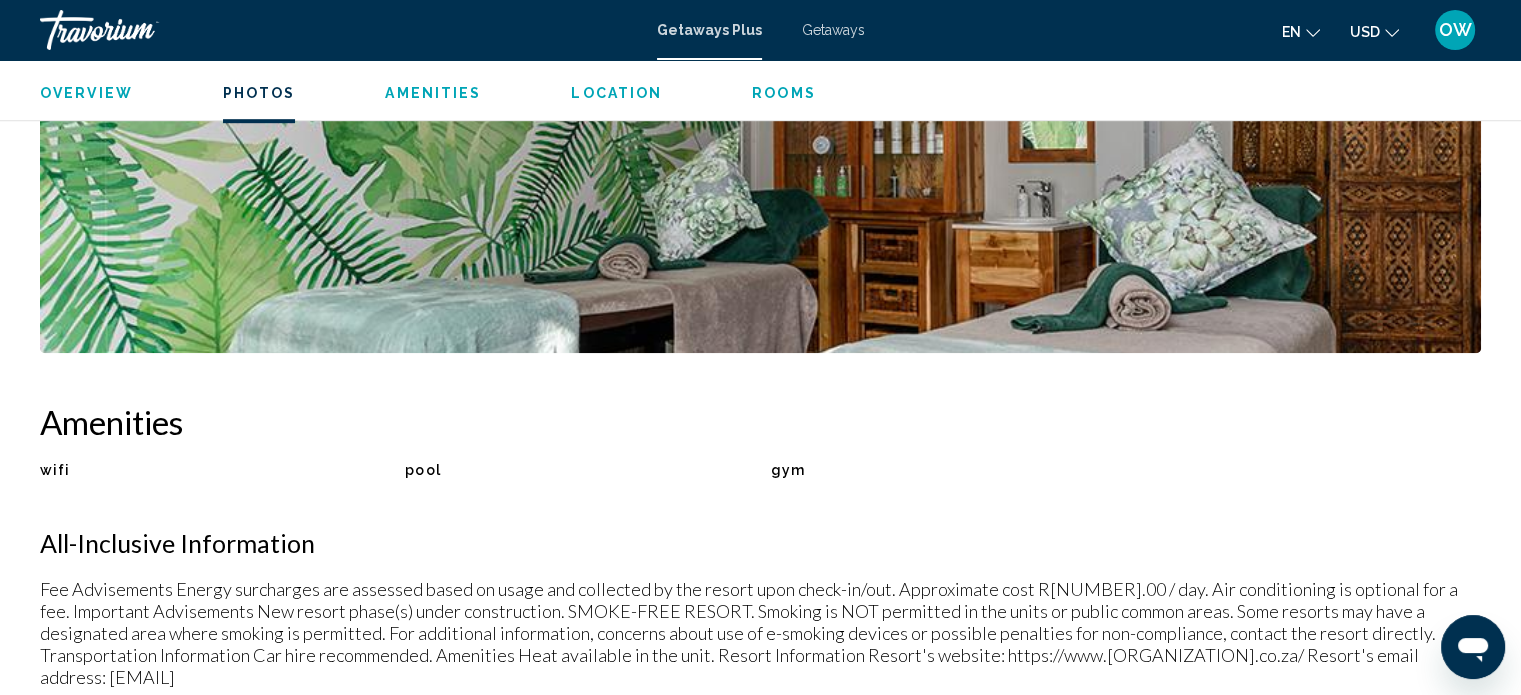 scroll, scrollTop: 1268, scrollLeft: 0, axis: vertical 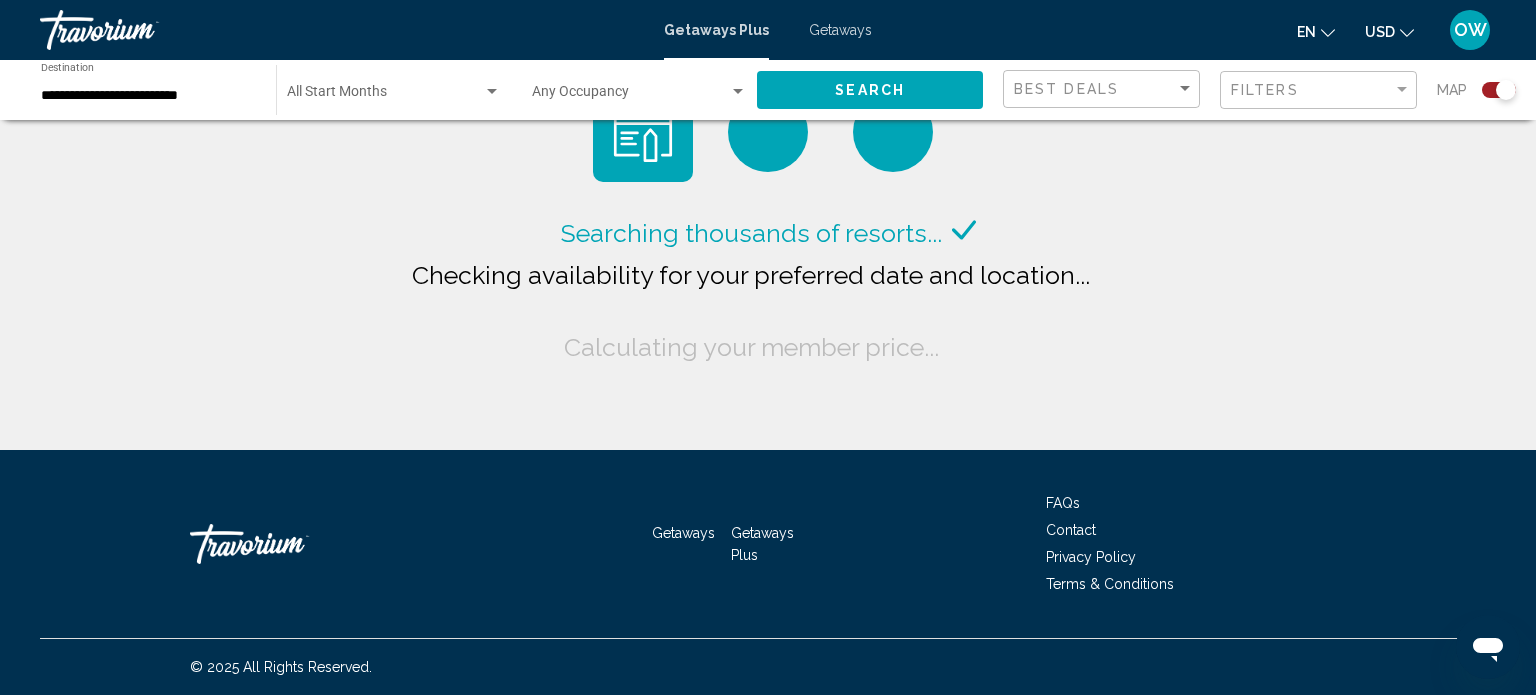 click on "**********" 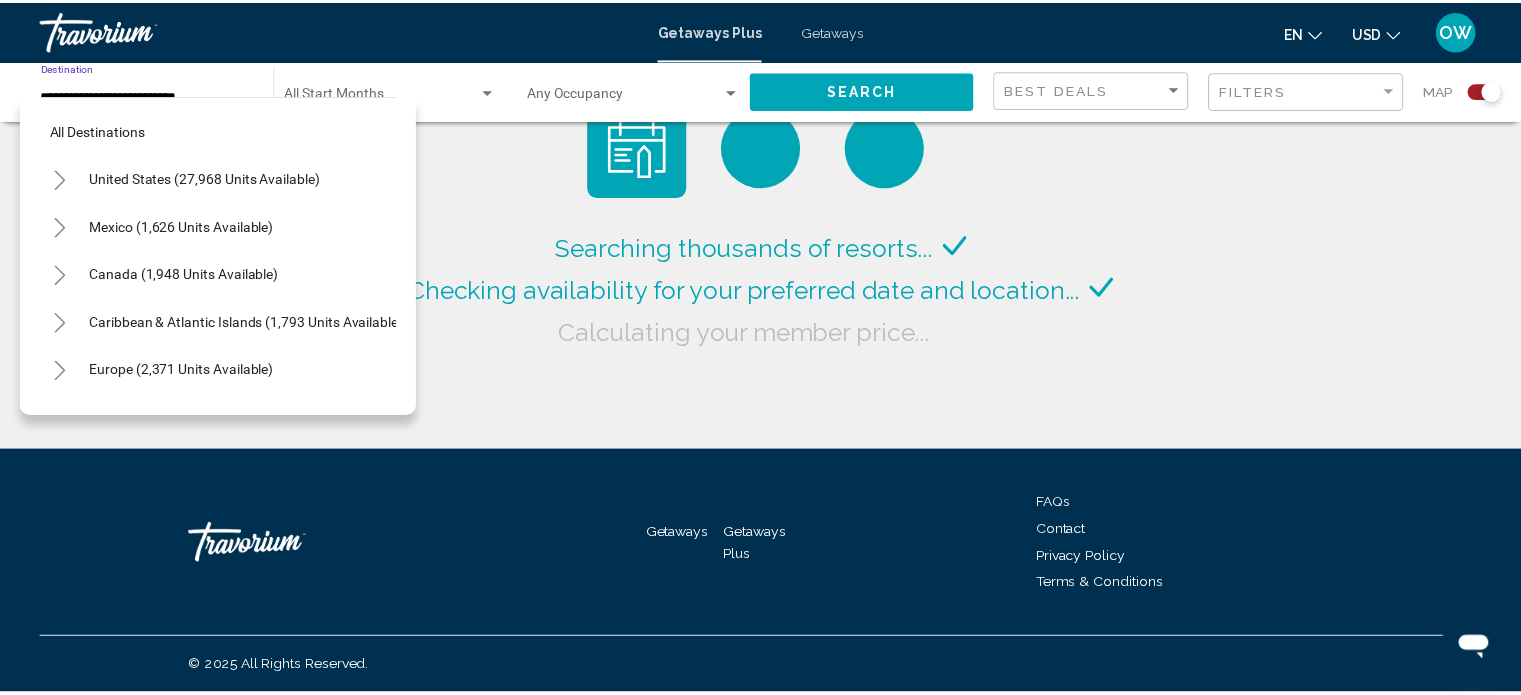 scroll, scrollTop: 414, scrollLeft: 0, axis: vertical 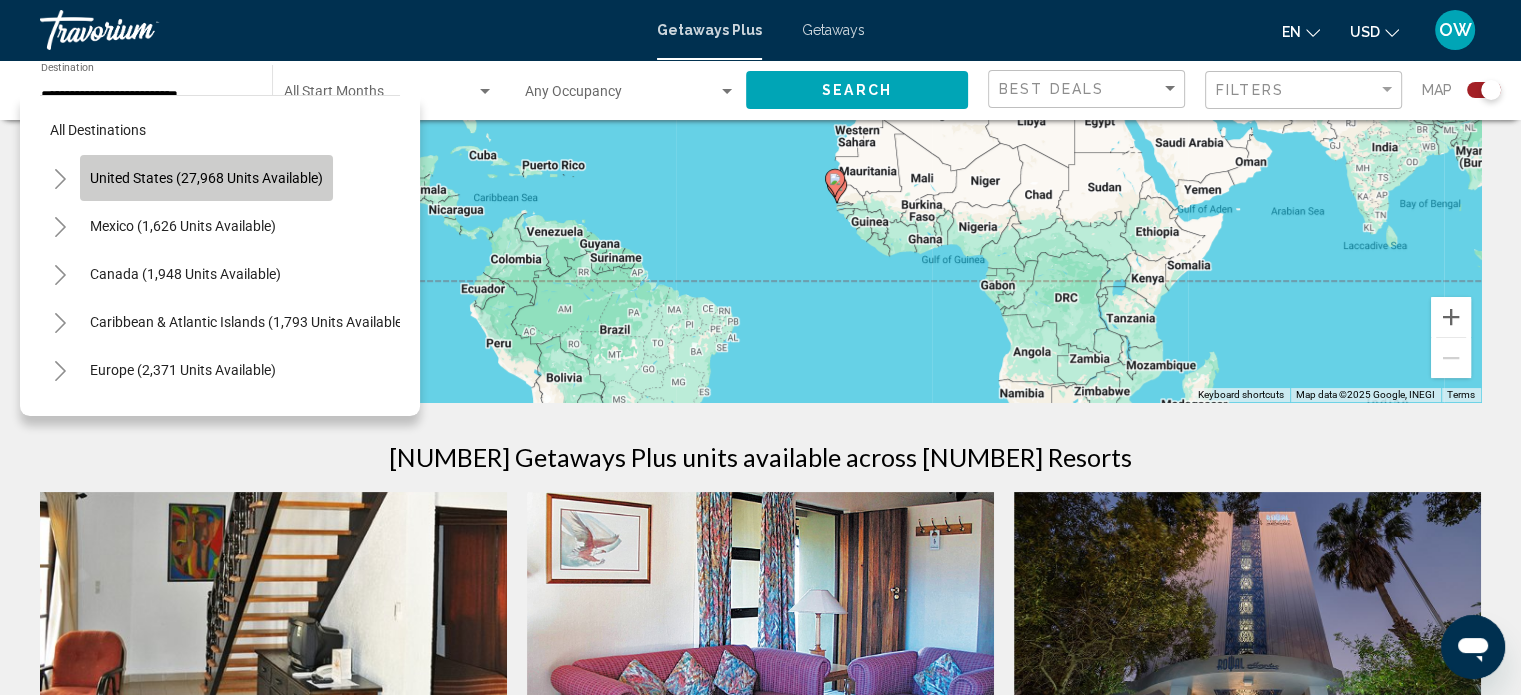 click on "United States (27,968 units available)" 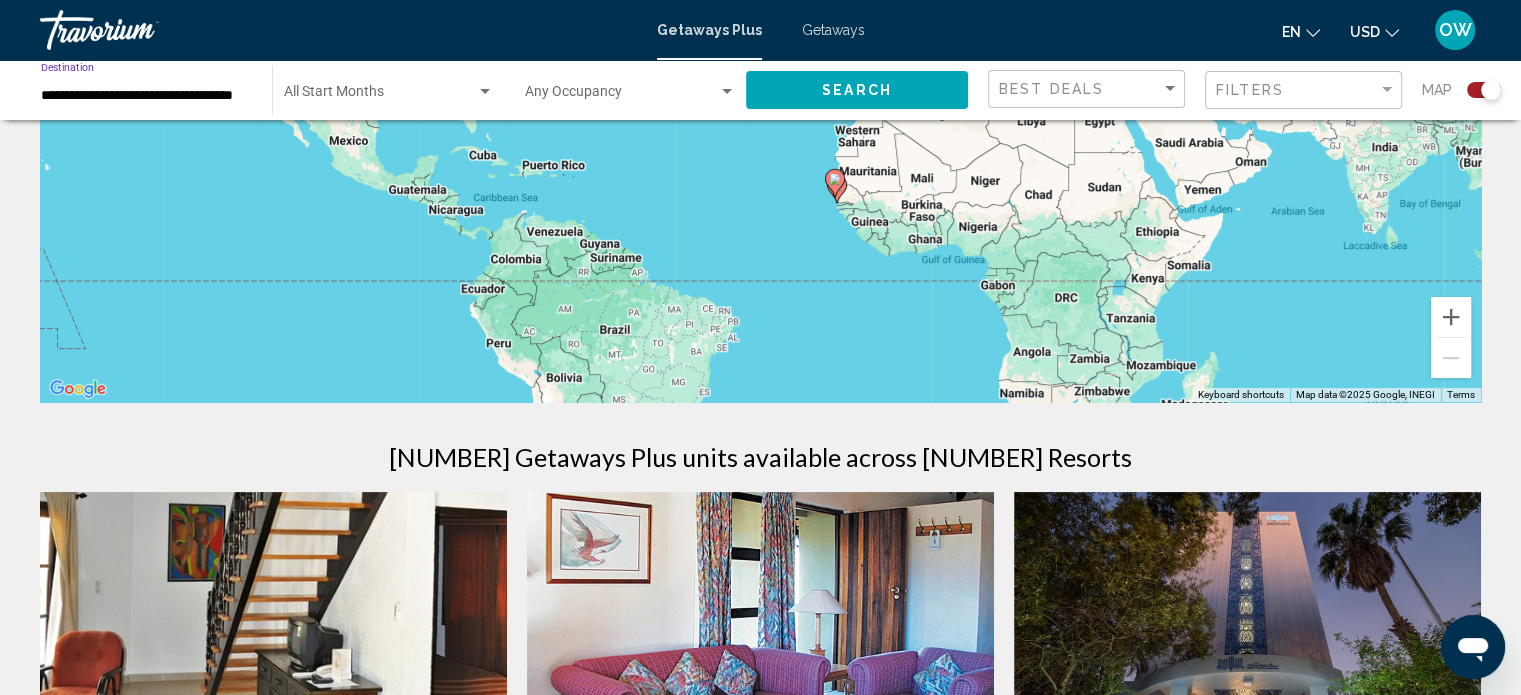 click on "**********" at bounding box center (146, 96) 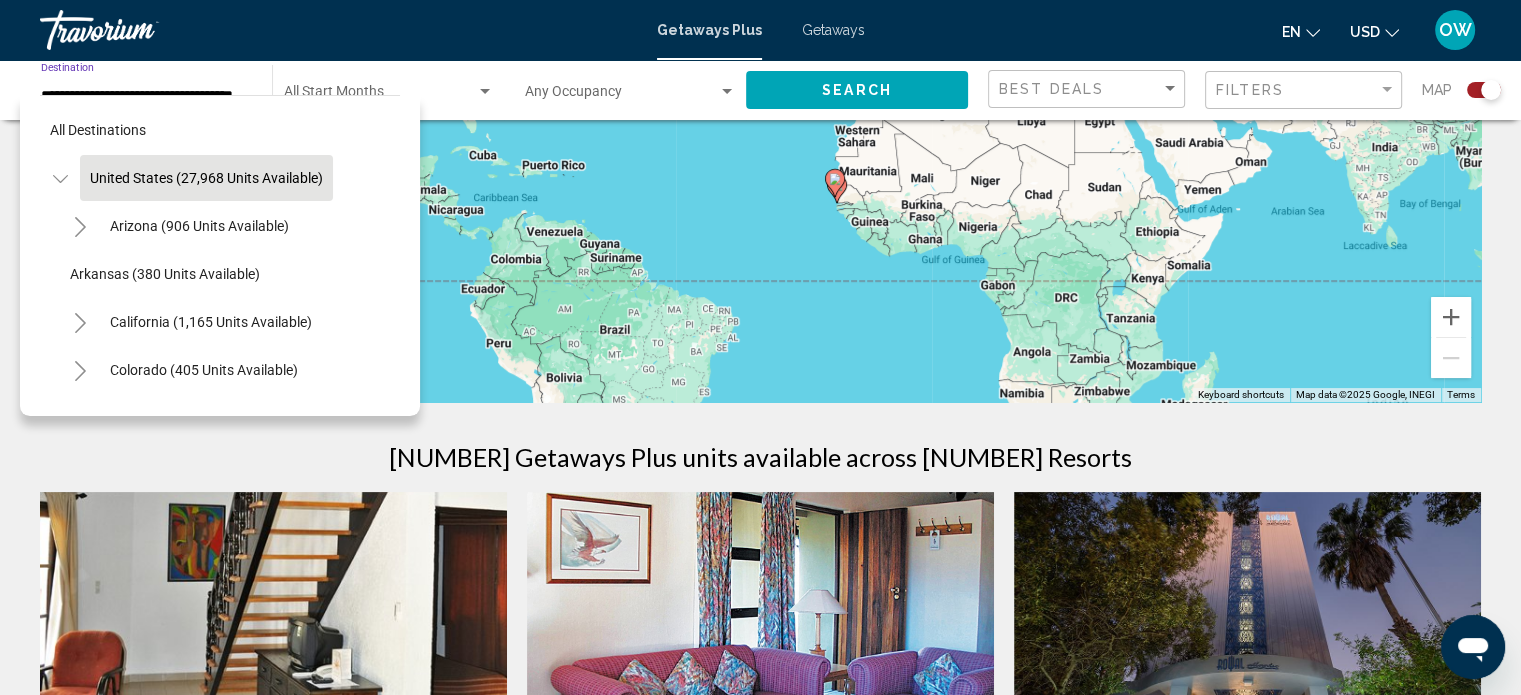 click on "United States (27,968 units available)" 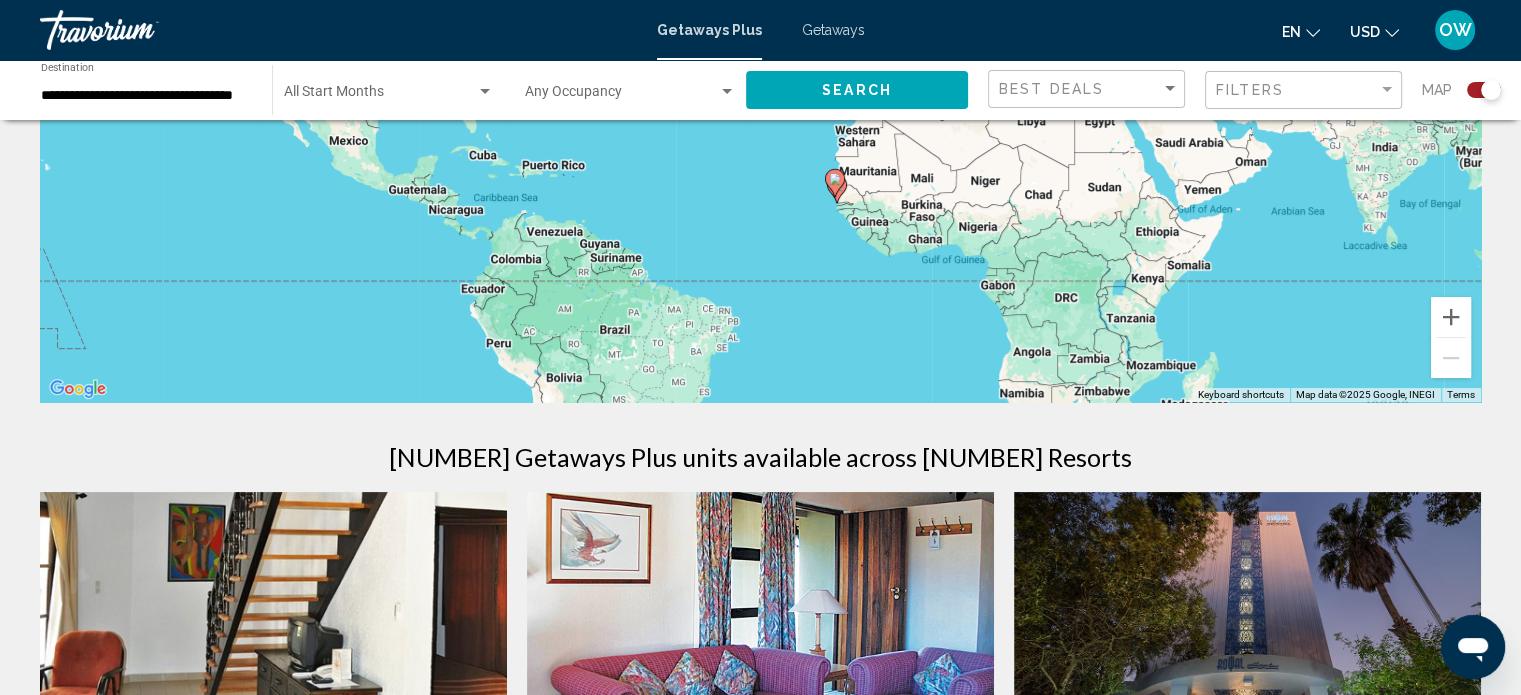 click on "**********" 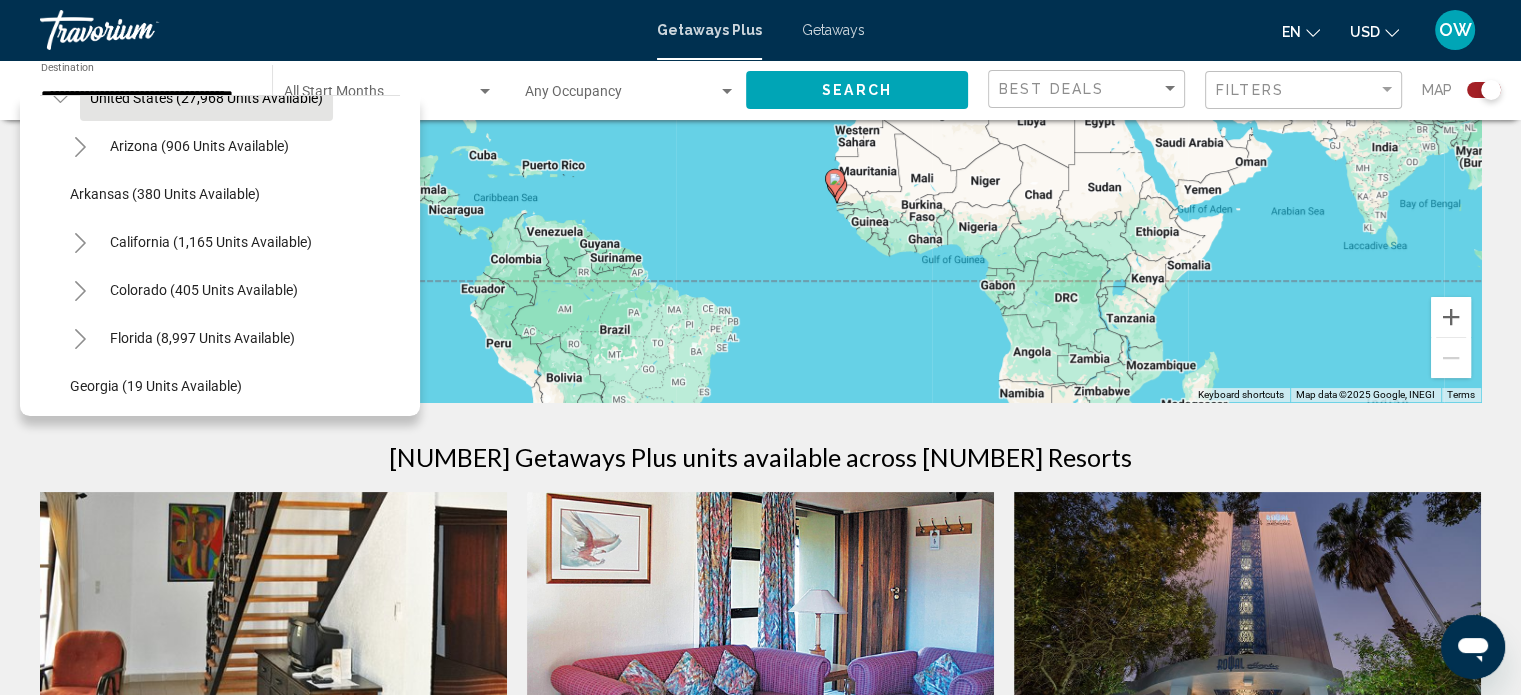 scroll, scrollTop: 95, scrollLeft: 0, axis: vertical 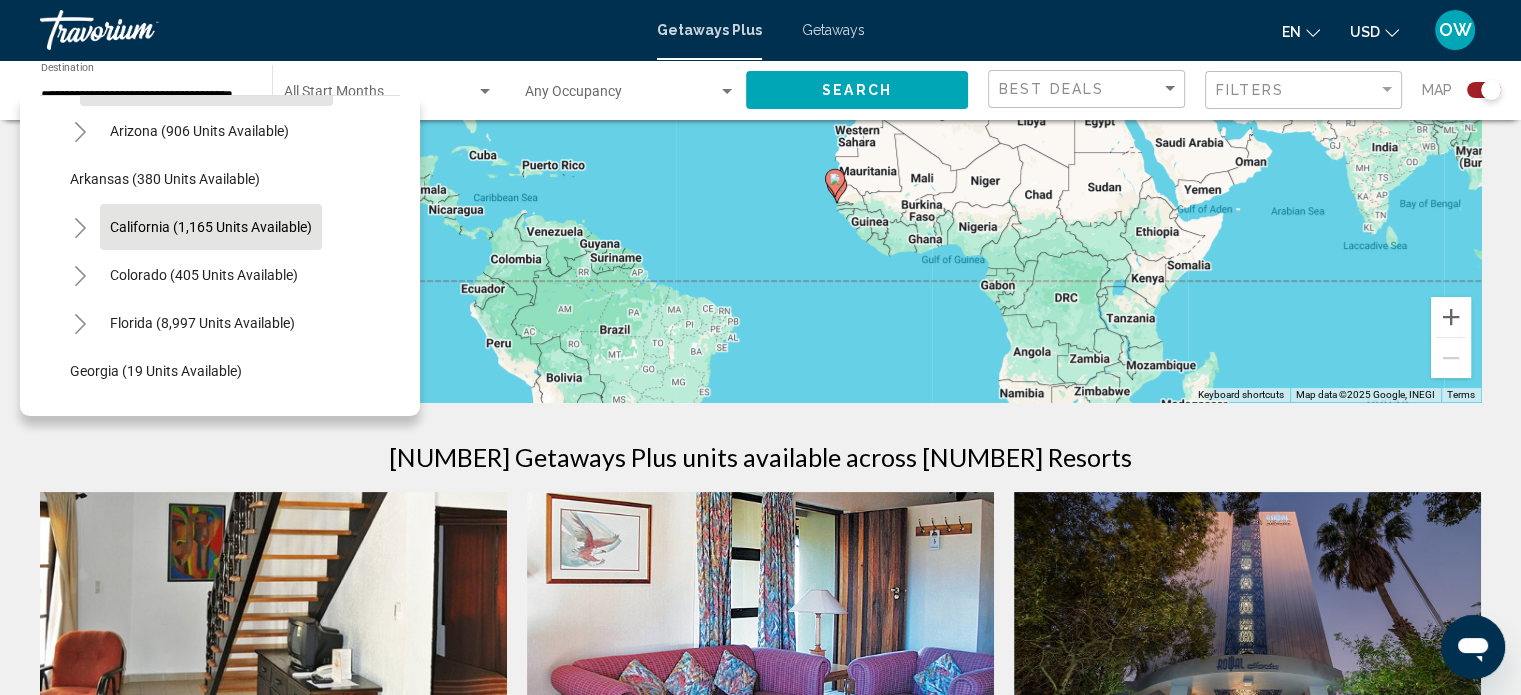 click on "California (1,165 units available)" 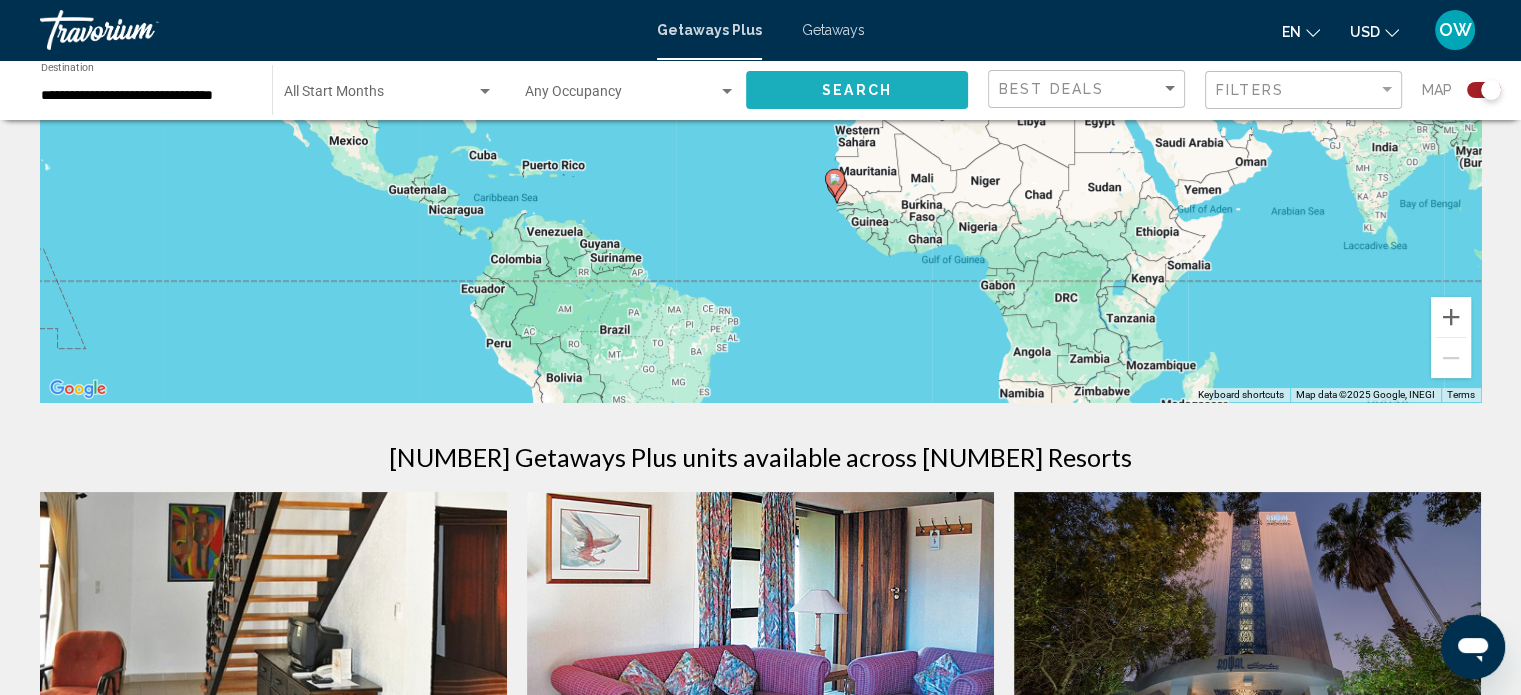 click on "Search" 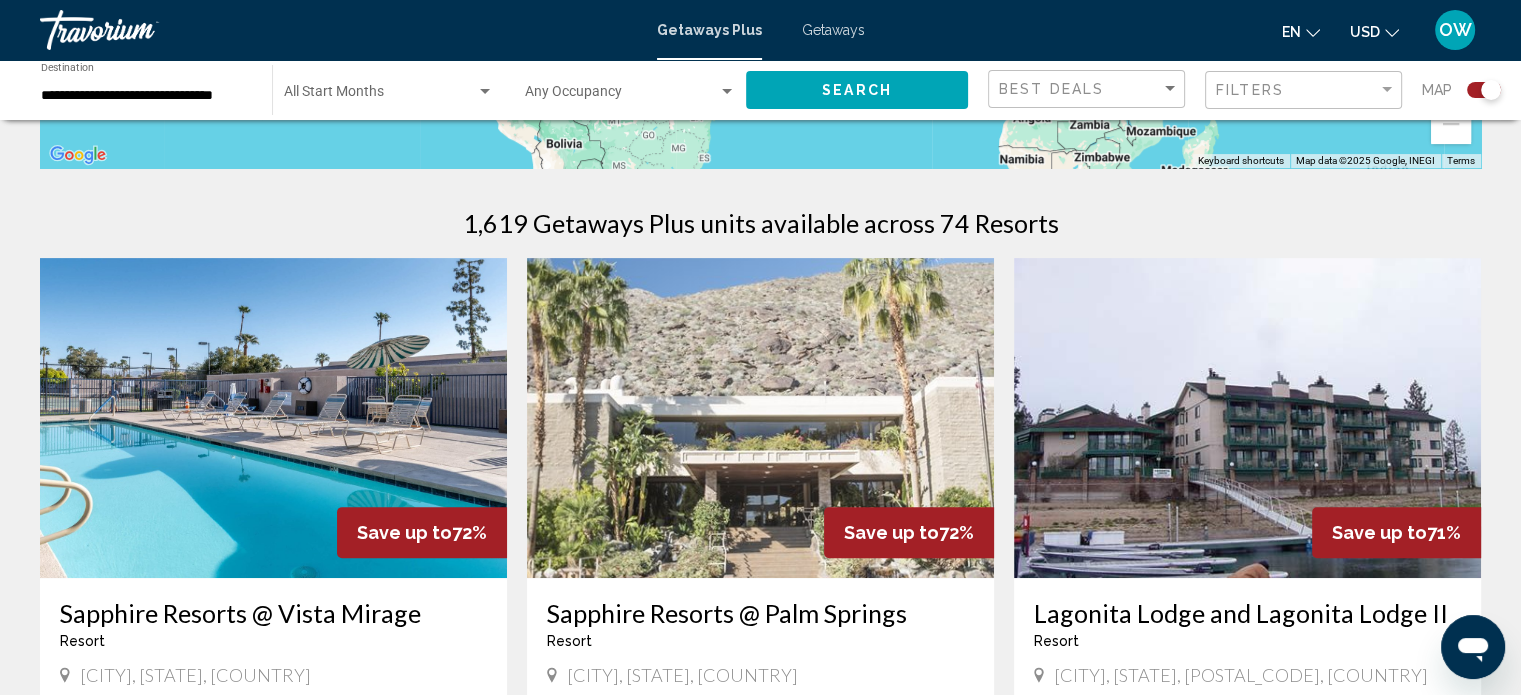 scroll, scrollTop: 612, scrollLeft: 0, axis: vertical 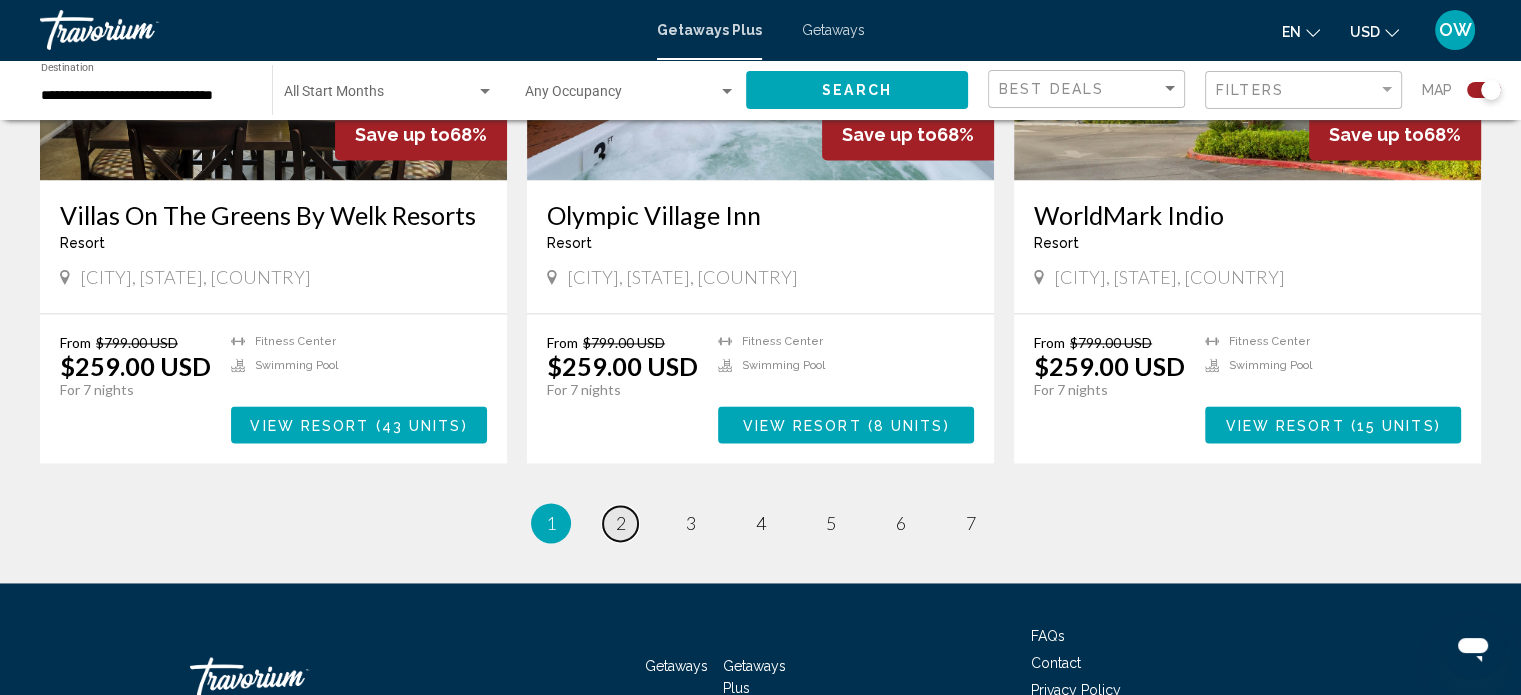 click on "2" at bounding box center (621, 523) 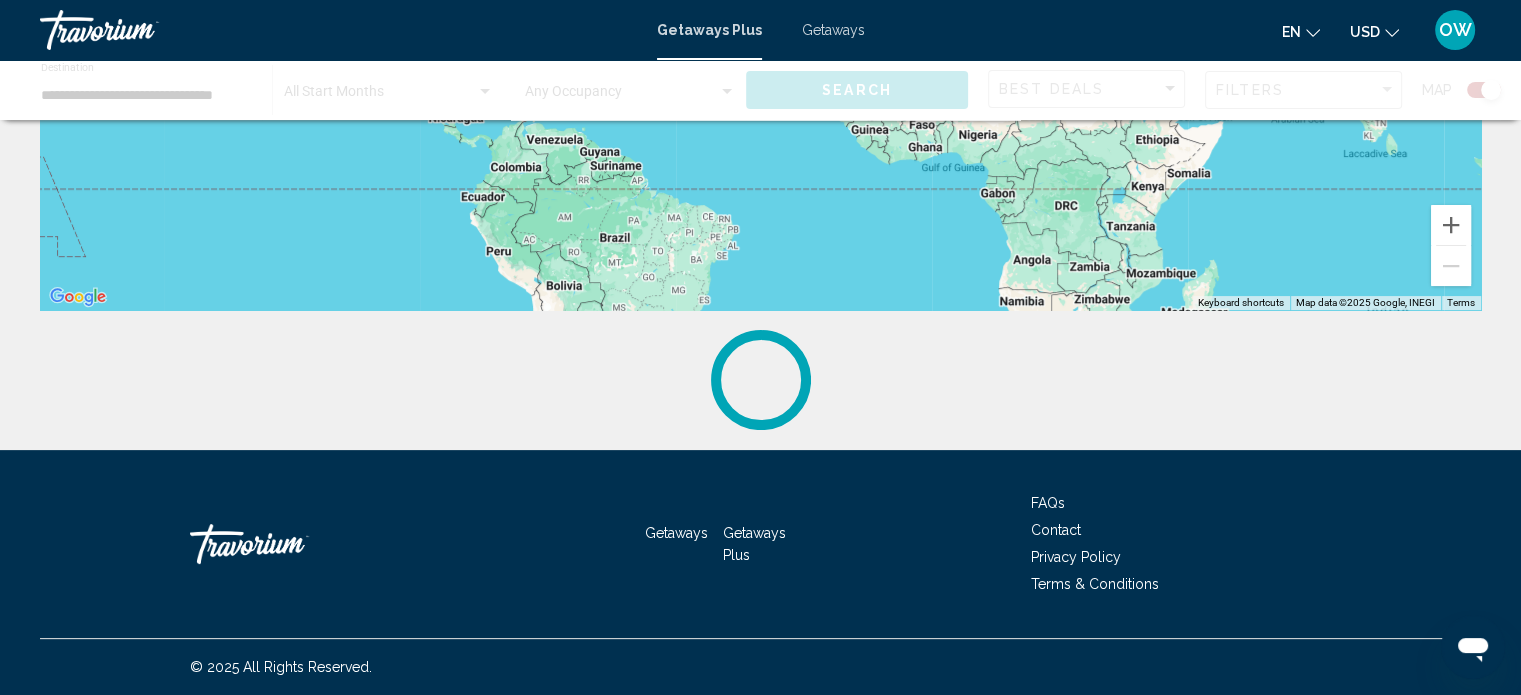 scroll, scrollTop: 0, scrollLeft: 0, axis: both 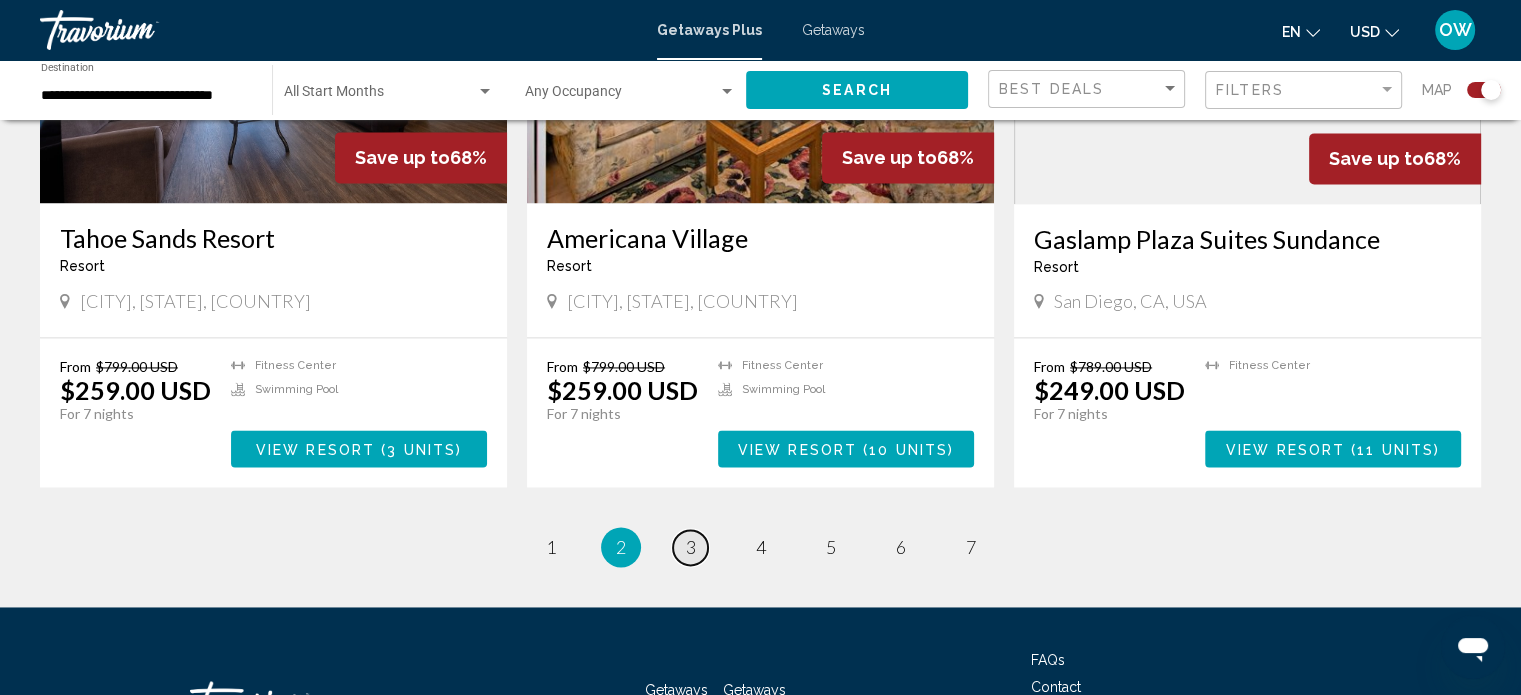 click on "3" at bounding box center (691, 547) 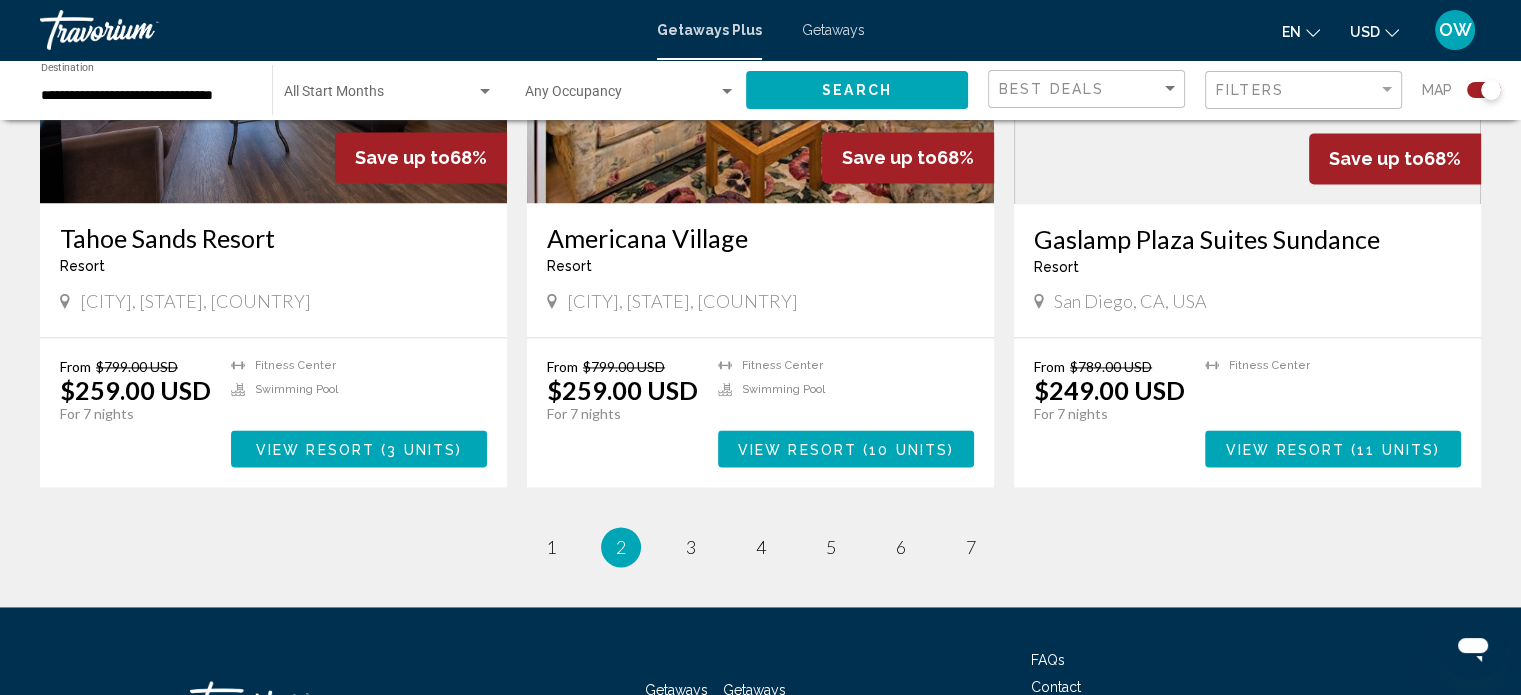 scroll, scrollTop: 0, scrollLeft: 0, axis: both 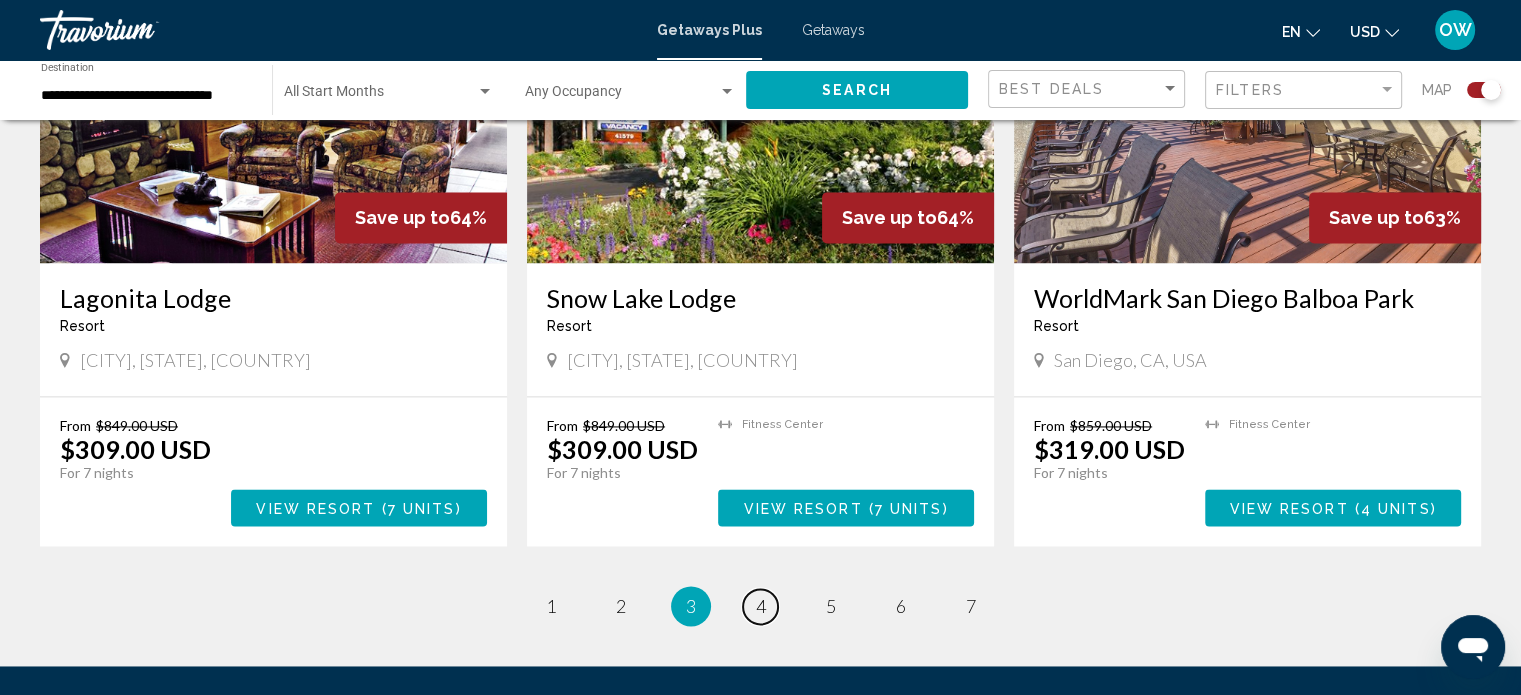 click on "4" at bounding box center (761, 606) 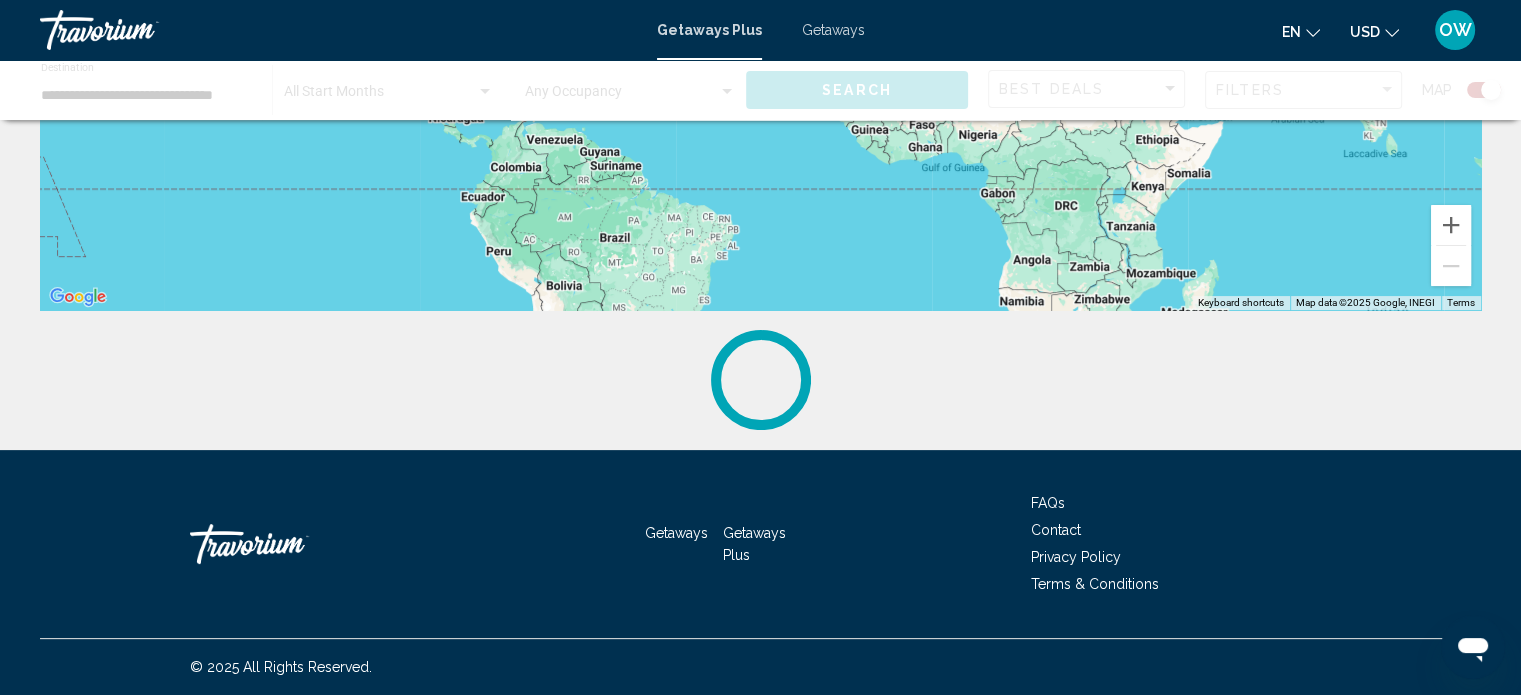 scroll, scrollTop: 0, scrollLeft: 0, axis: both 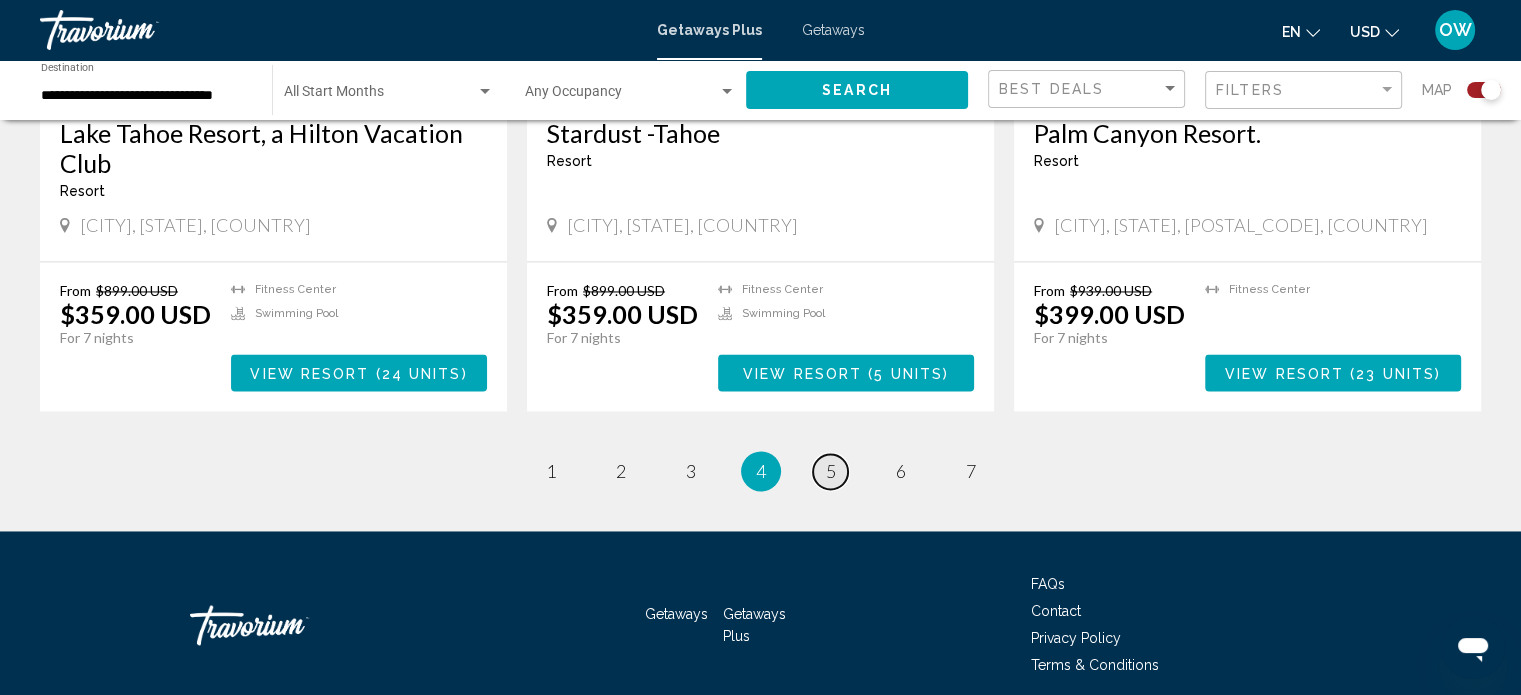 click on "5" at bounding box center (831, 471) 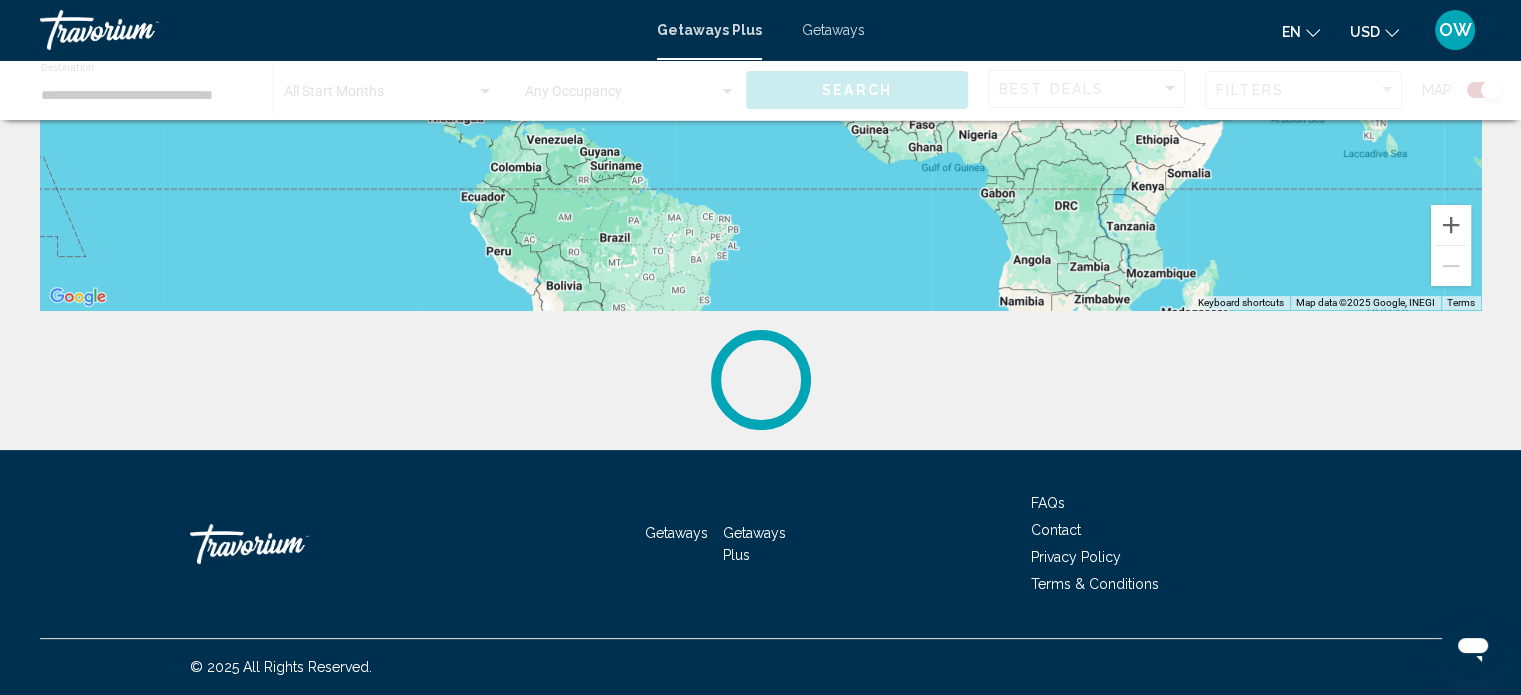 scroll, scrollTop: 0, scrollLeft: 0, axis: both 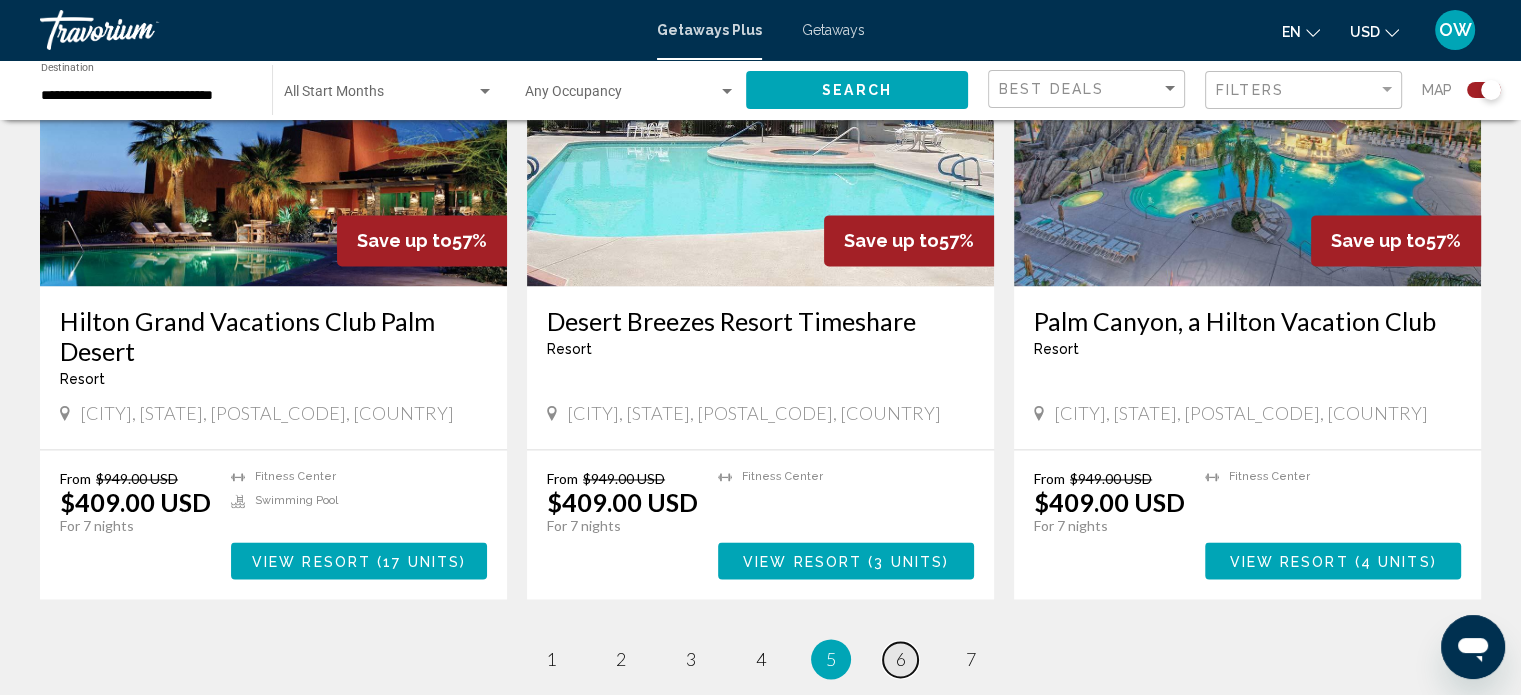 click on "6" at bounding box center [901, 659] 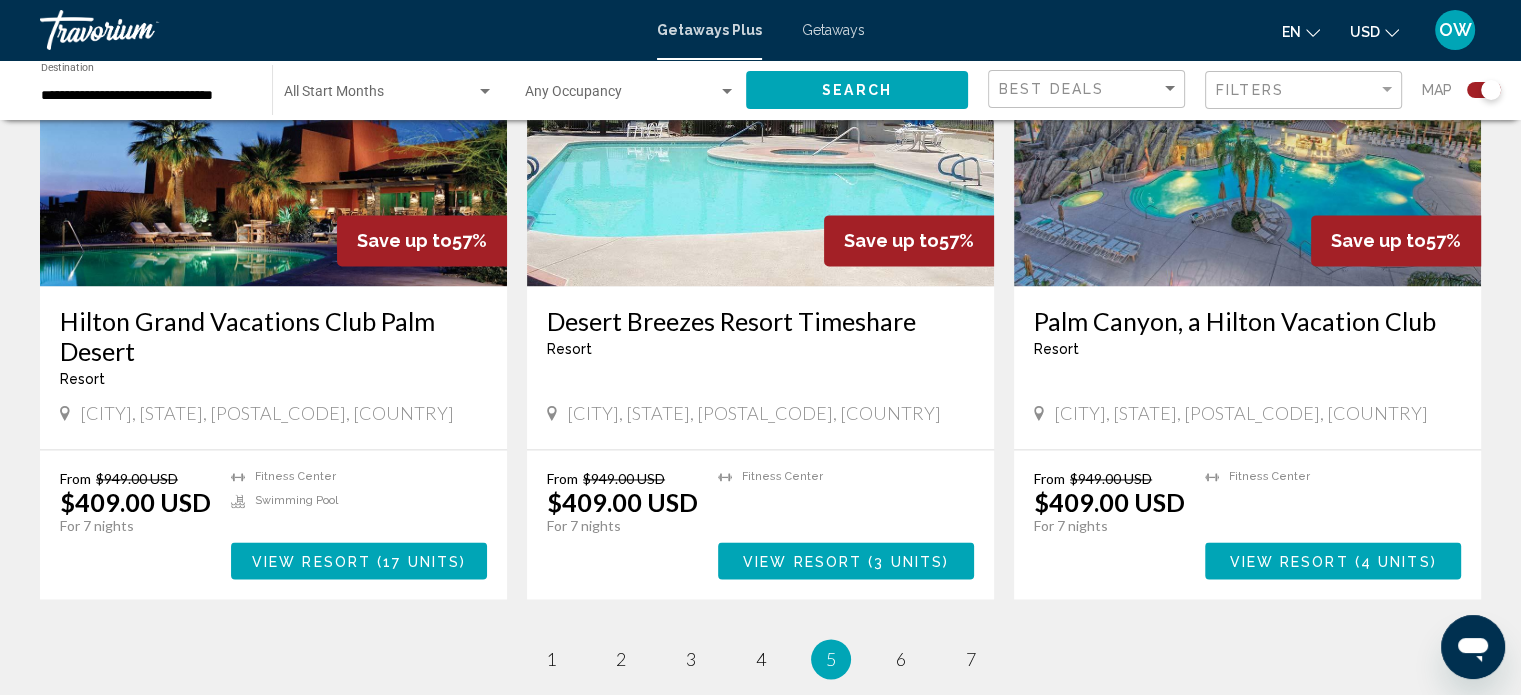 scroll, scrollTop: 0, scrollLeft: 0, axis: both 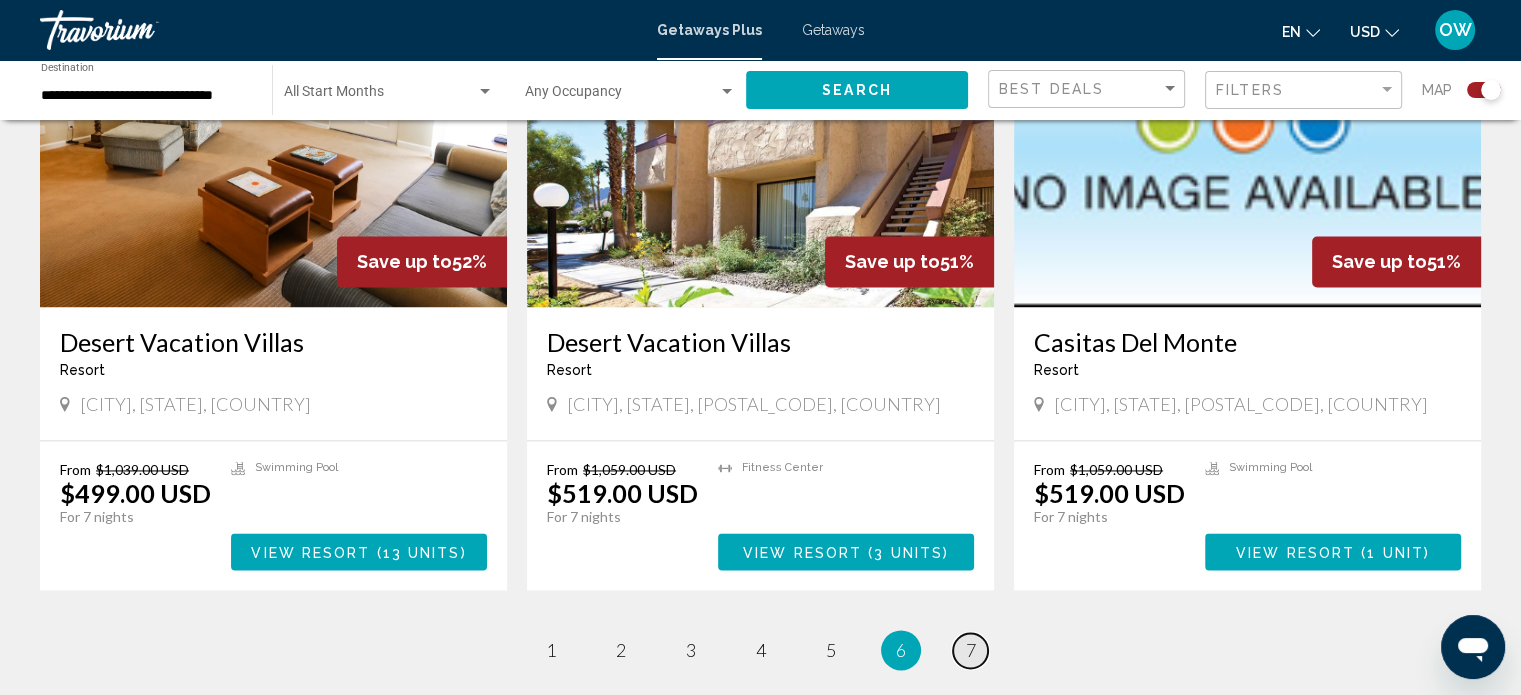 click on "7" at bounding box center (971, 650) 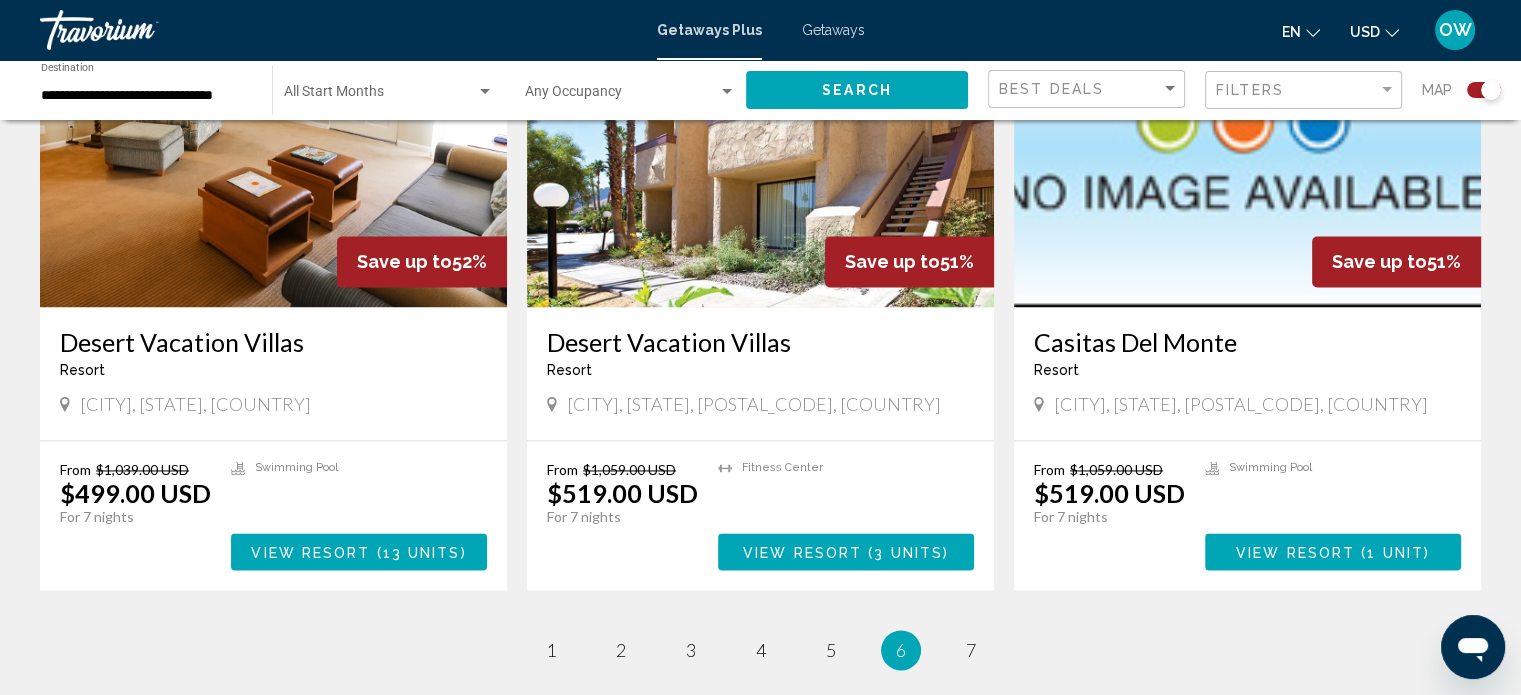 scroll, scrollTop: 0, scrollLeft: 0, axis: both 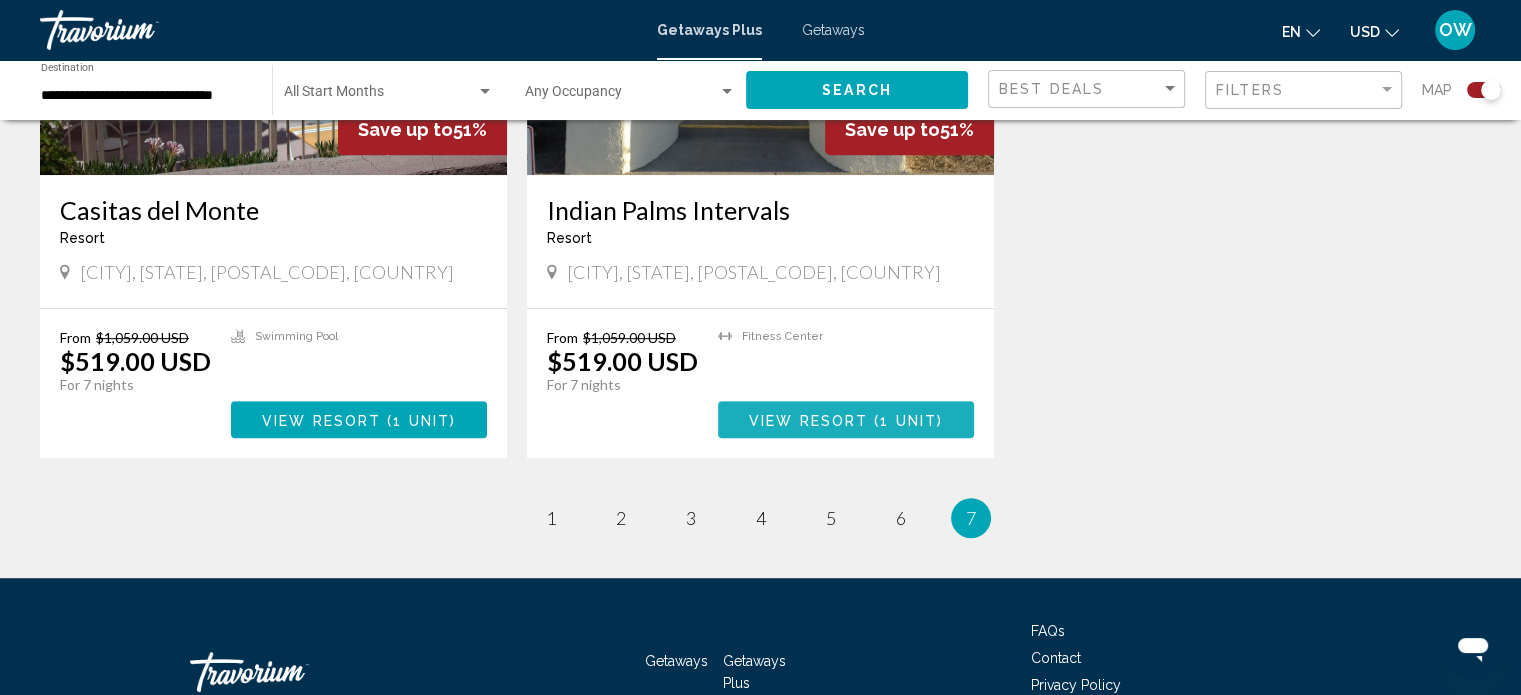 click on "1 unit" at bounding box center [908, 420] 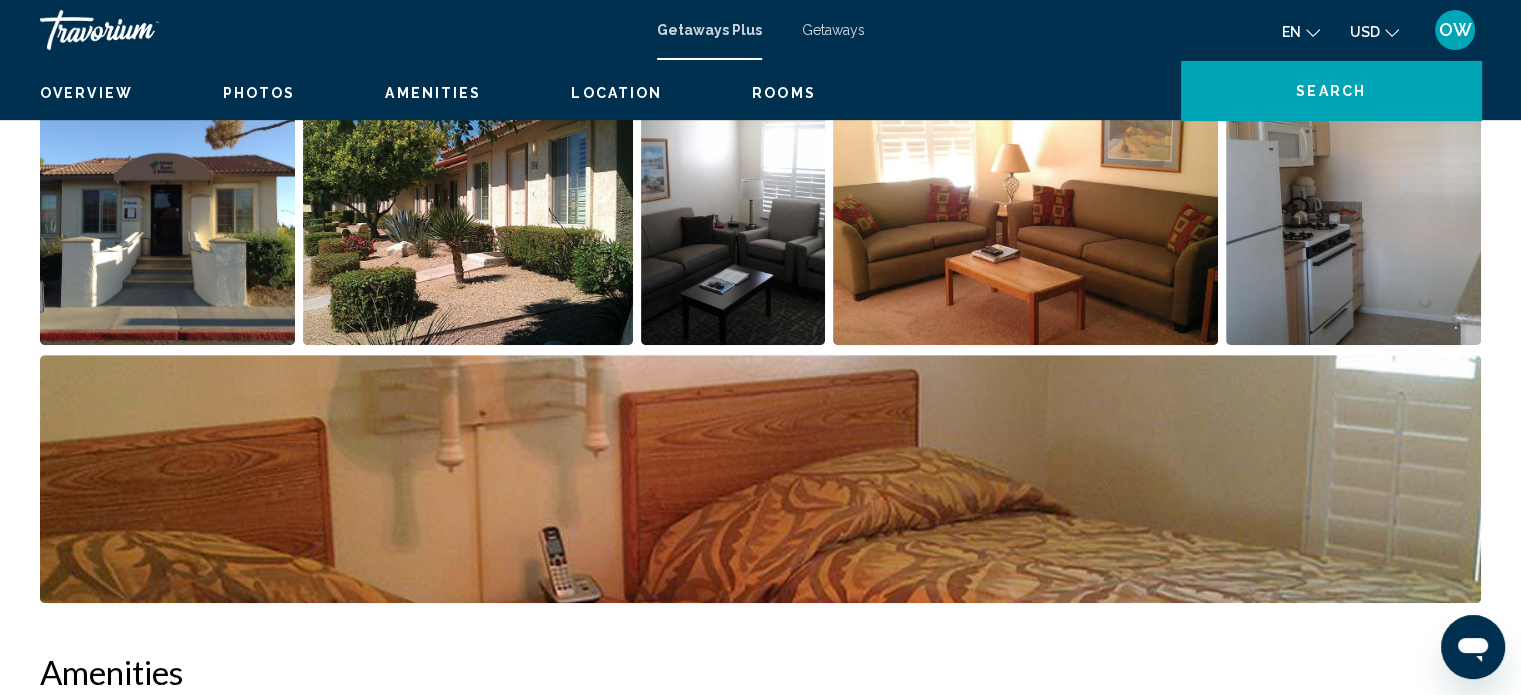 scroll, scrollTop: 12, scrollLeft: 0, axis: vertical 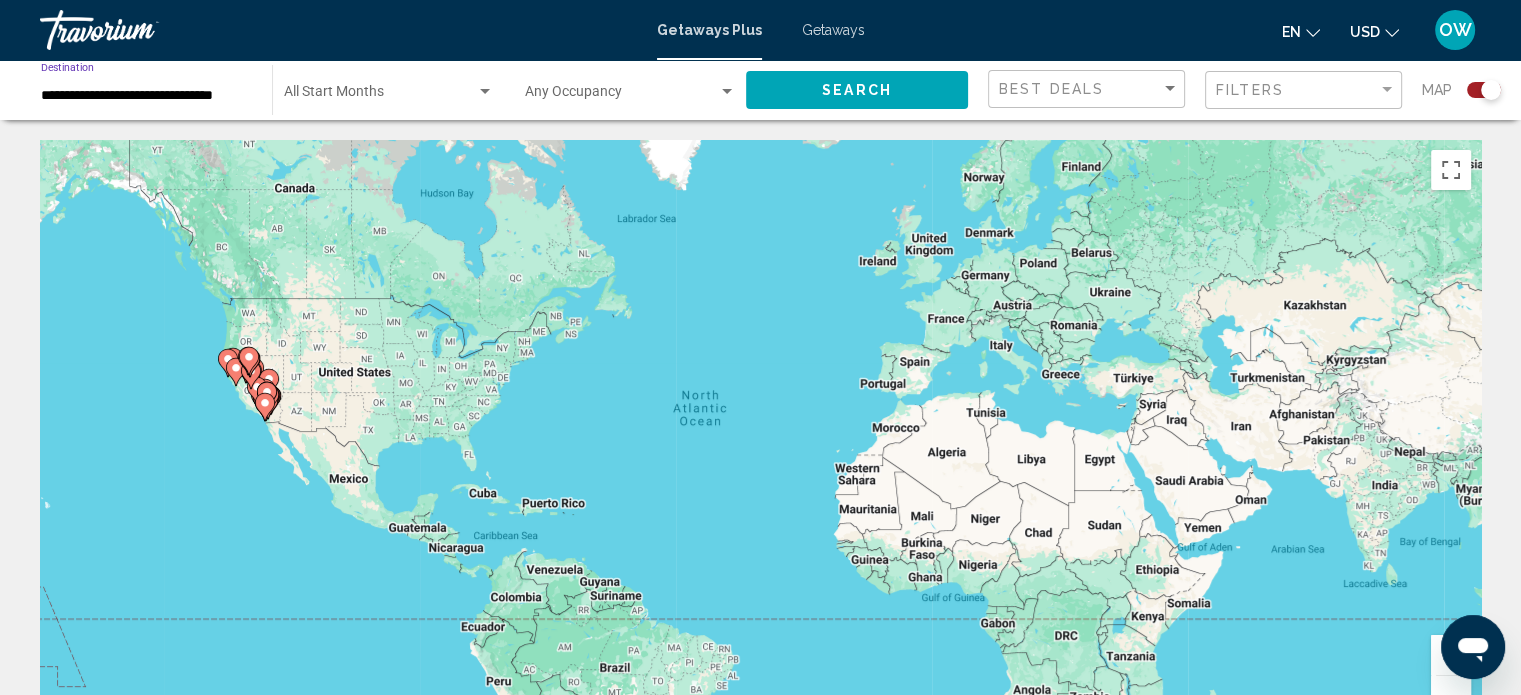 click on "**********" at bounding box center [146, 96] 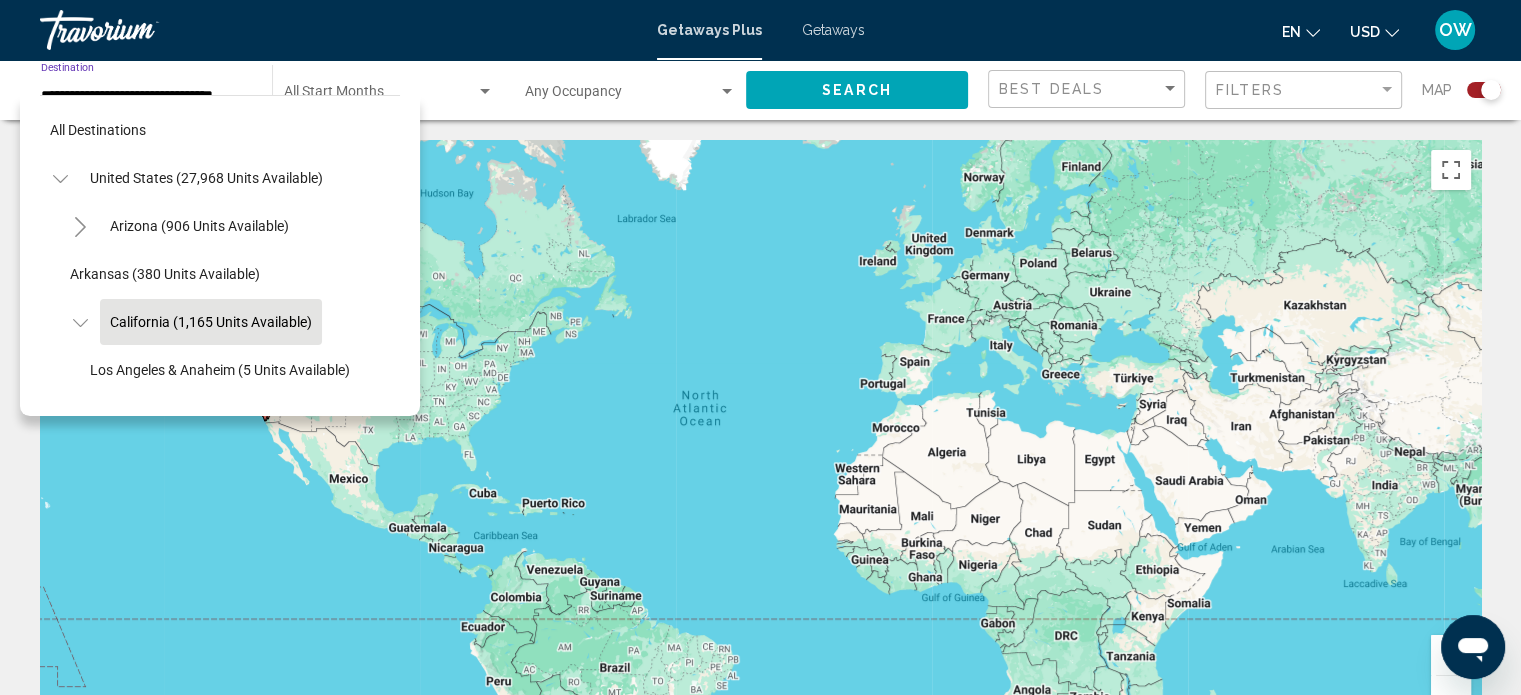 scroll, scrollTop: 78, scrollLeft: 0, axis: vertical 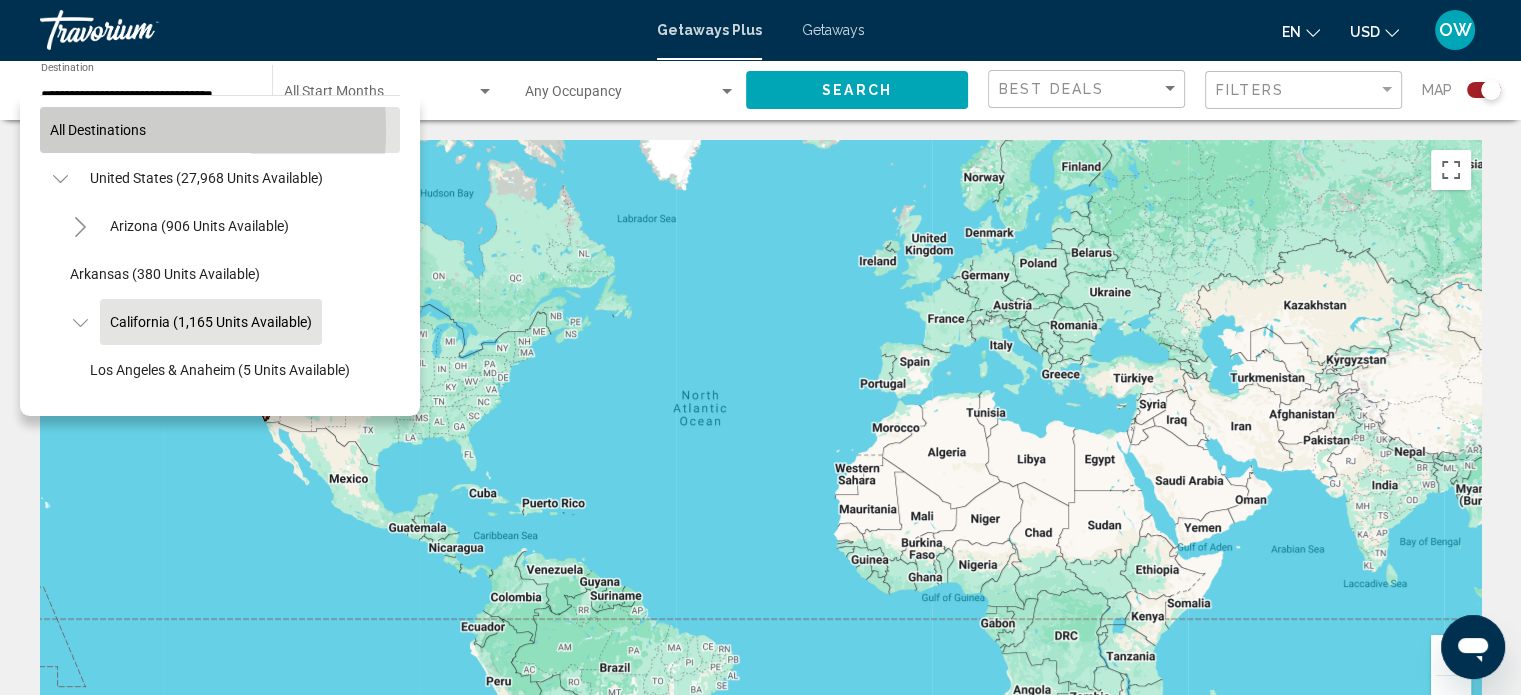 click on "All destinations" at bounding box center (98, 130) 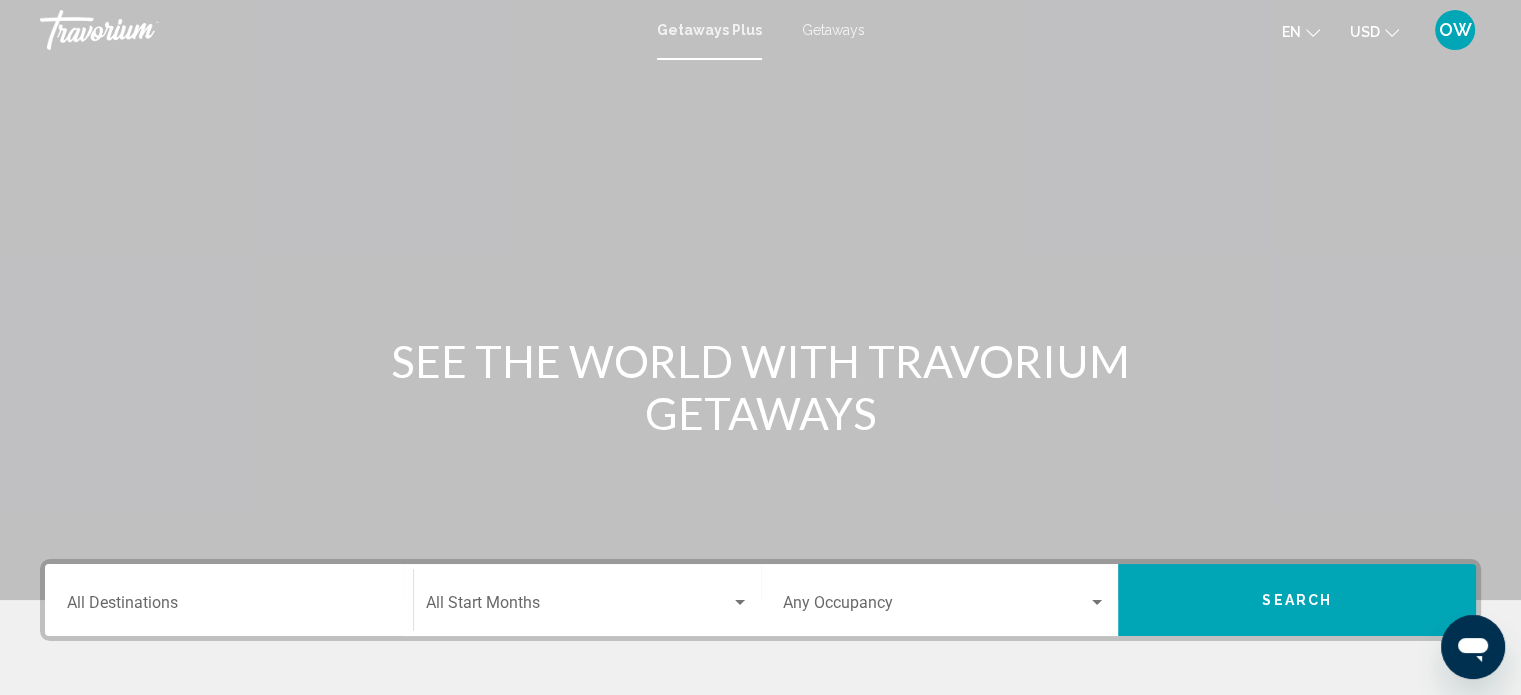 click on "Getaways" at bounding box center (833, 30) 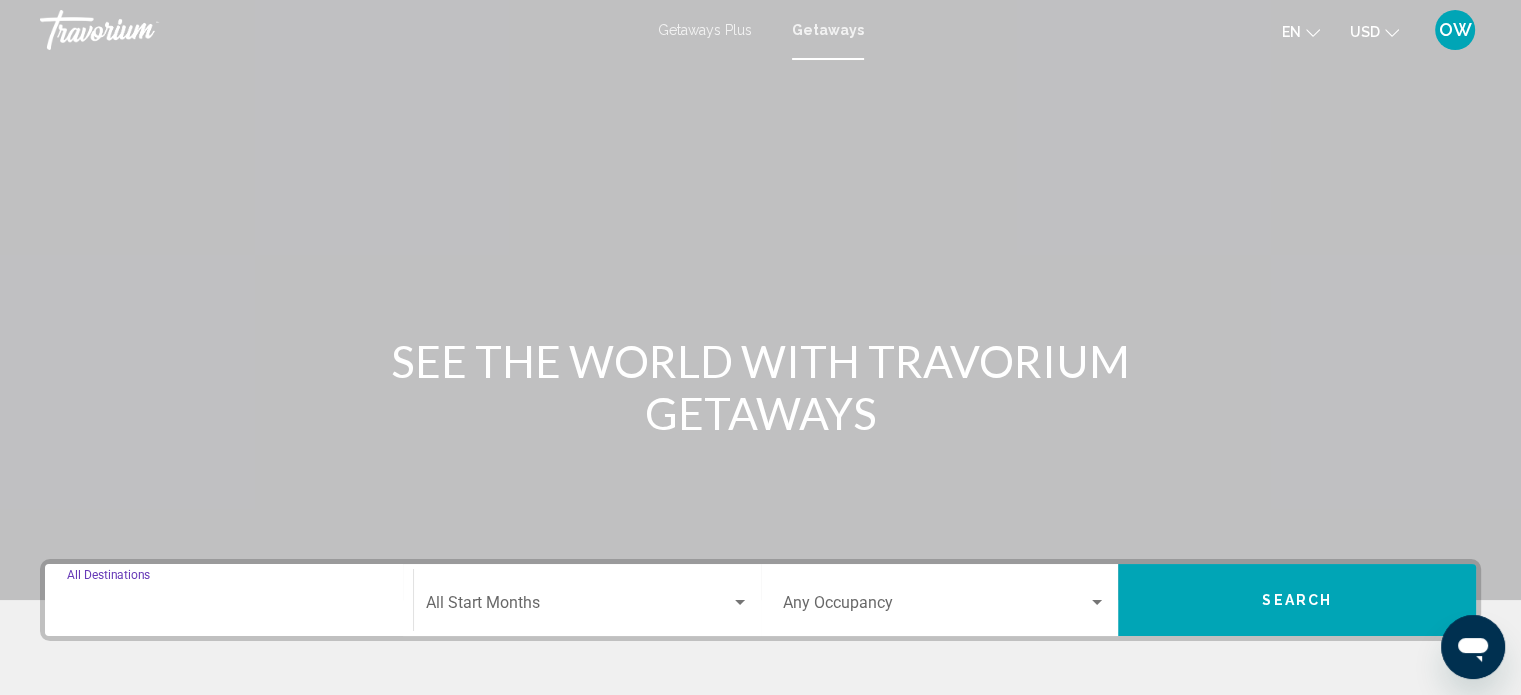 click on "Destination All Destinations" at bounding box center [229, 607] 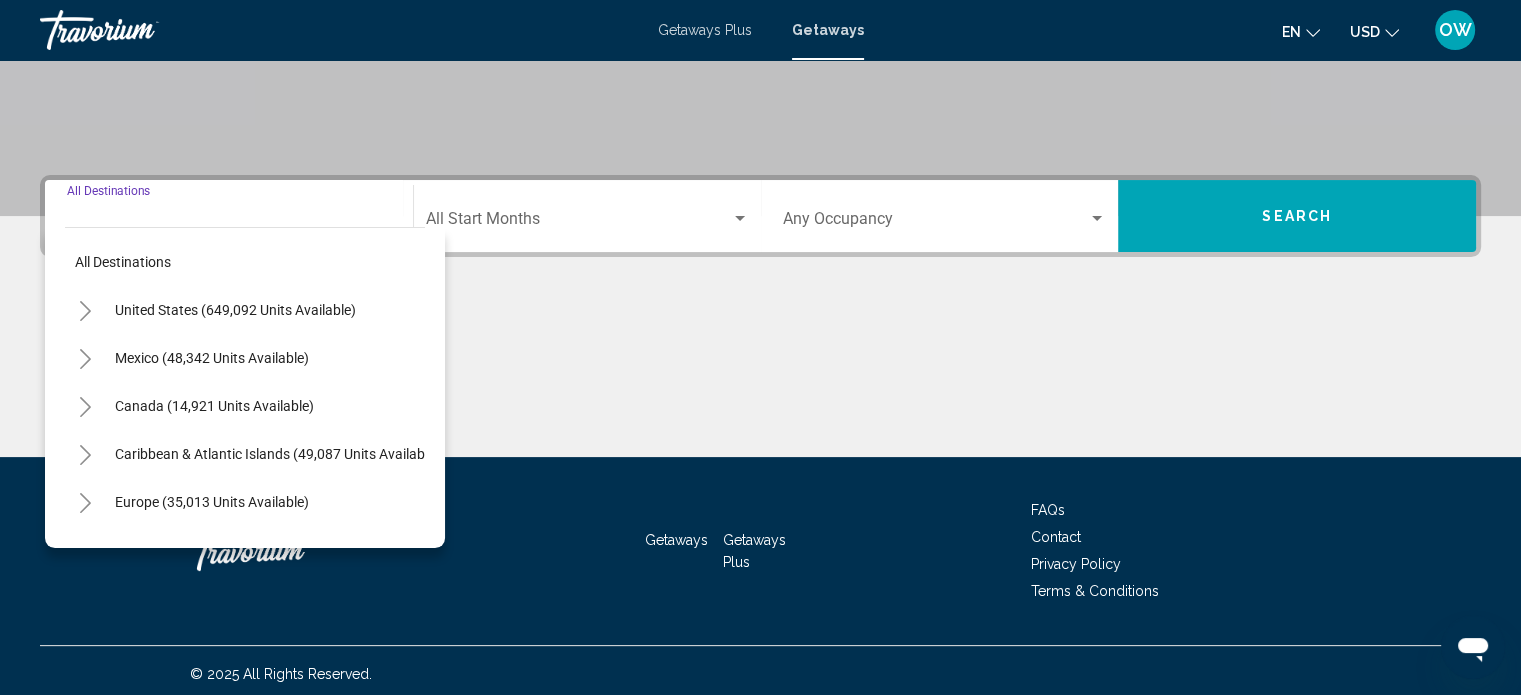 scroll, scrollTop: 390, scrollLeft: 0, axis: vertical 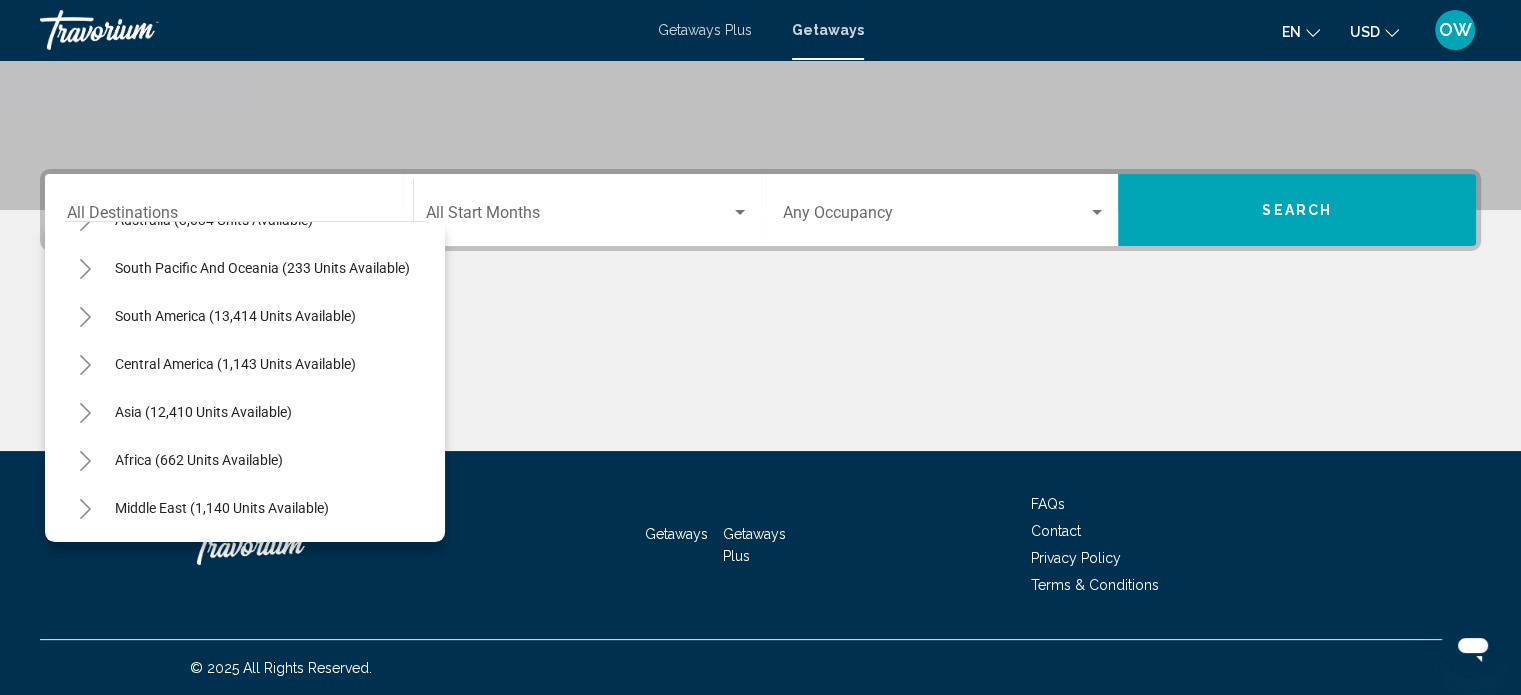 click on "Start Month All Start Months" 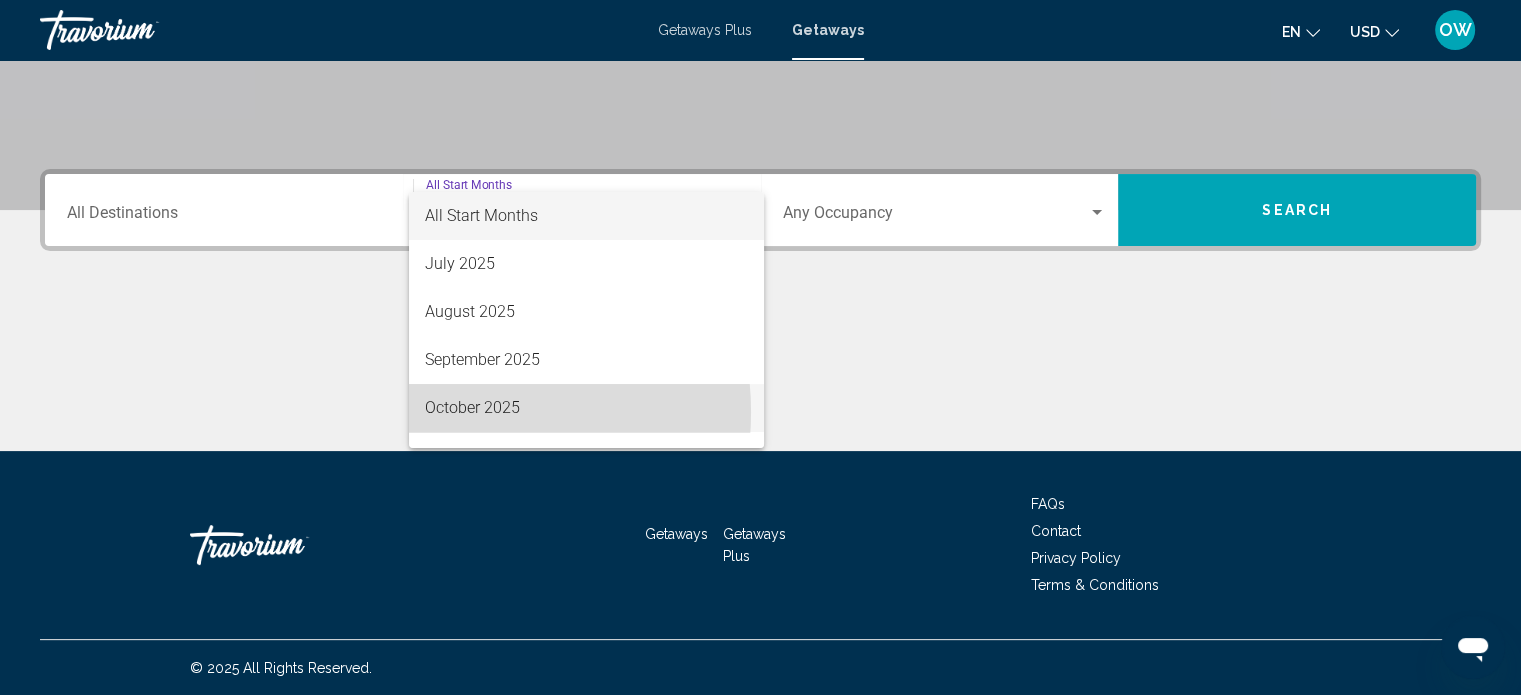 click on "October 2025" at bounding box center (586, 408) 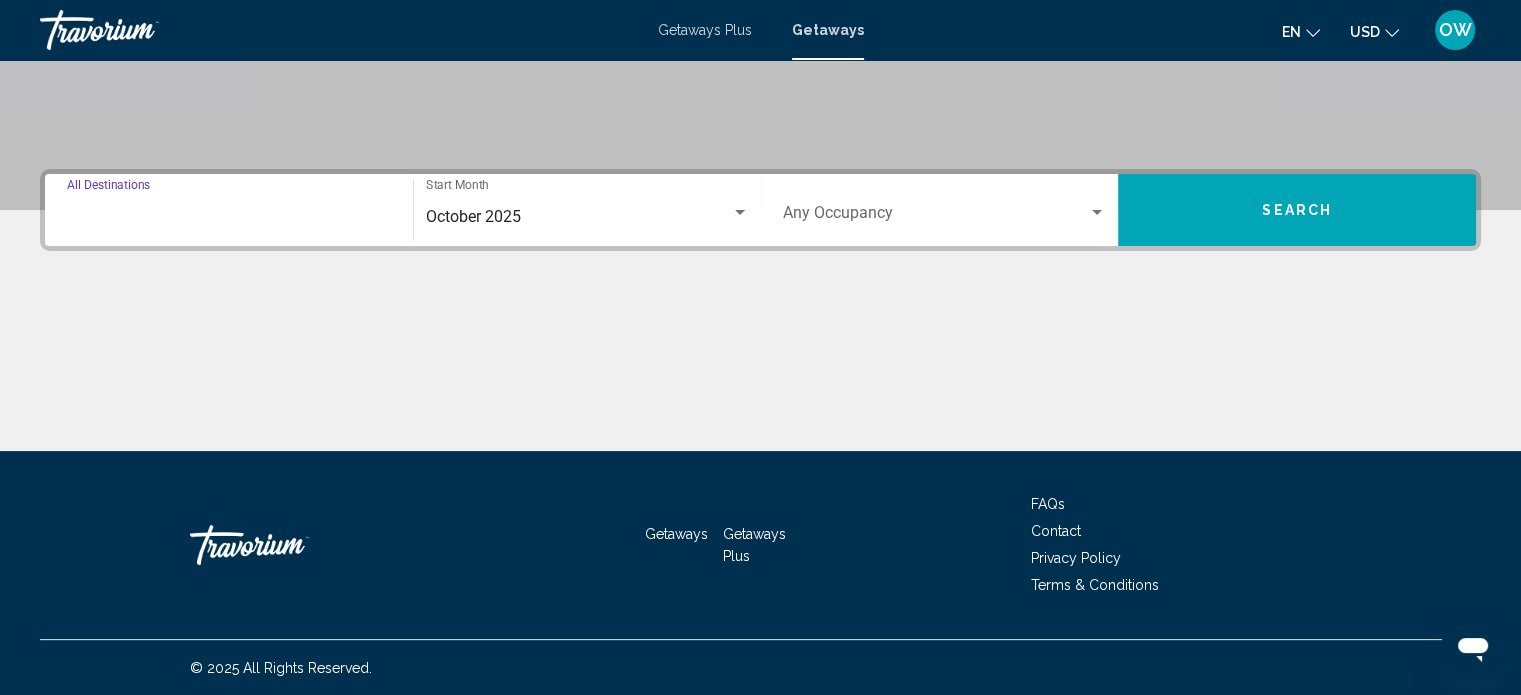 click on "Destination All Destinations" at bounding box center [229, 217] 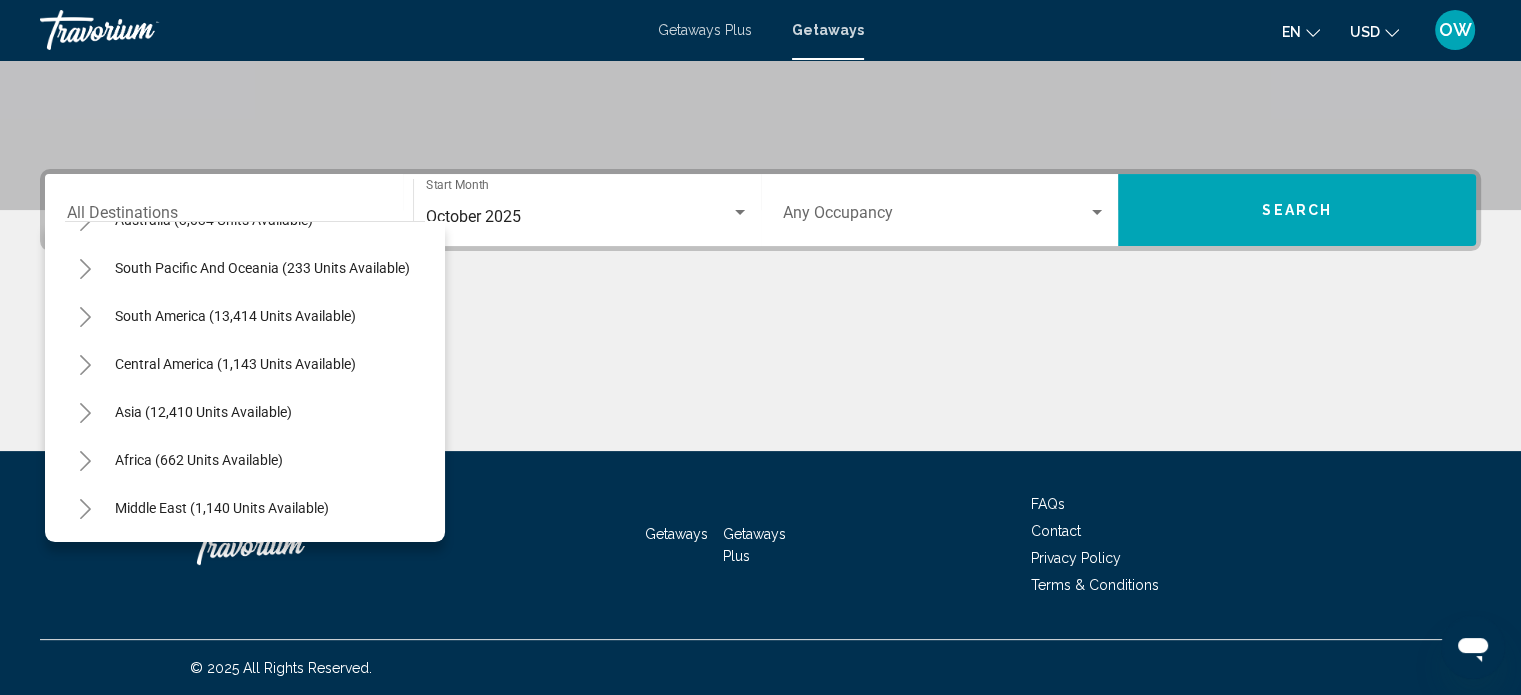 scroll, scrollTop: 333, scrollLeft: 0, axis: vertical 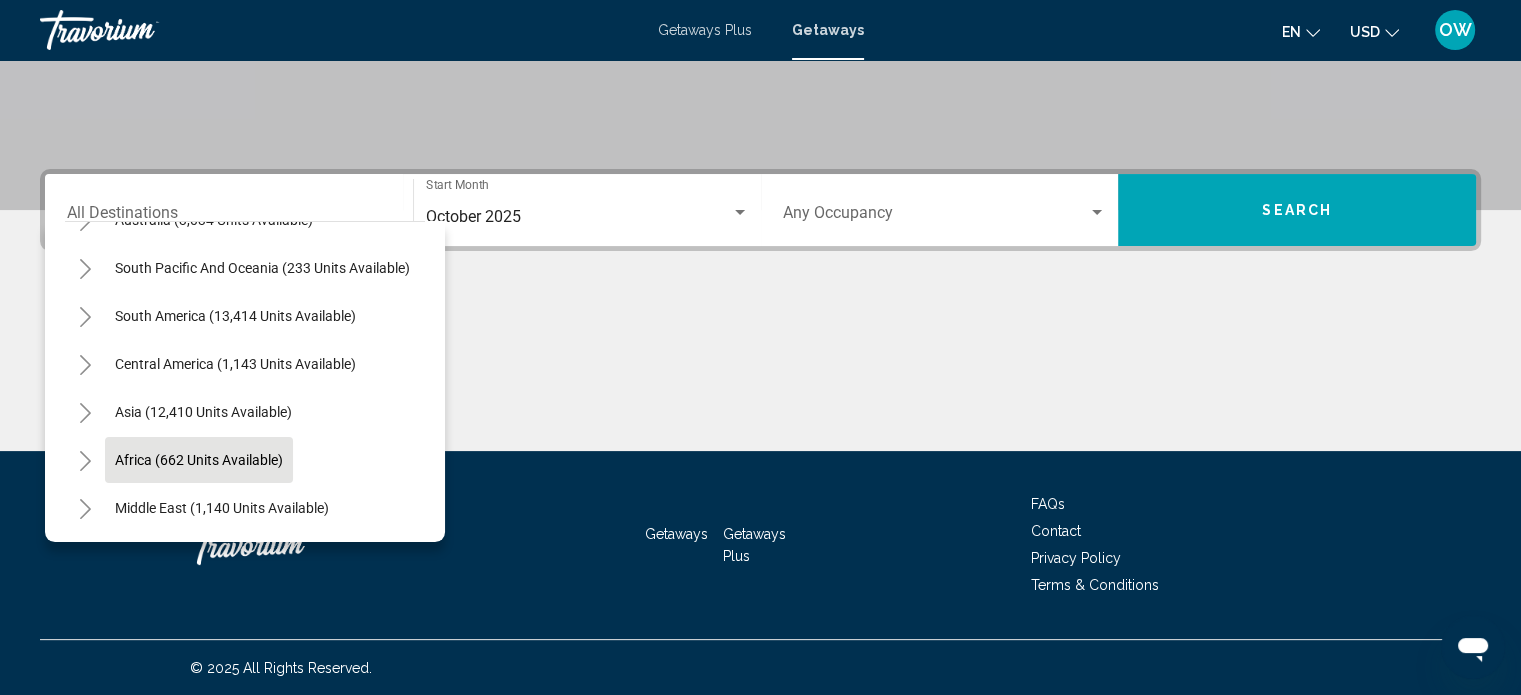 click on "Africa (662 units available)" at bounding box center (222, 508) 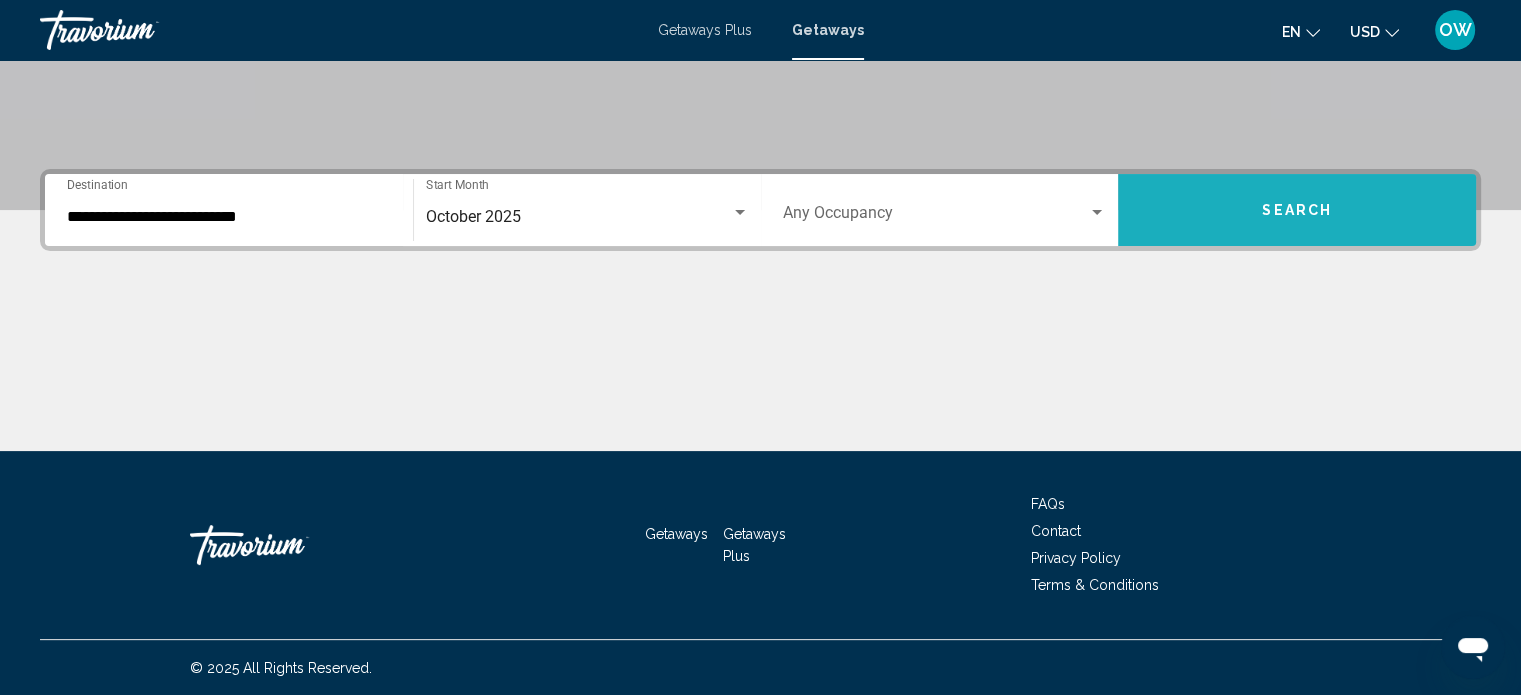 click on "Search" at bounding box center [1297, 211] 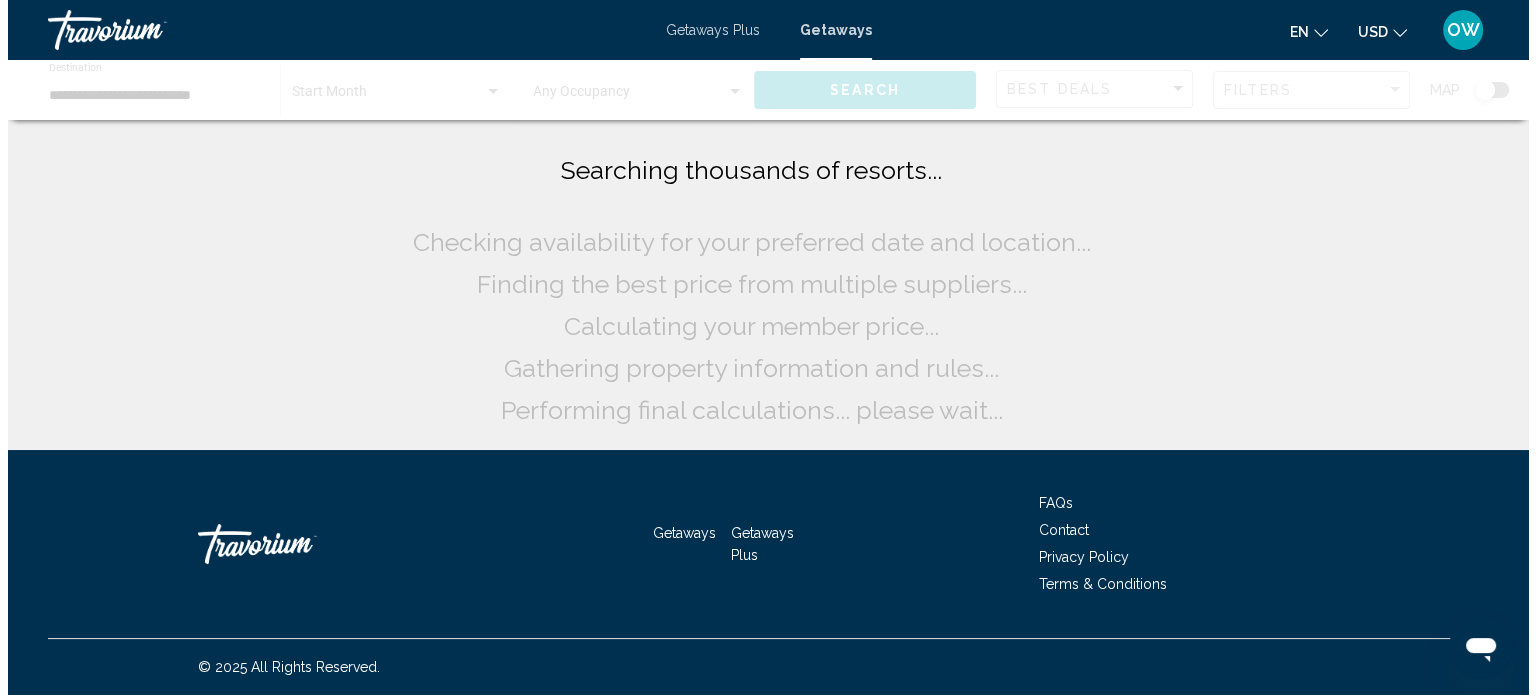 scroll, scrollTop: 0, scrollLeft: 0, axis: both 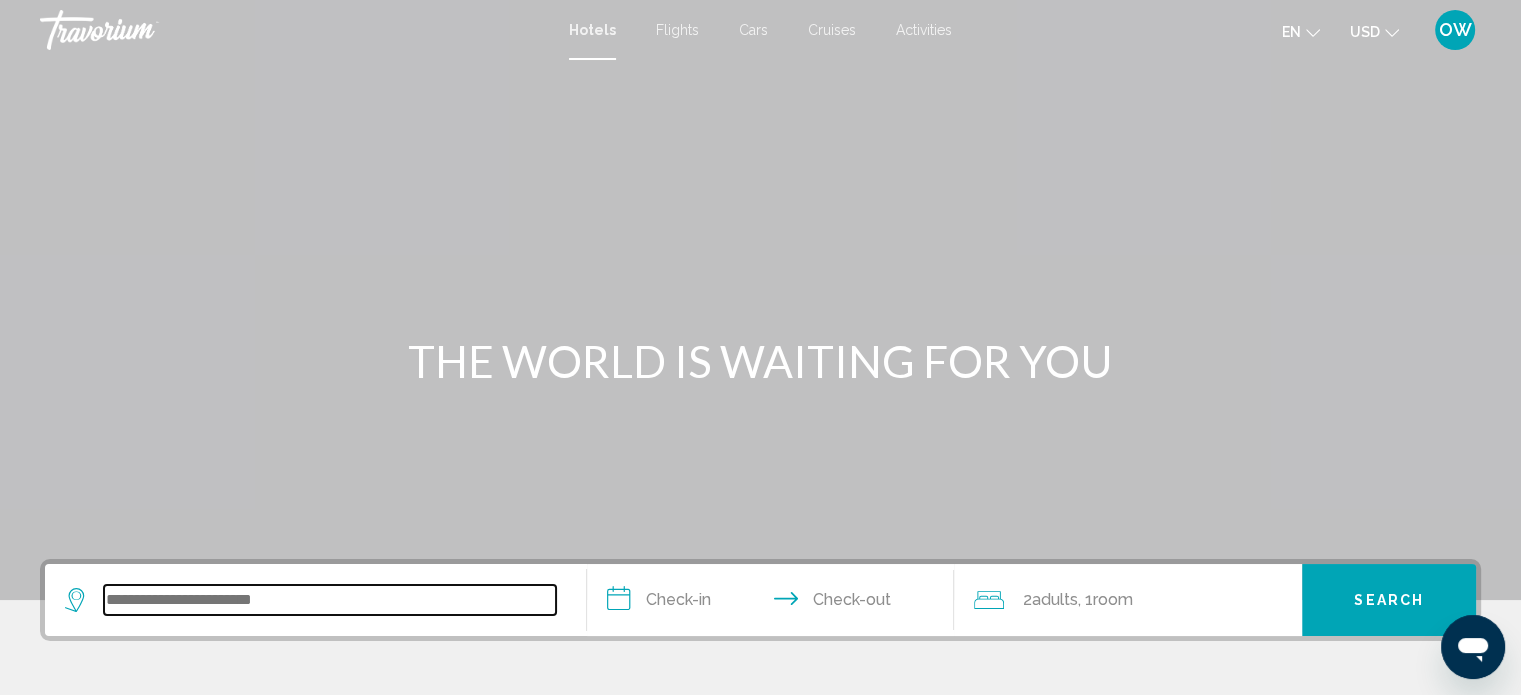 click at bounding box center [330, 600] 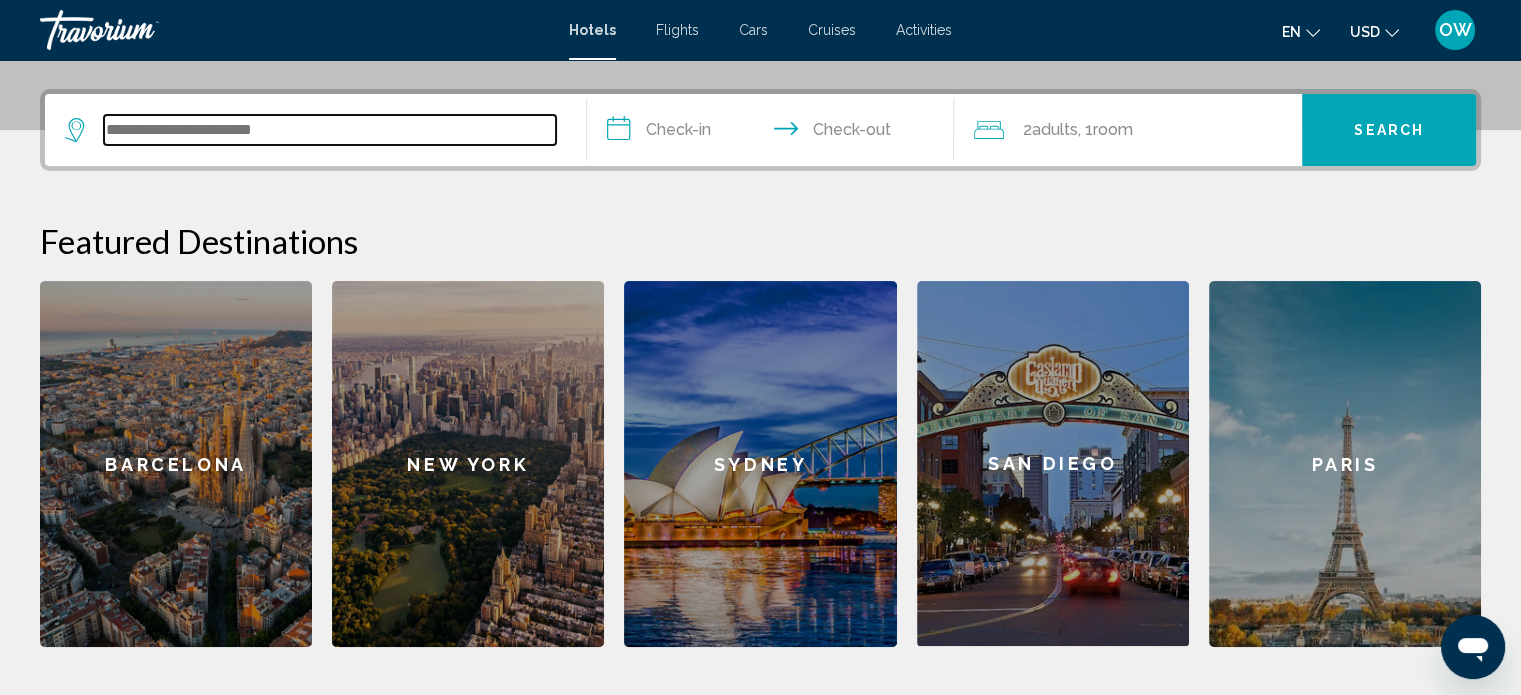 scroll, scrollTop: 493, scrollLeft: 0, axis: vertical 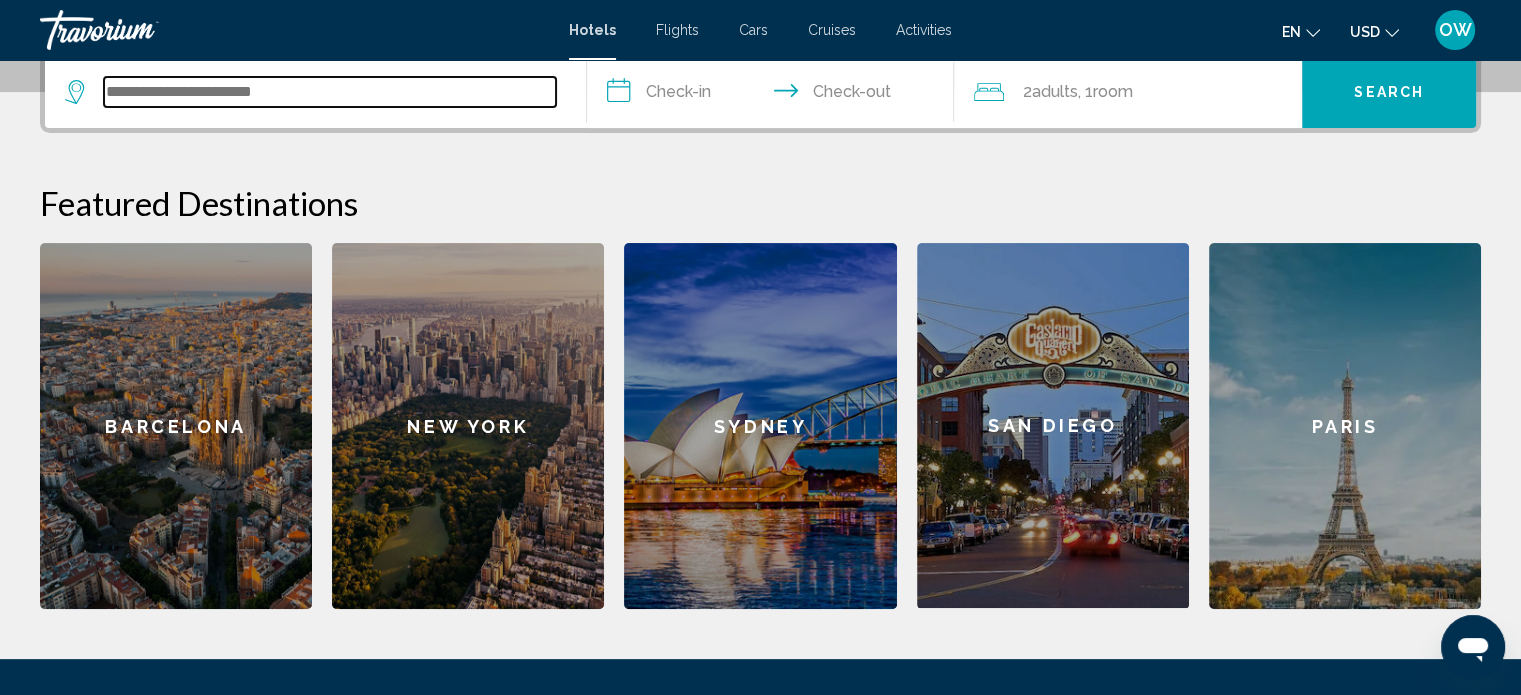 click at bounding box center [330, 92] 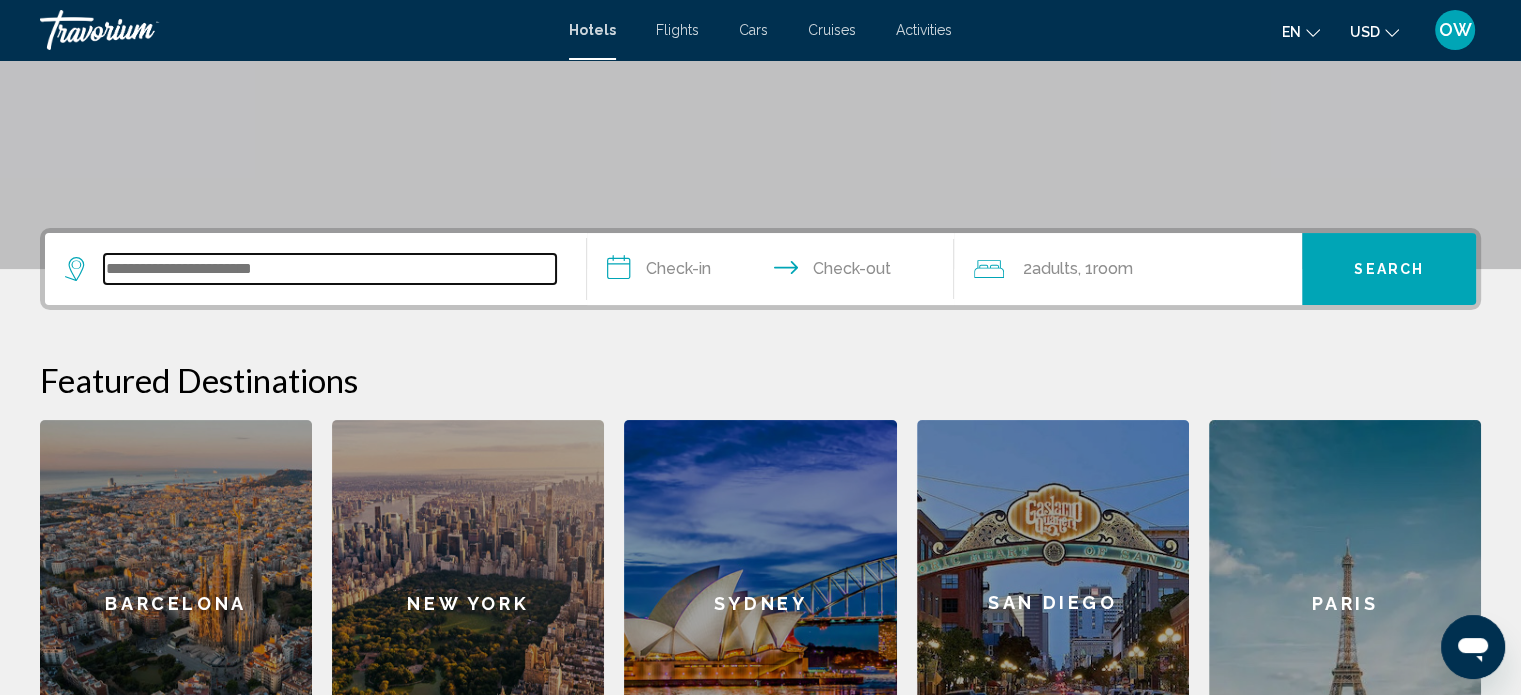 scroll, scrollTop: 324, scrollLeft: 0, axis: vertical 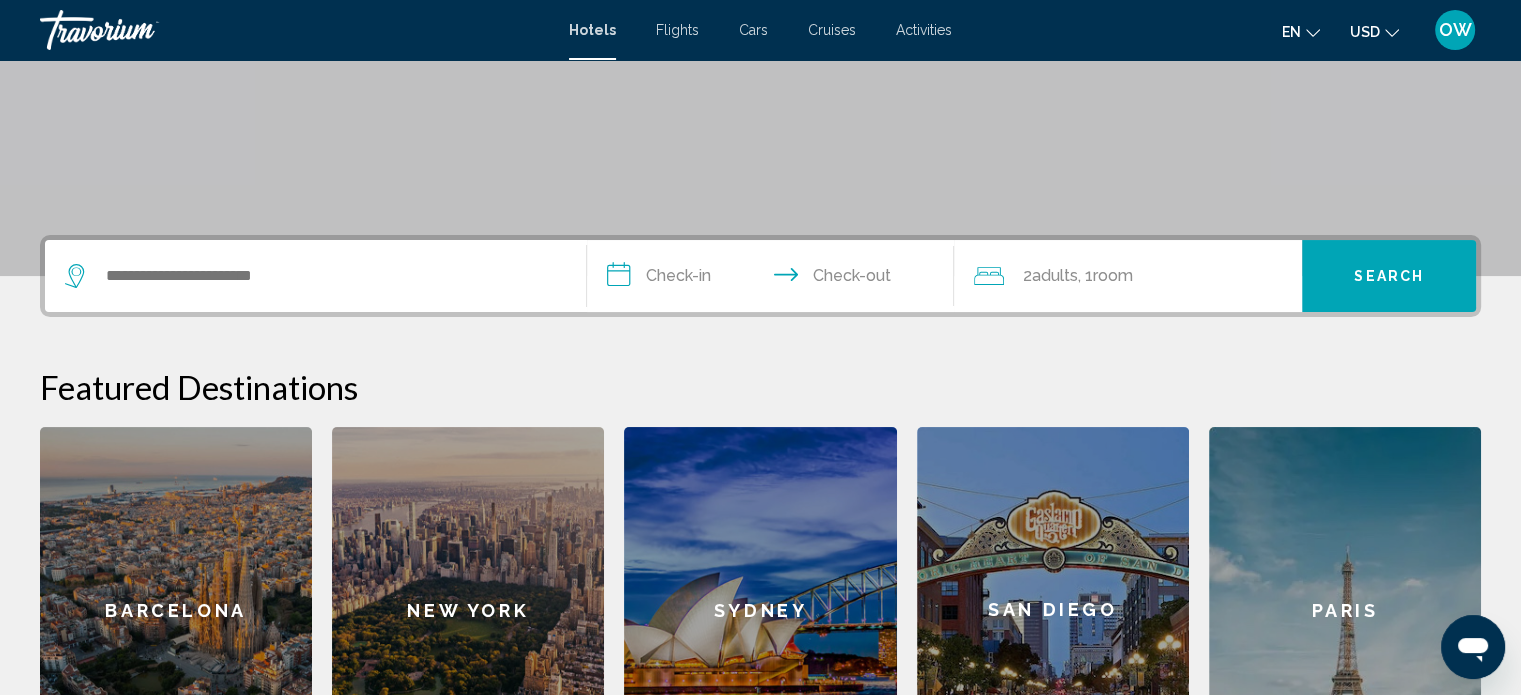 click on "Barcelona" at bounding box center (176, 610) 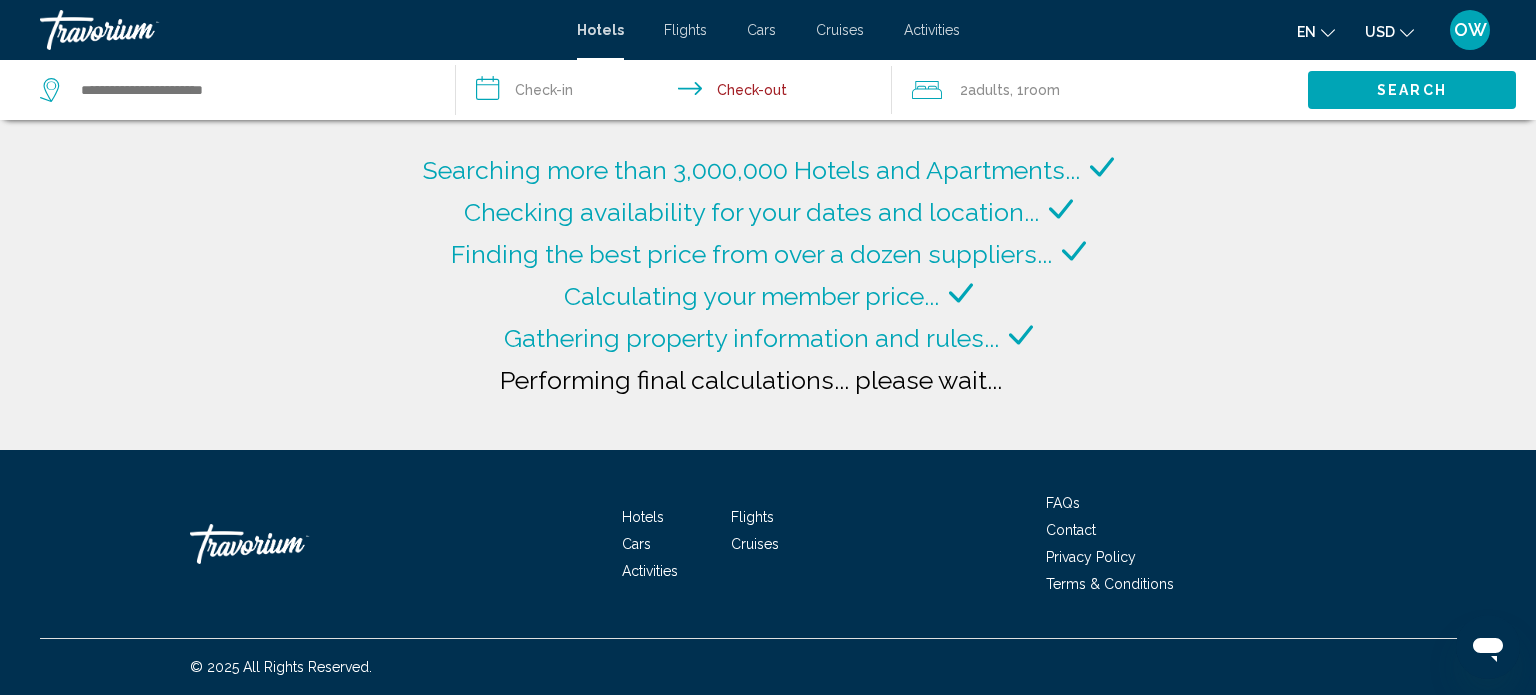 type on "**********" 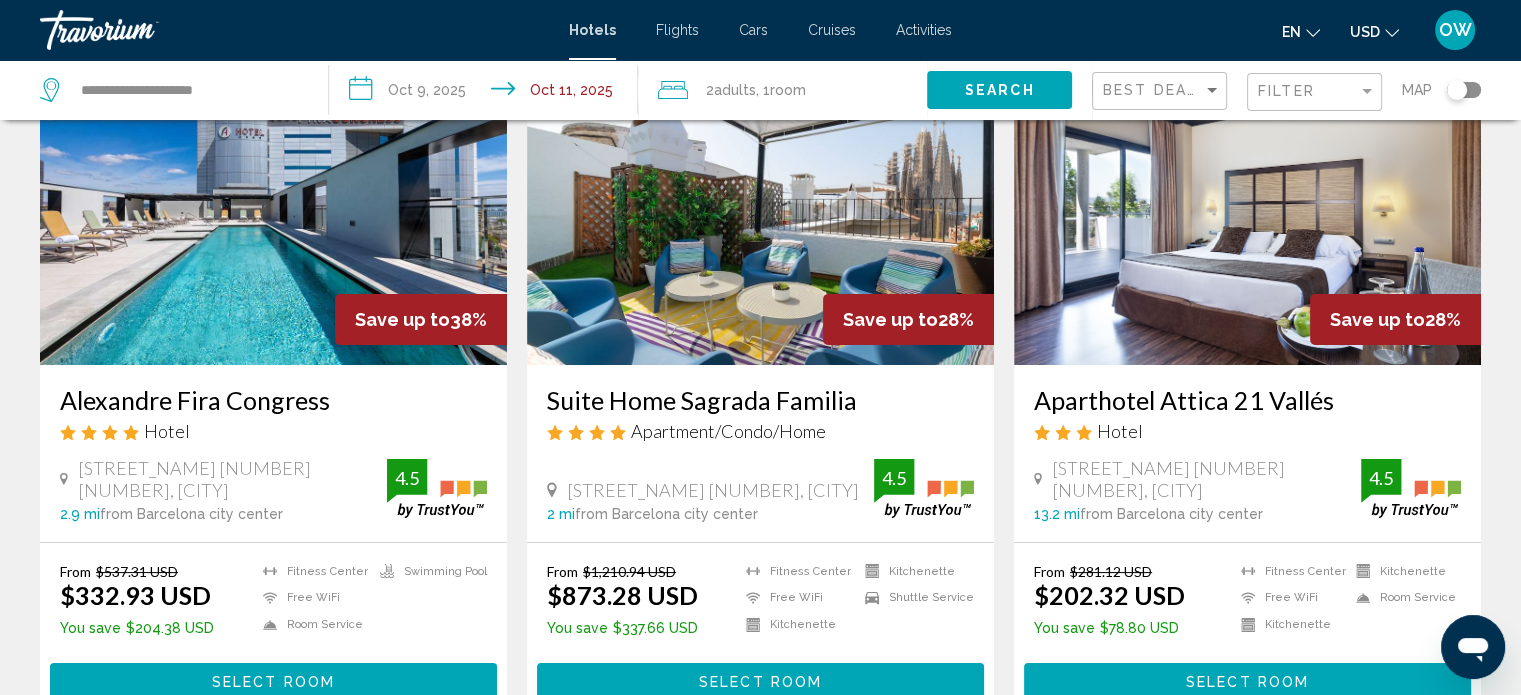 scroll, scrollTop: 195, scrollLeft: 0, axis: vertical 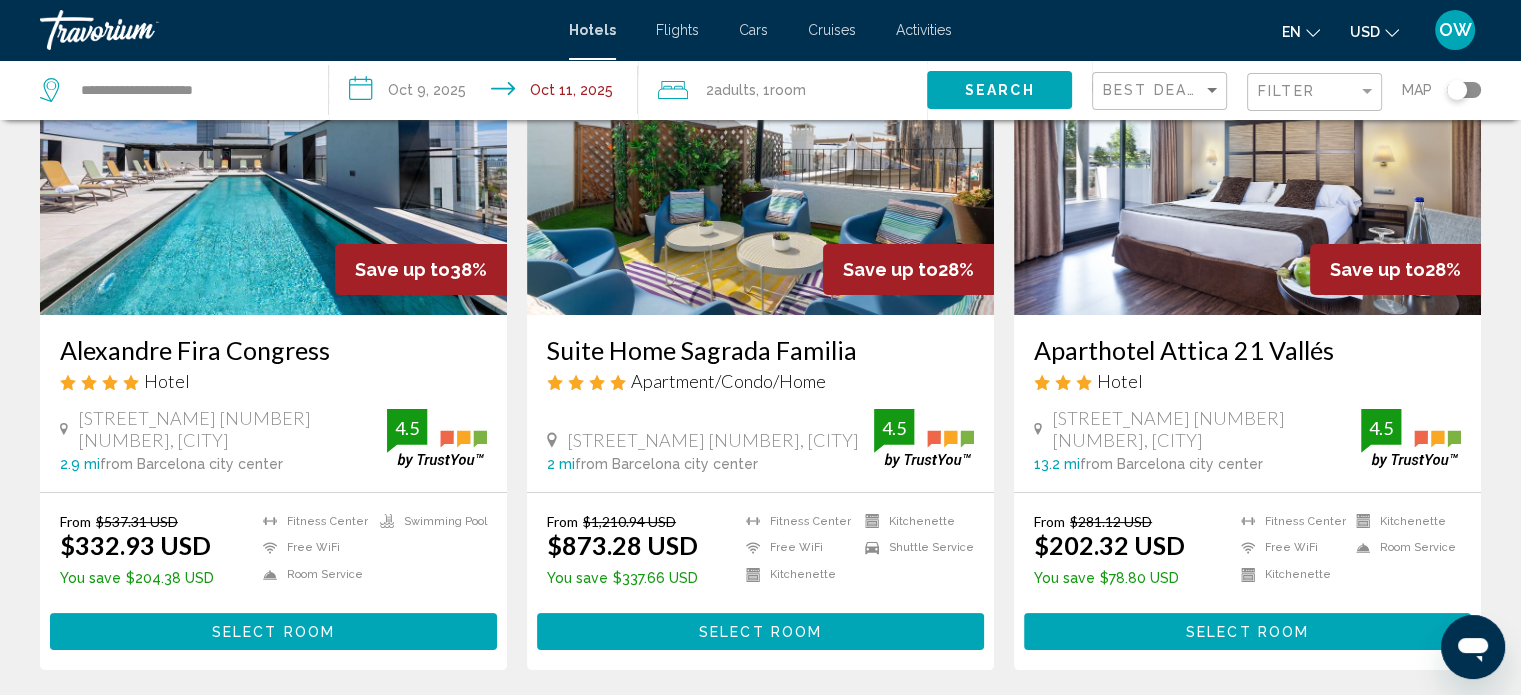 click 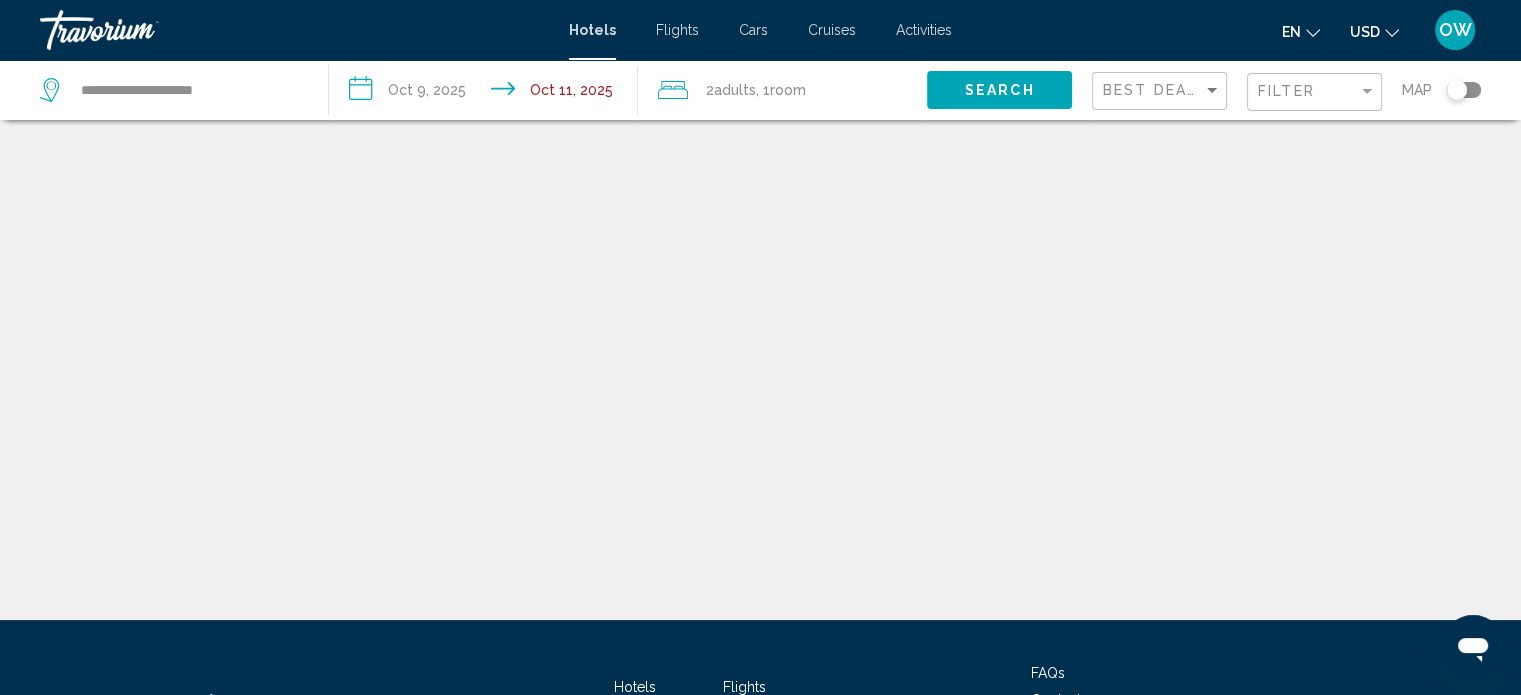 scroll, scrollTop: 175, scrollLeft: 0, axis: vertical 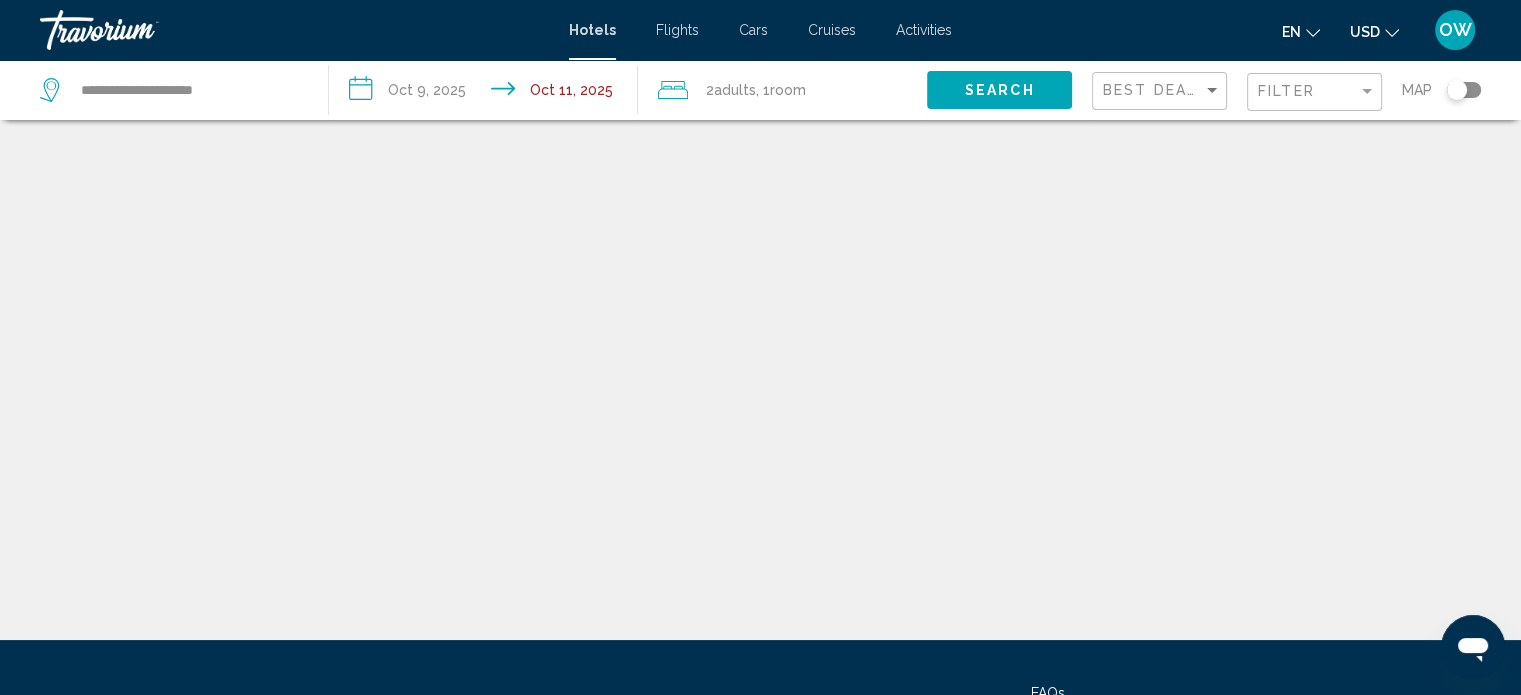 drag, startPoint x: 1457, startPoint y: 95, endPoint x: 1480, endPoint y: 93, distance: 23.086792 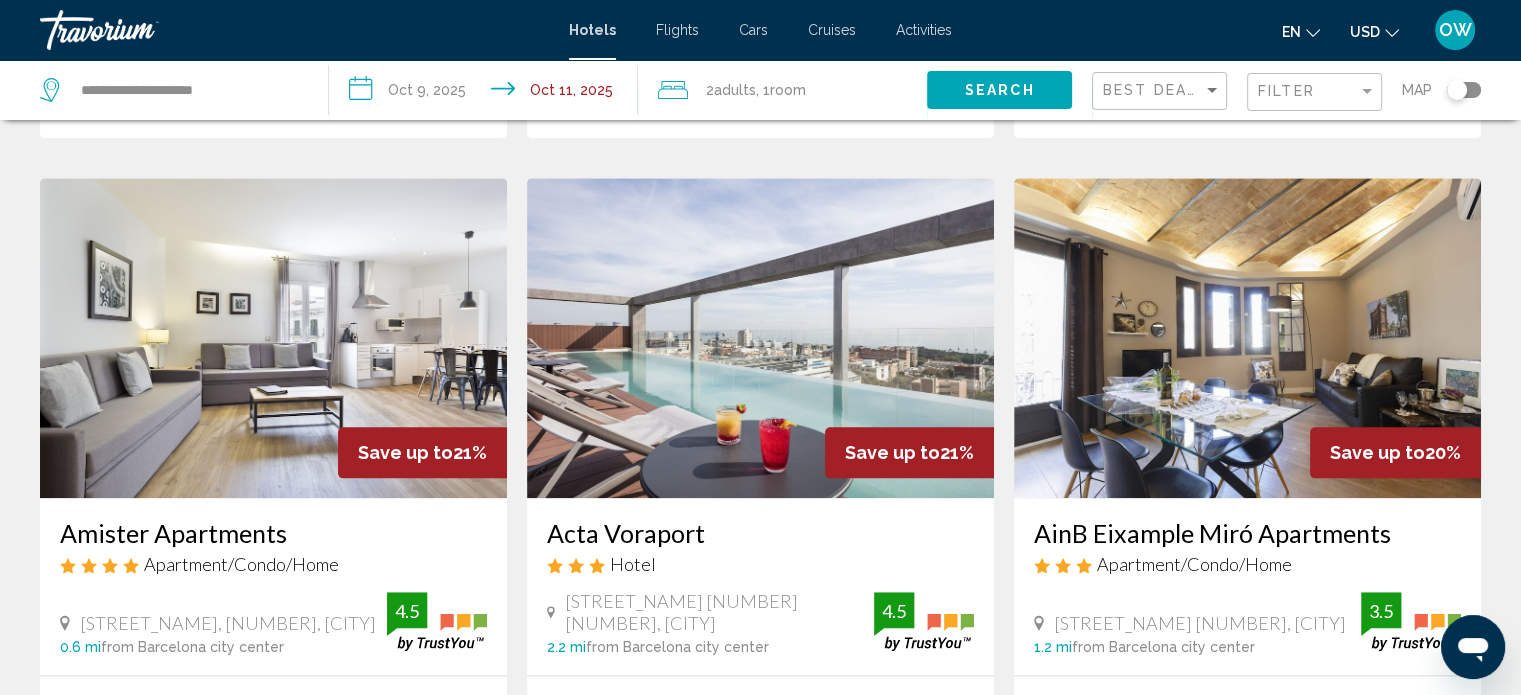 scroll, scrollTop: 2192, scrollLeft: 0, axis: vertical 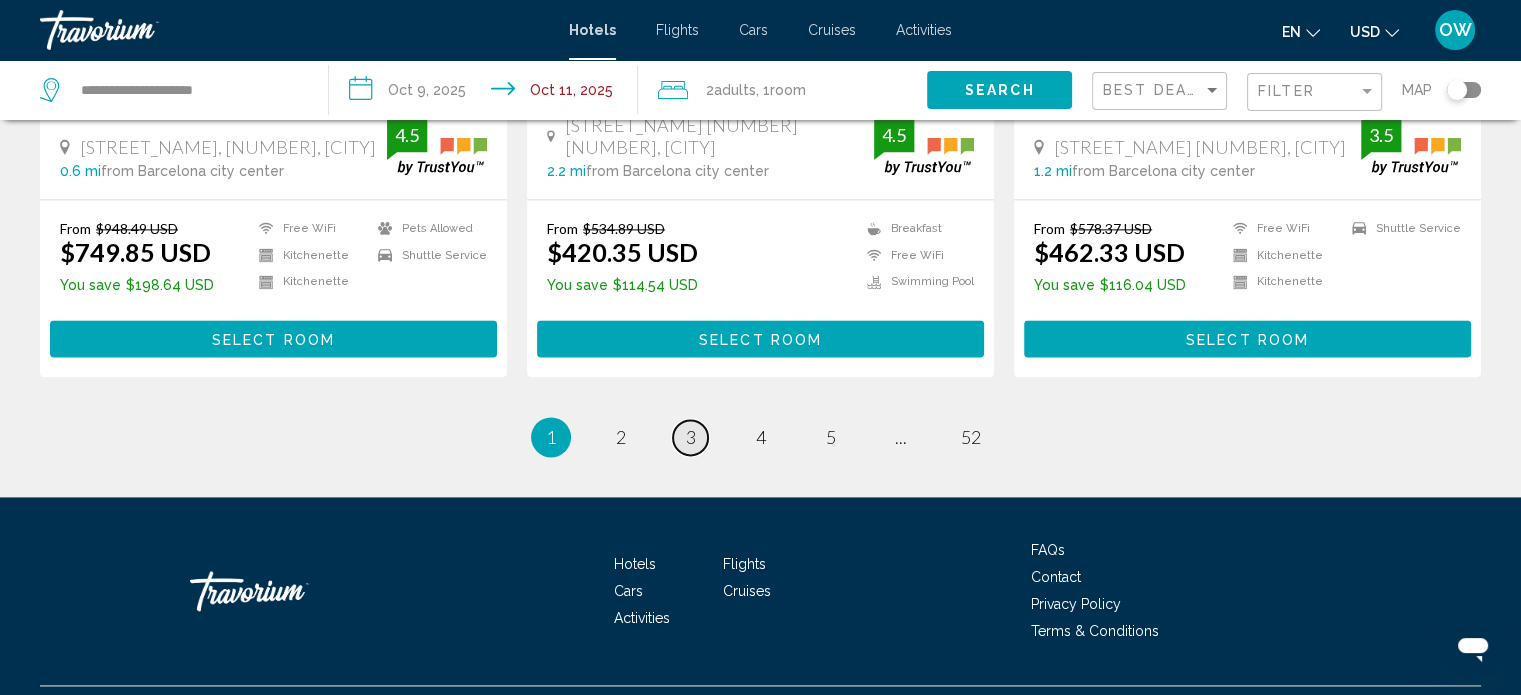 click on "page  3" at bounding box center [690, 437] 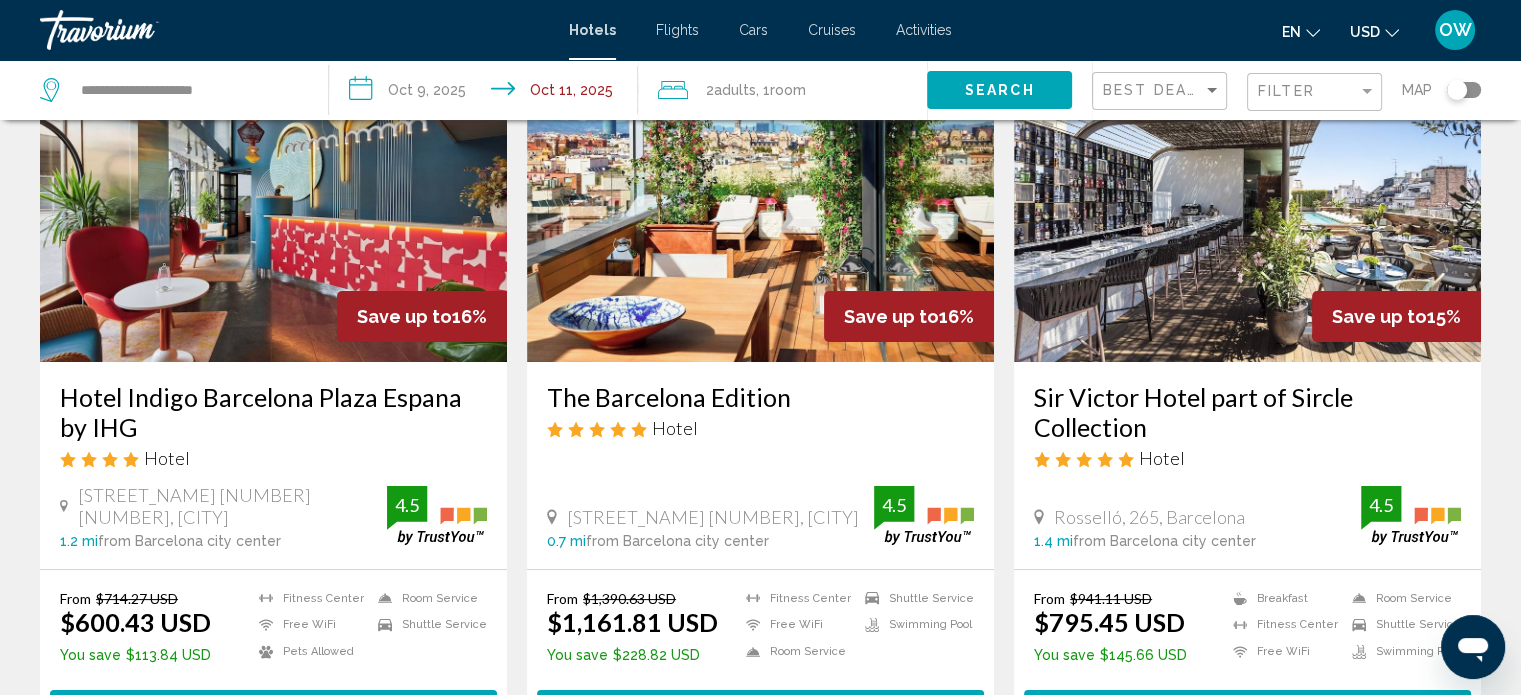 scroll, scrollTop: 0, scrollLeft: 0, axis: both 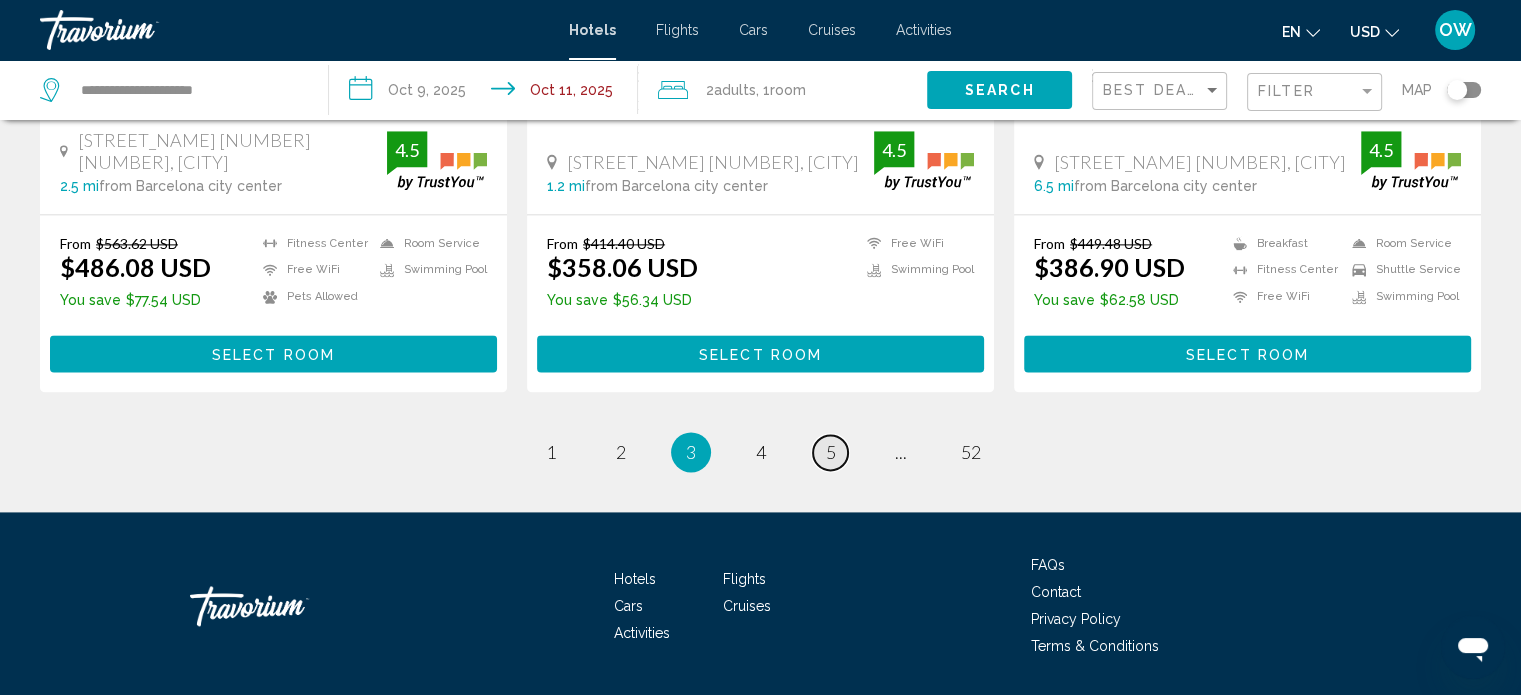 click on "5" at bounding box center [831, 452] 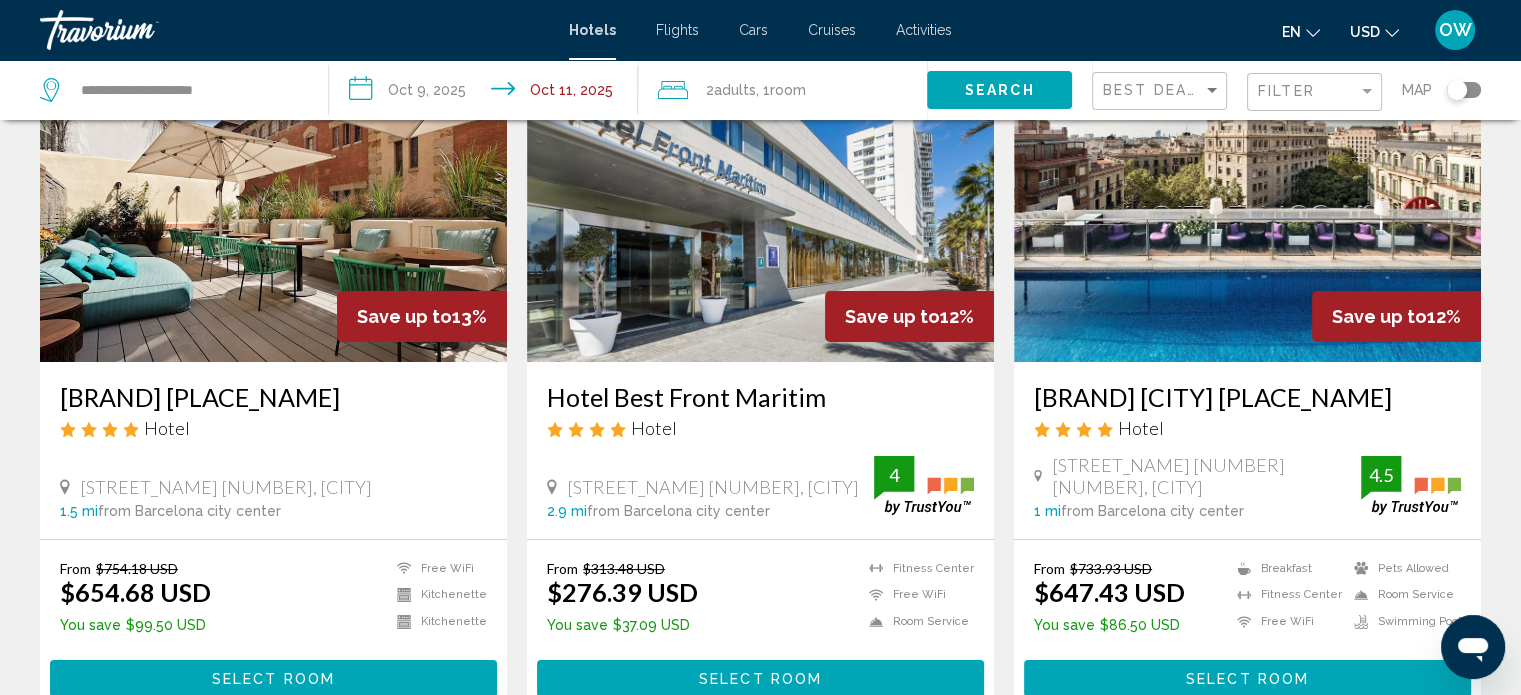 scroll, scrollTop: 0, scrollLeft: 0, axis: both 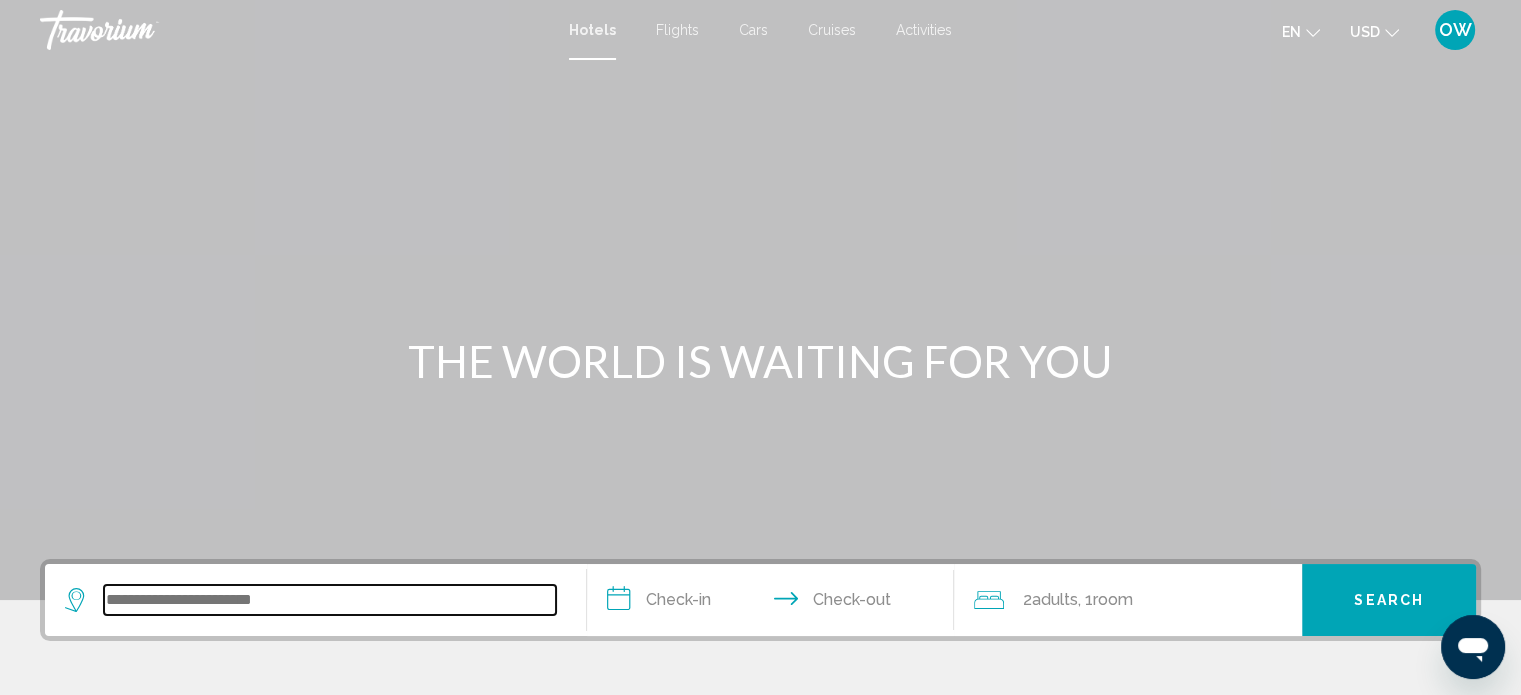 click at bounding box center (330, 600) 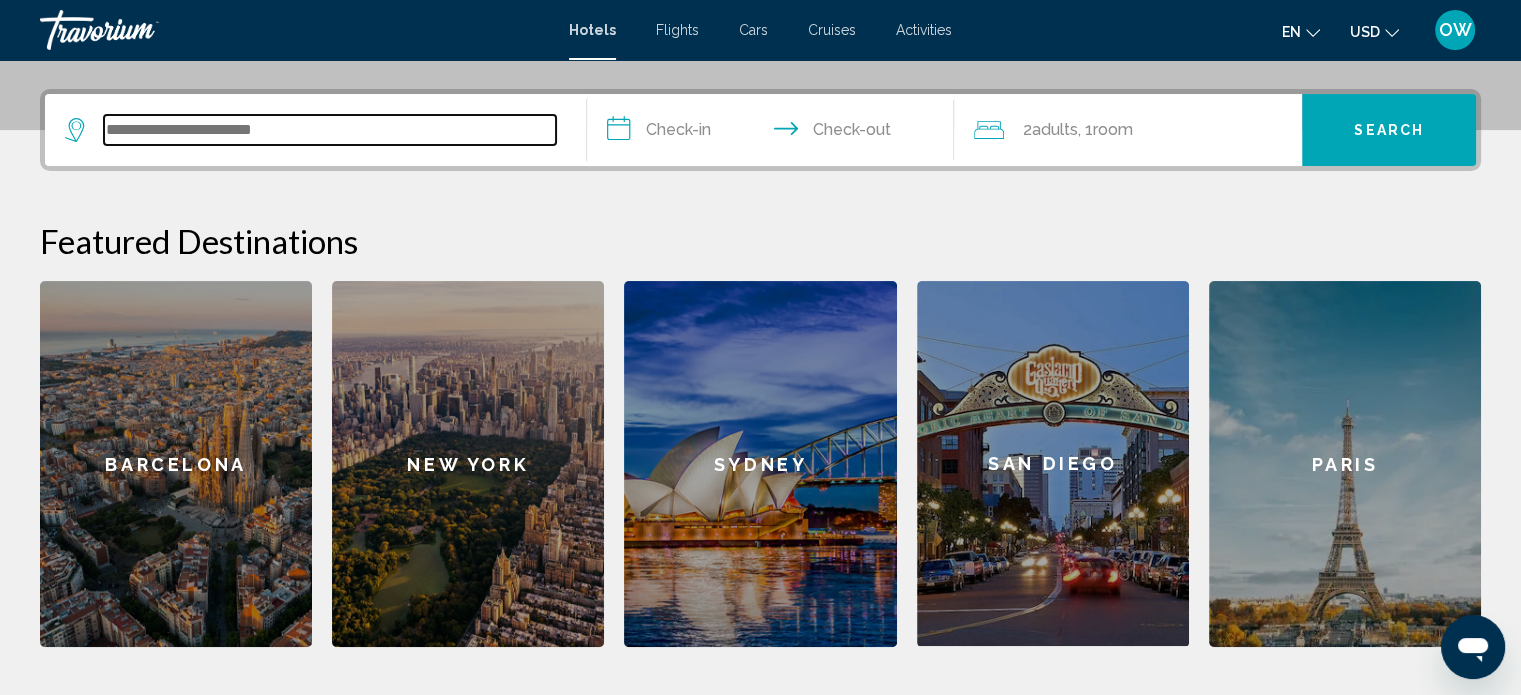 scroll, scrollTop: 493, scrollLeft: 0, axis: vertical 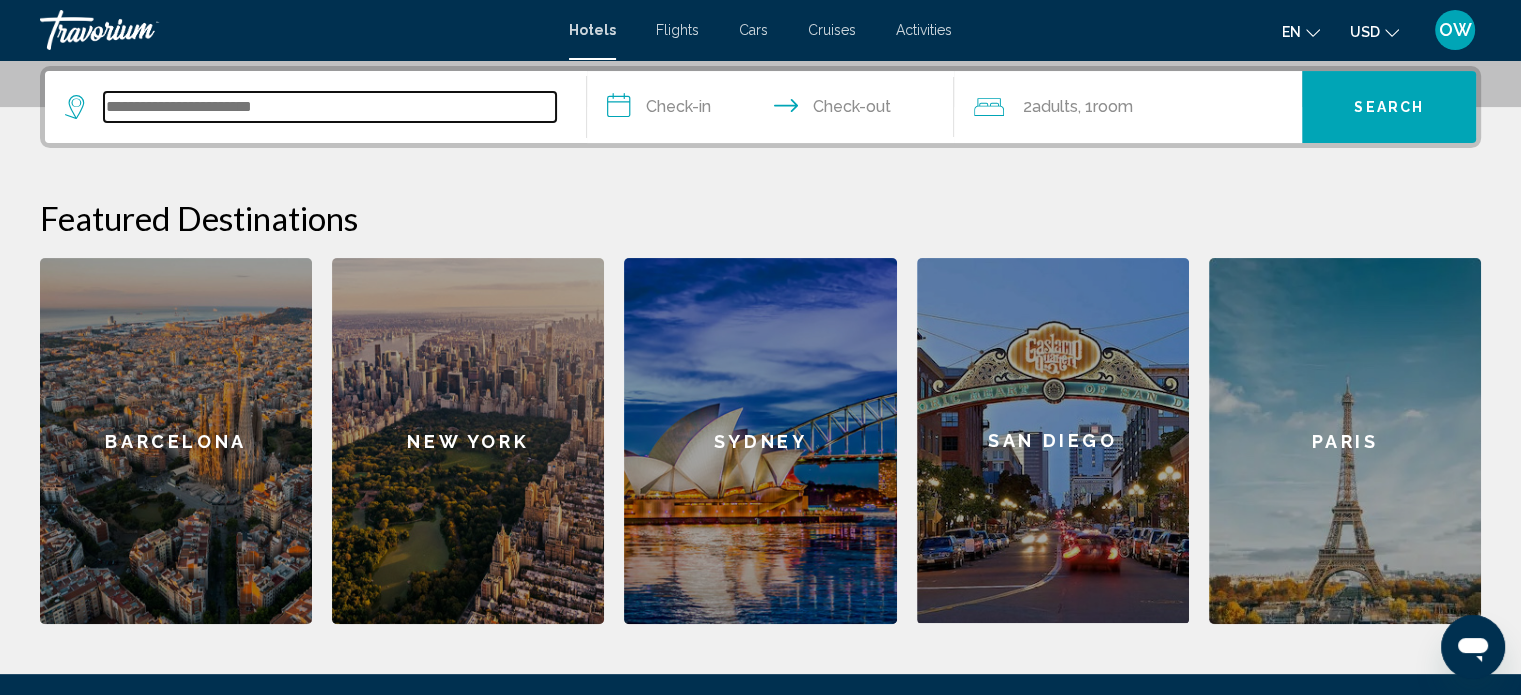 click at bounding box center (330, 107) 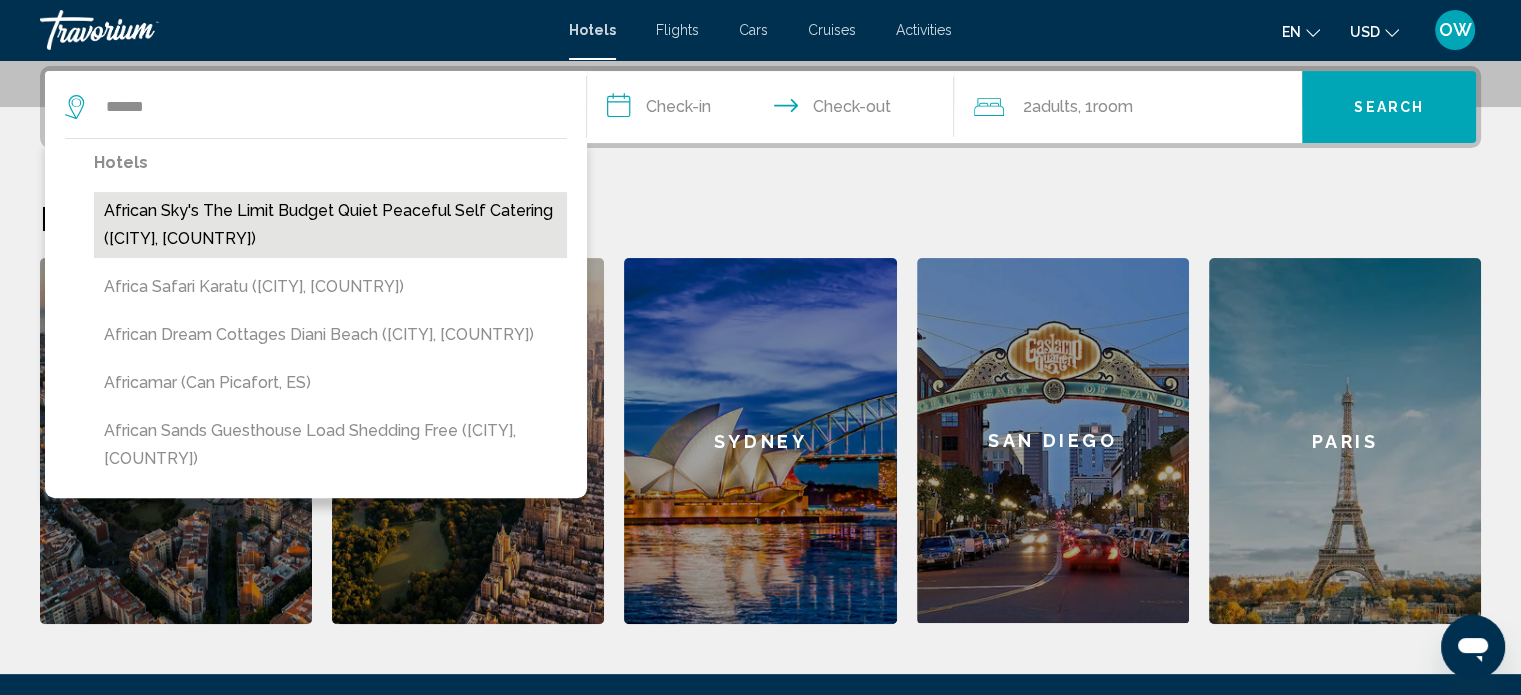 click on "African Sky's the Limit Budget Quiet Peaceful Self Catering (Durban, ZA)" at bounding box center [330, 225] 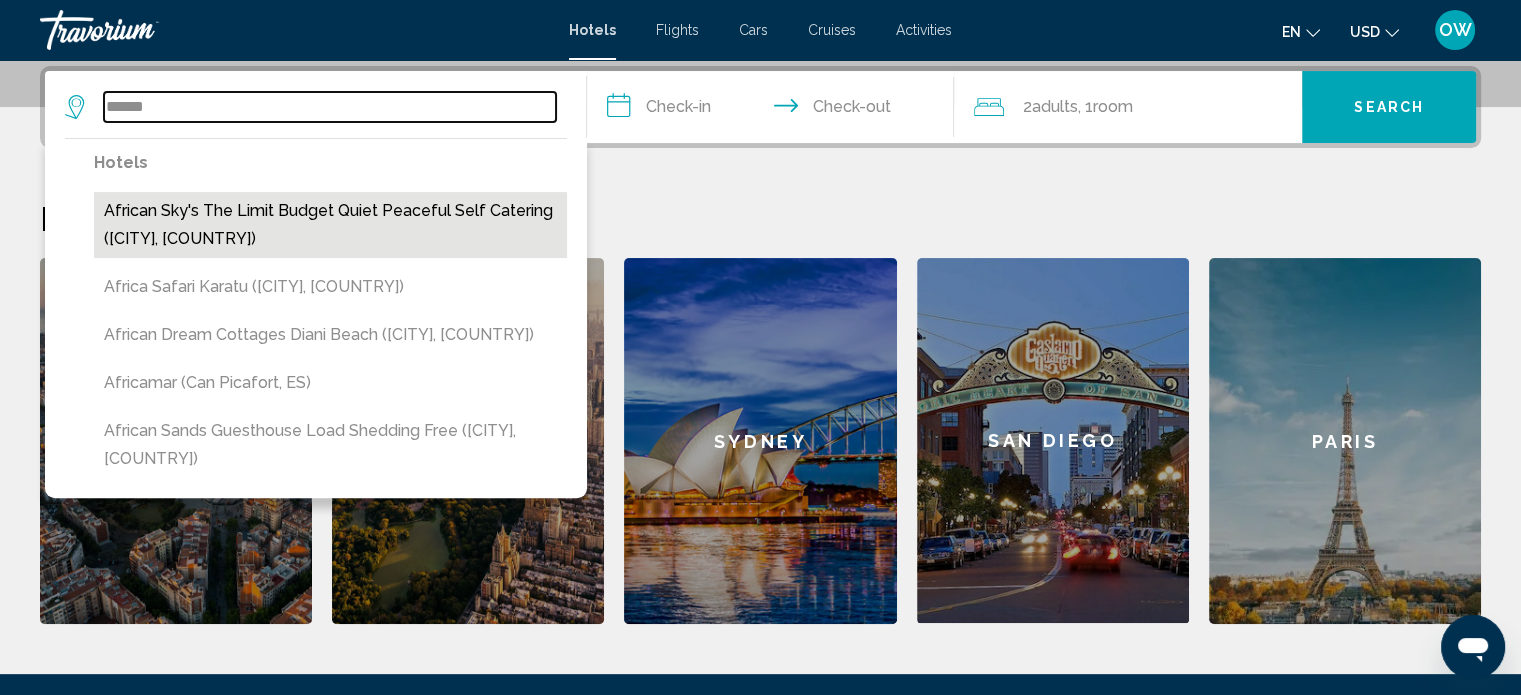 type on "**********" 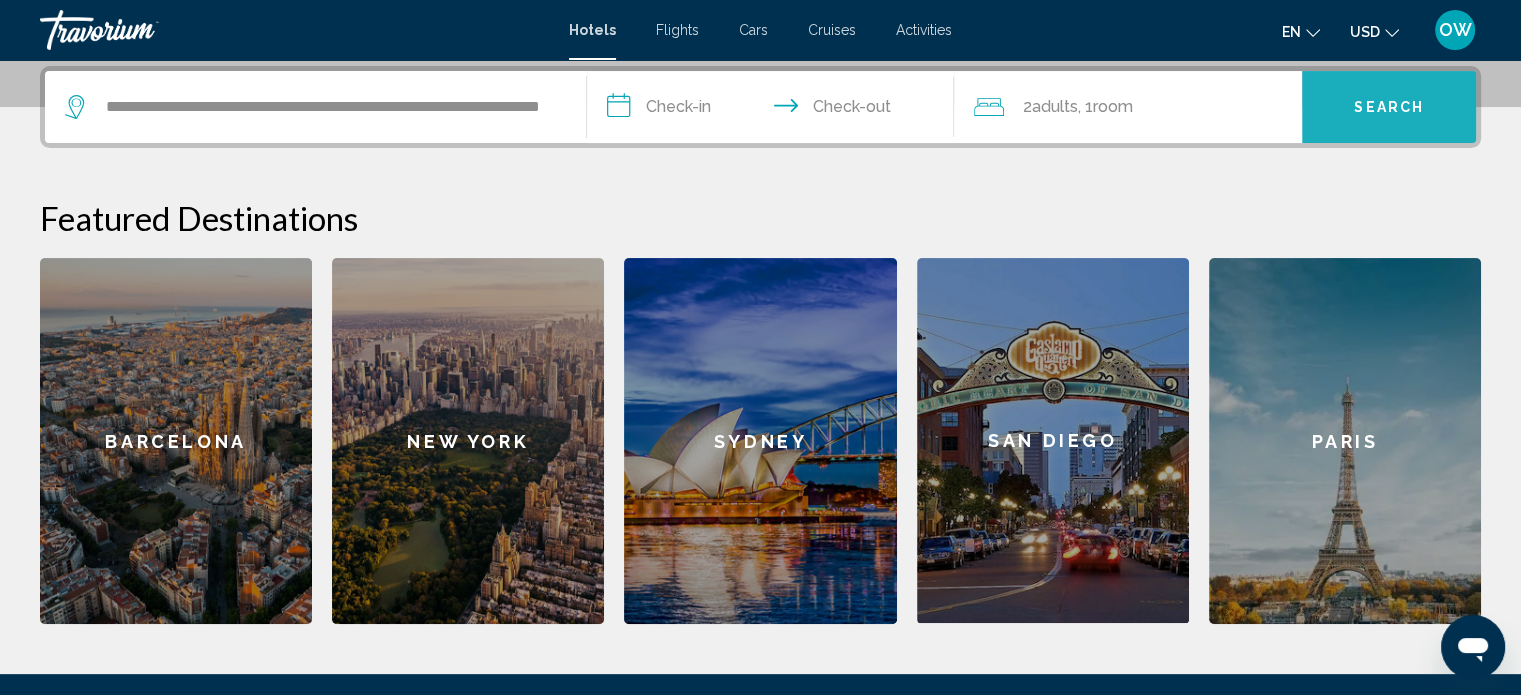 click on "Search" at bounding box center (1389, 108) 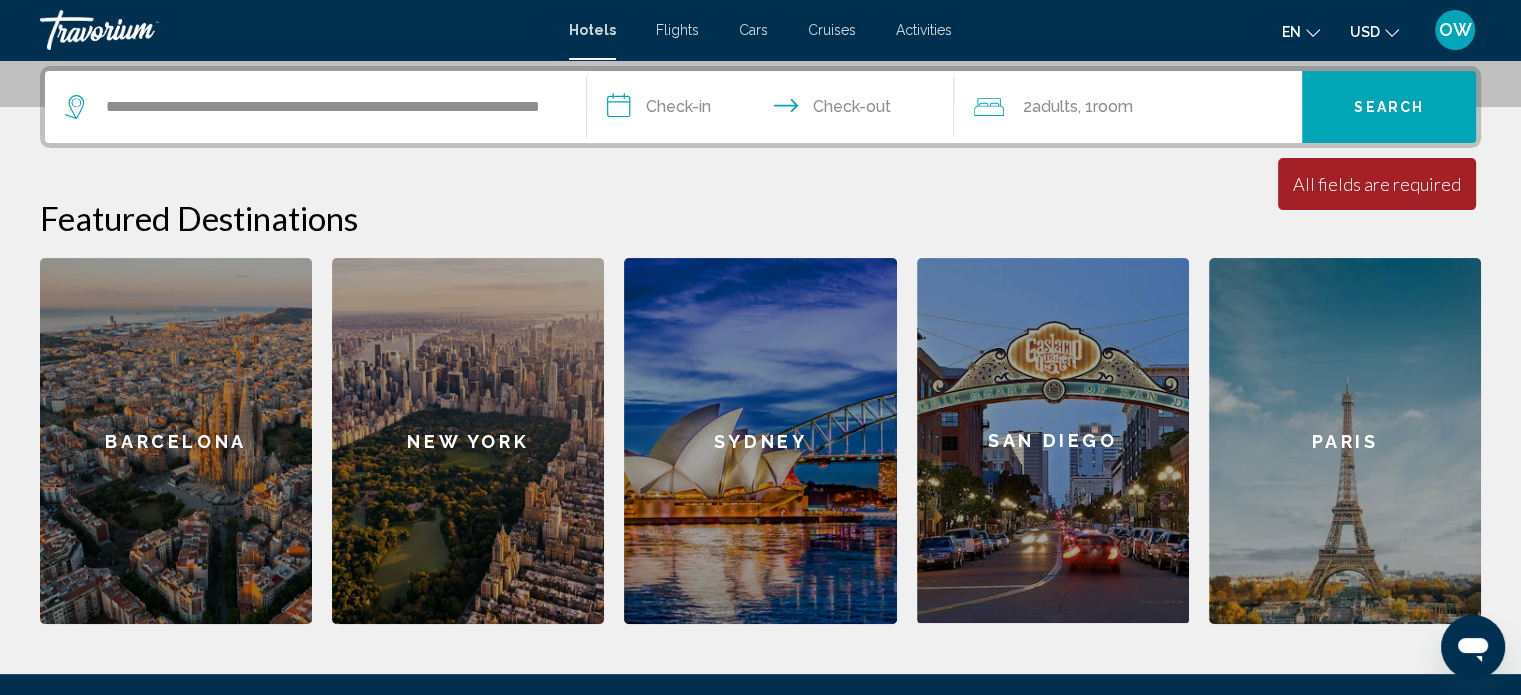 click on "**********" at bounding box center [775, 110] 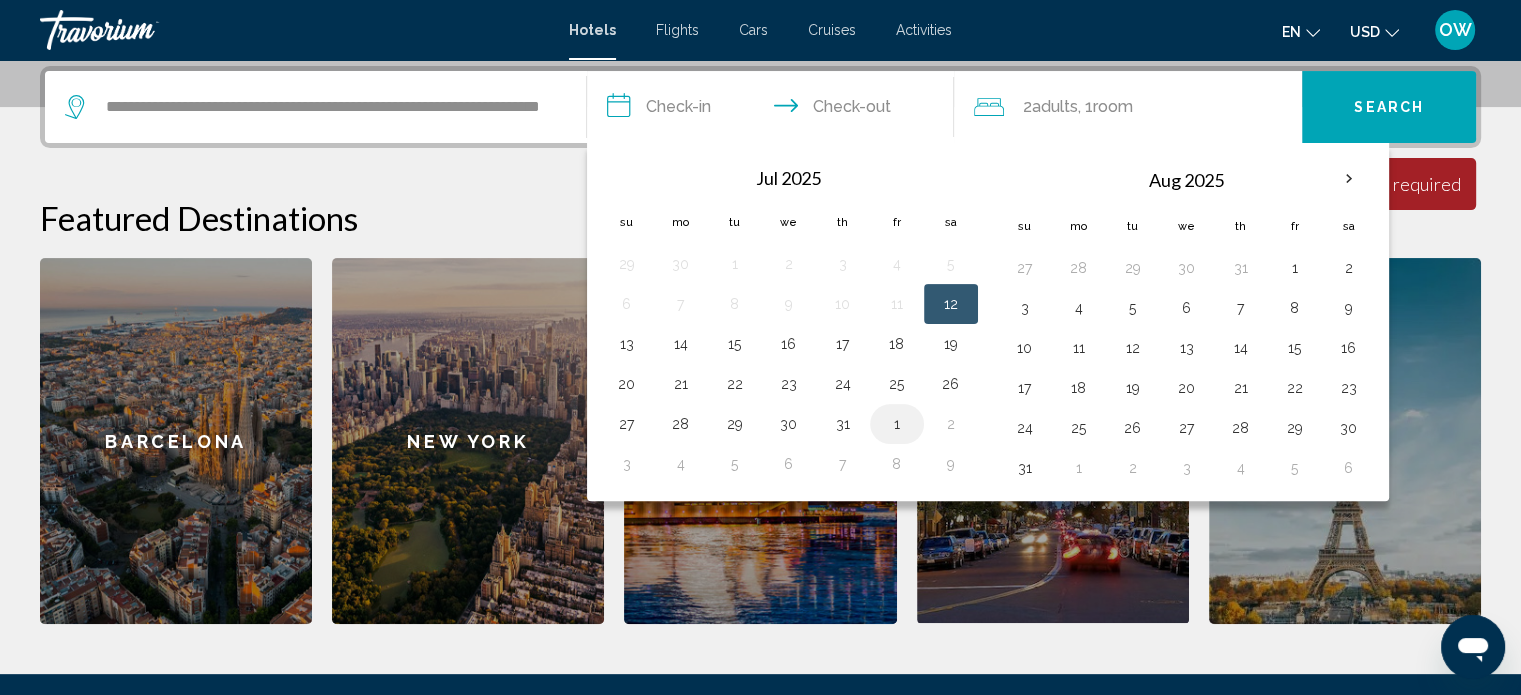 click on "1" at bounding box center [897, 424] 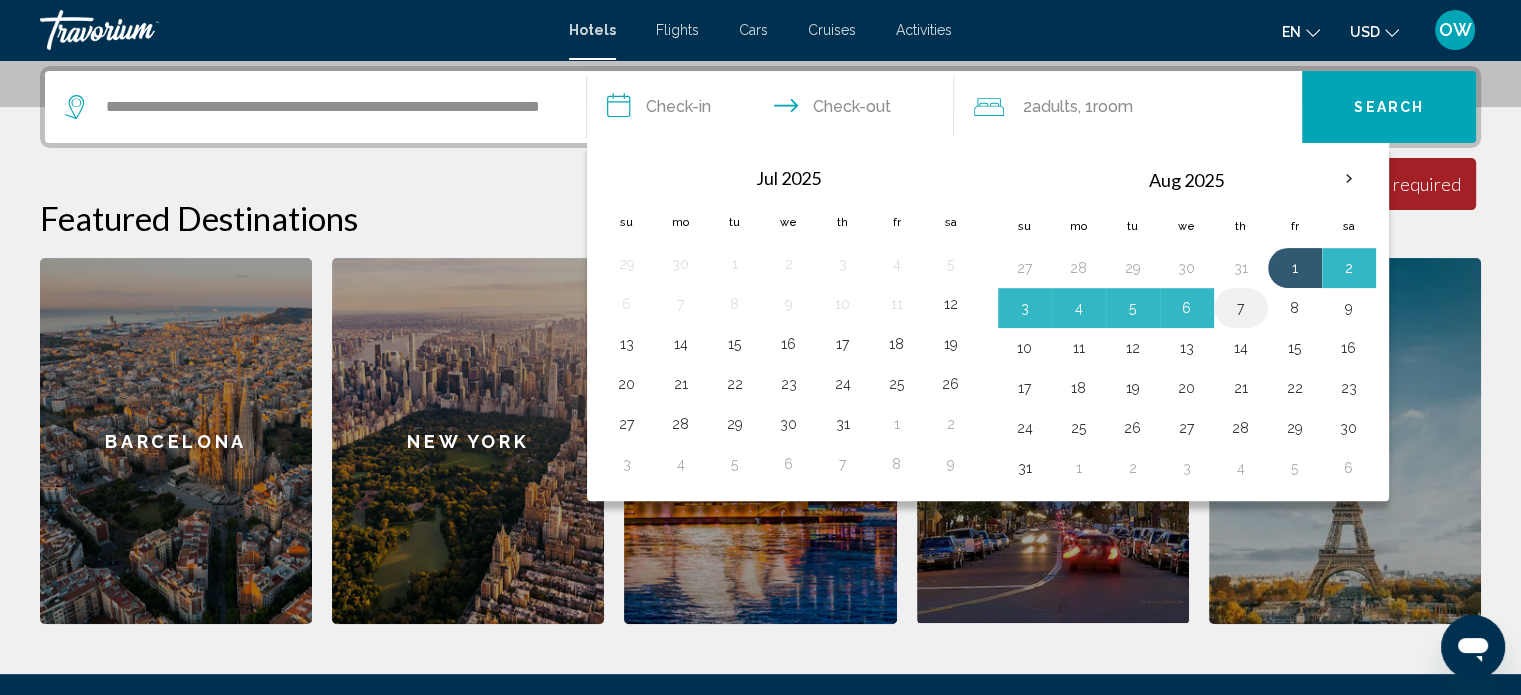 click on "7" at bounding box center (1241, 308) 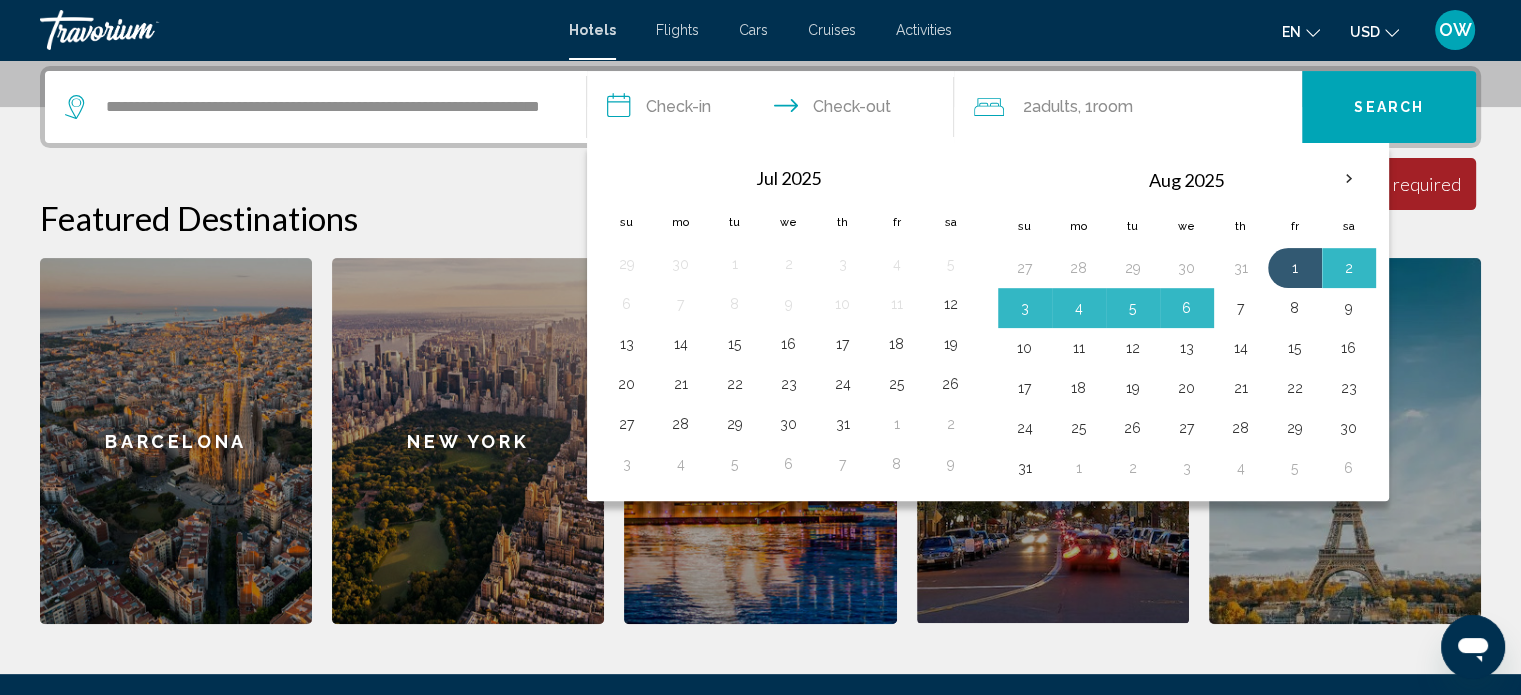 type on "**********" 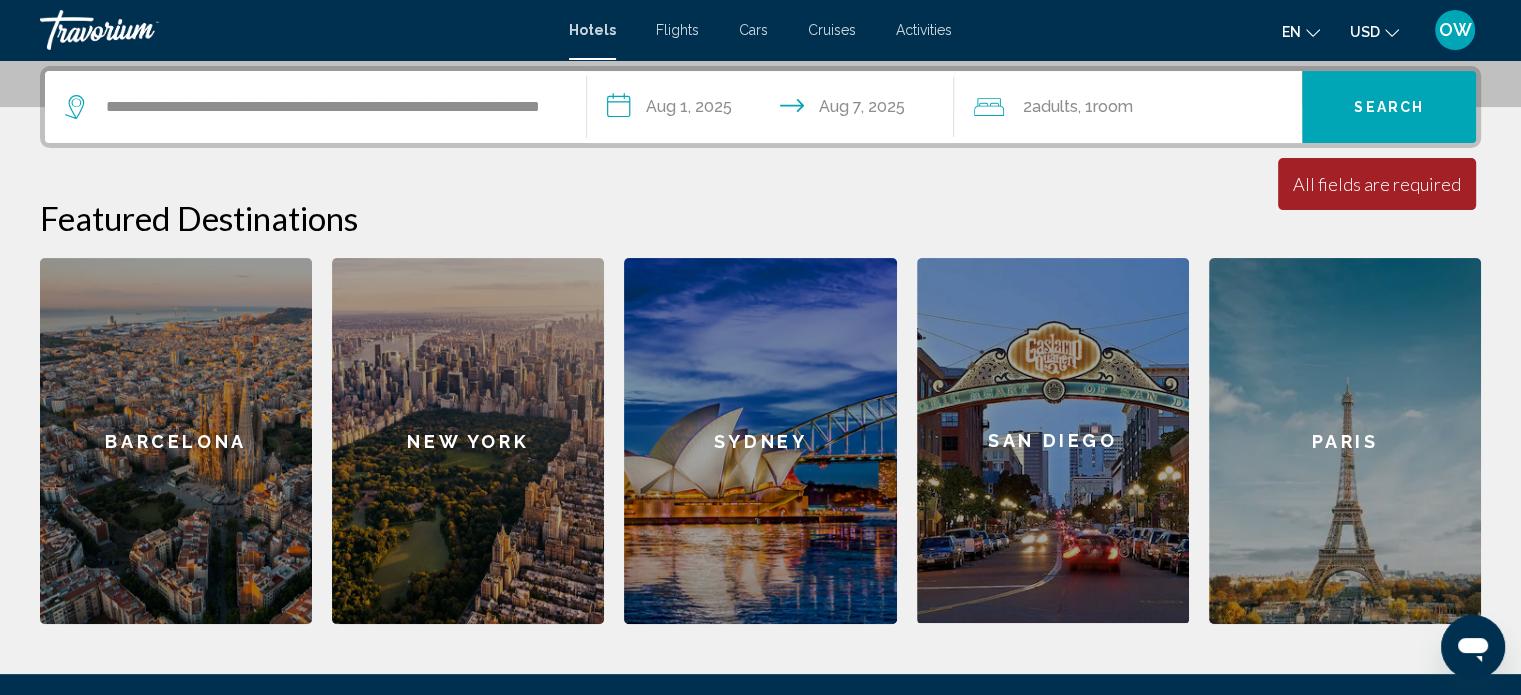 click on "en
English Español Français Italiano Português русский USD
USD ($) MXN (Mex$) CAD (Can$) GBP (£) EUR (€) AUD (A$) NZD (NZ$) CNY (CN¥) OW Login" at bounding box center [1226, 30] 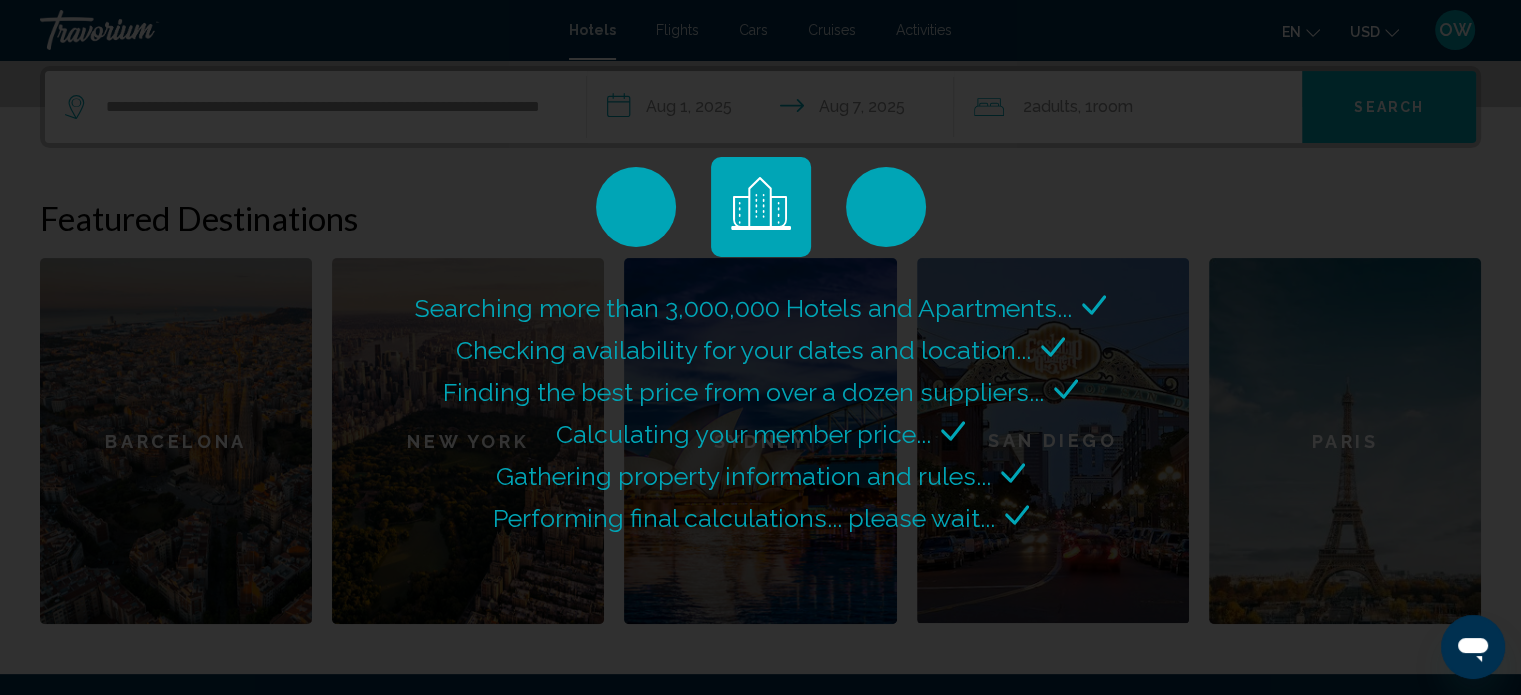 scroll, scrollTop: 0, scrollLeft: 0, axis: both 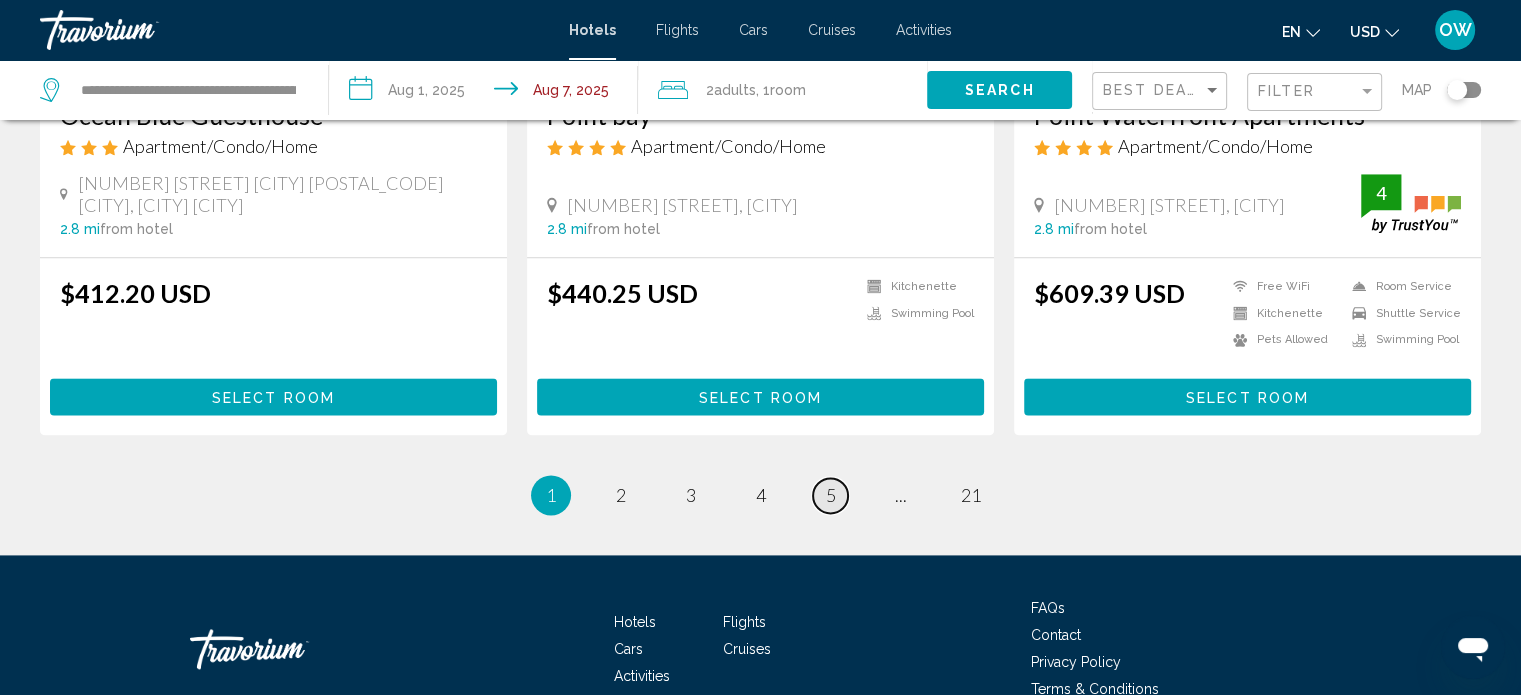 click on "5" at bounding box center (831, 495) 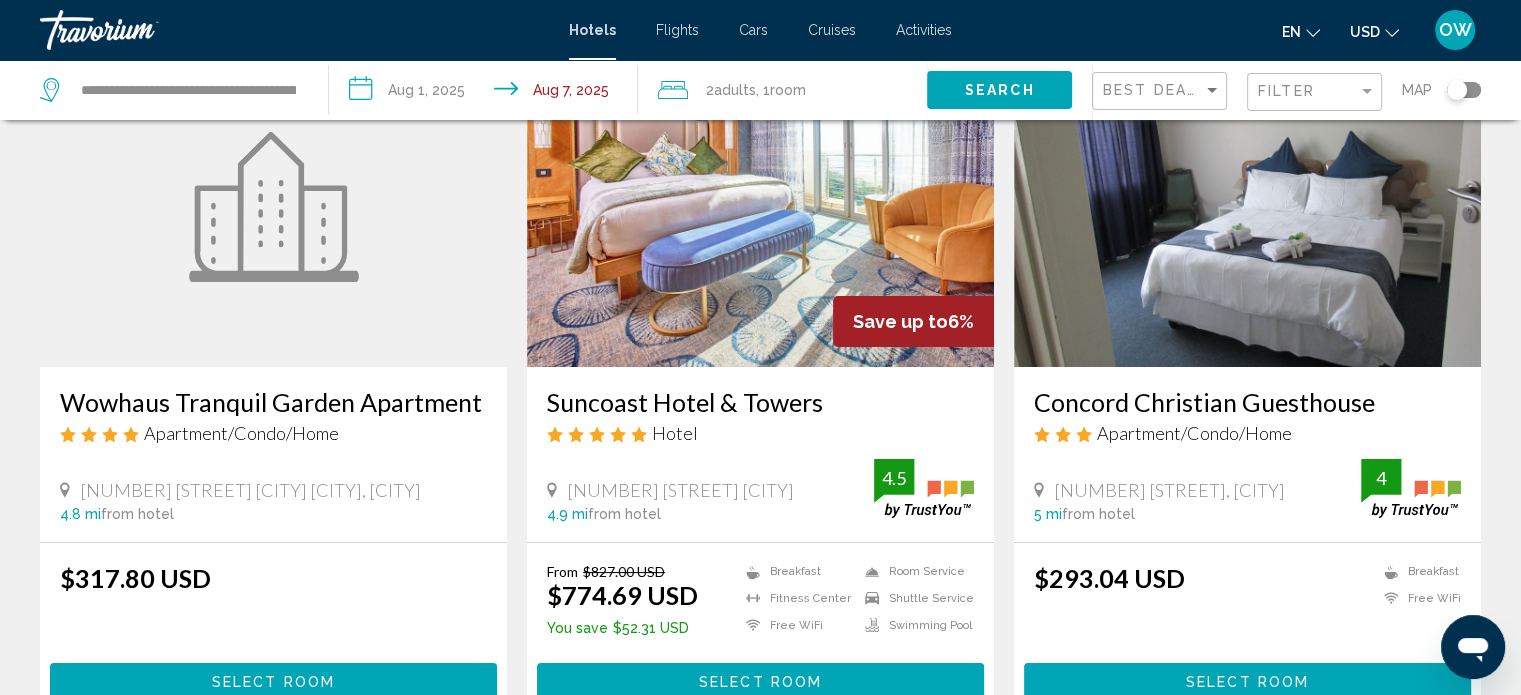 scroll, scrollTop: 0, scrollLeft: 0, axis: both 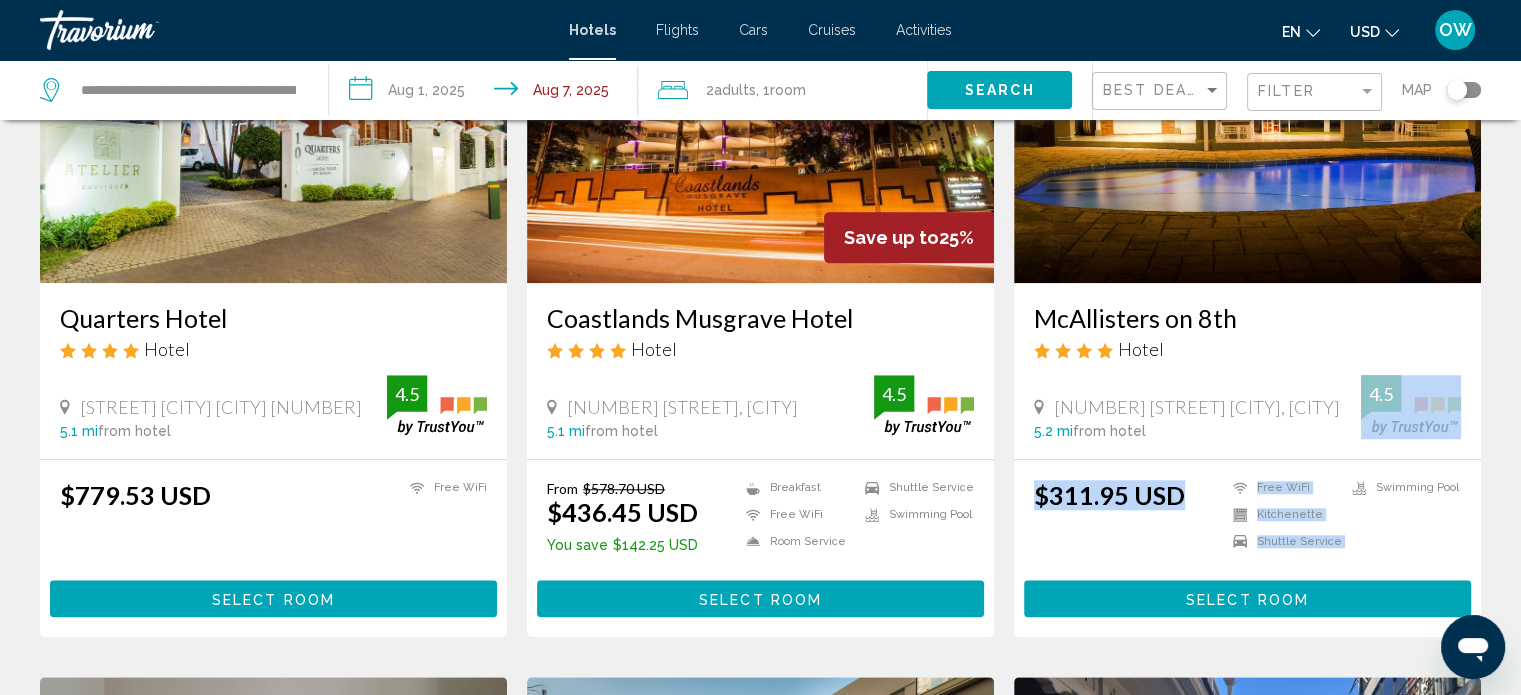 drag, startPoint x: 1476, startPoint y: 400, endPoint x: 1480, endPoint y: 464, distance: 64.12488 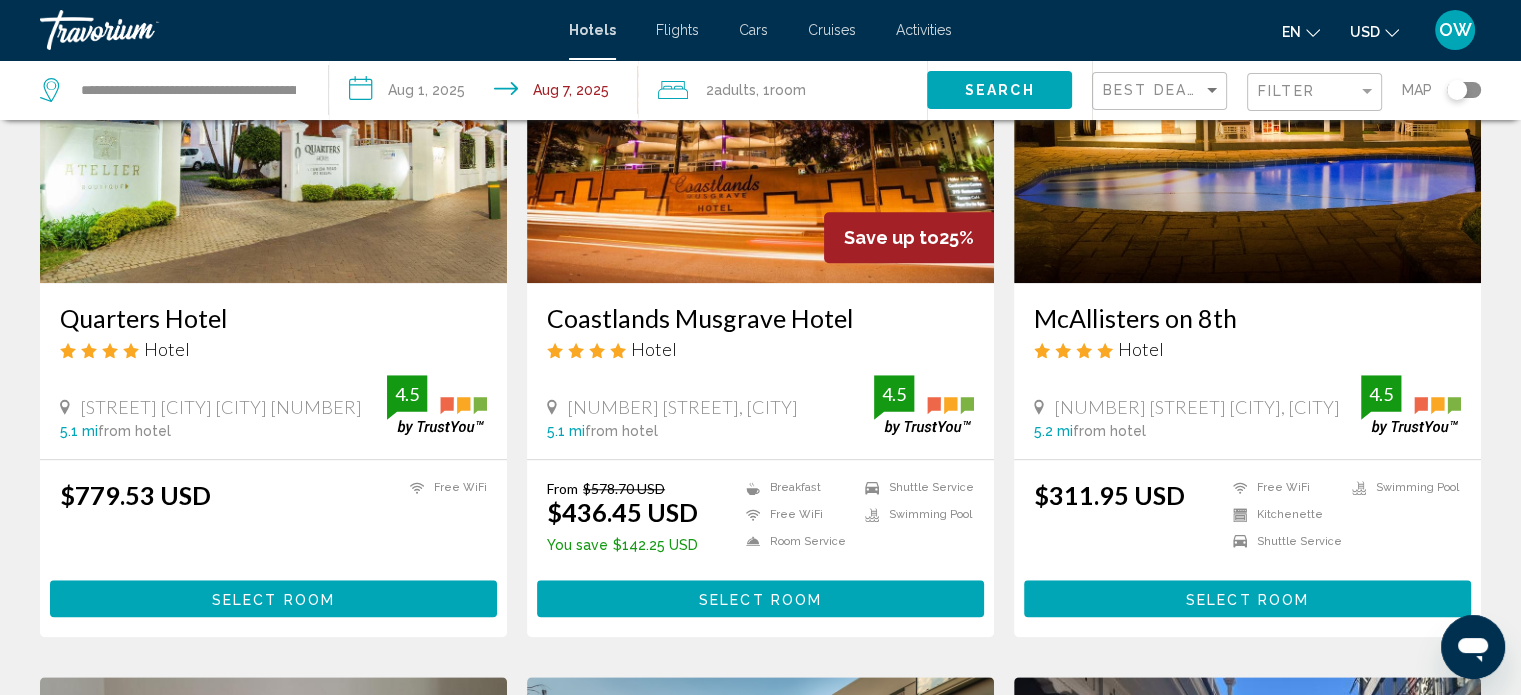 click on "11 8Th Avenue Berea, Durban 5.2 mi  from hotel 4.5" at bounding box center (1247, 406) 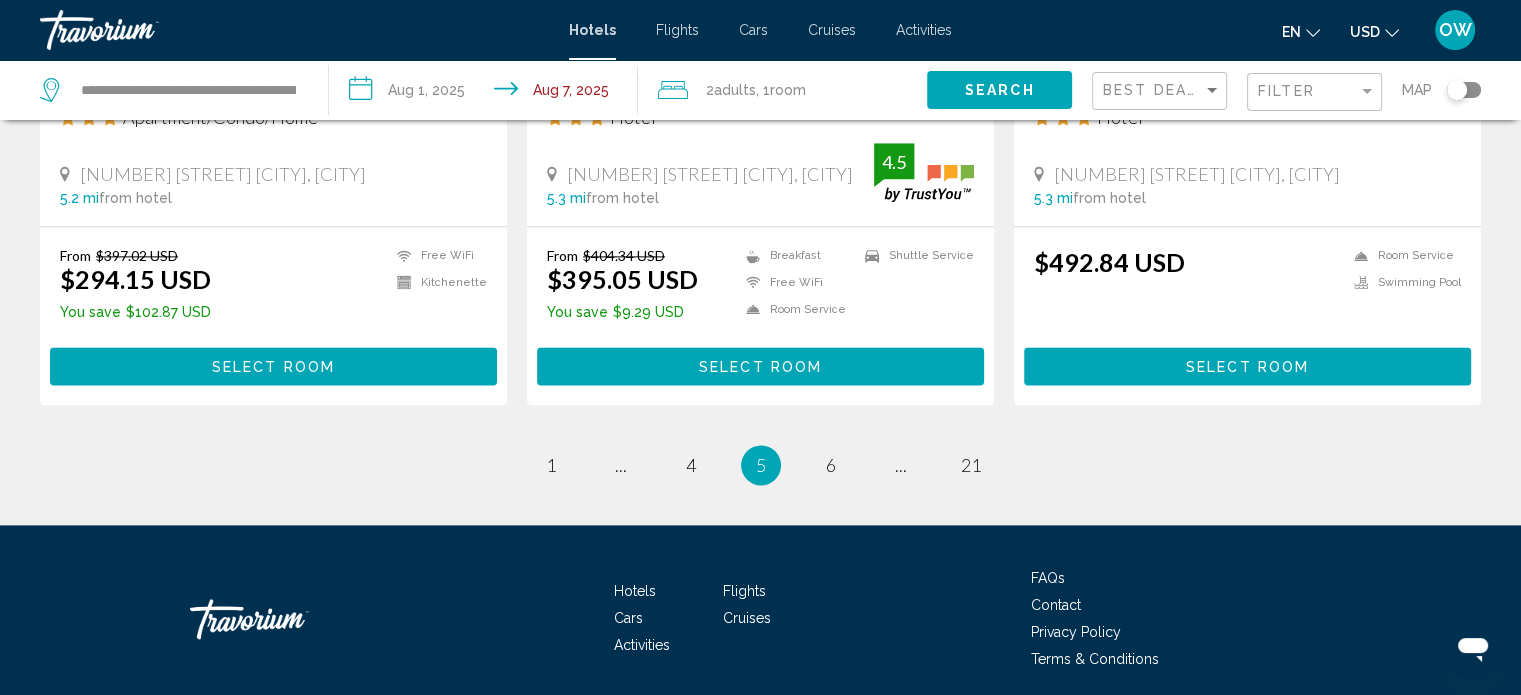 scroll, scrollTop: 2674, scrollLeft: 0, axis: vertical 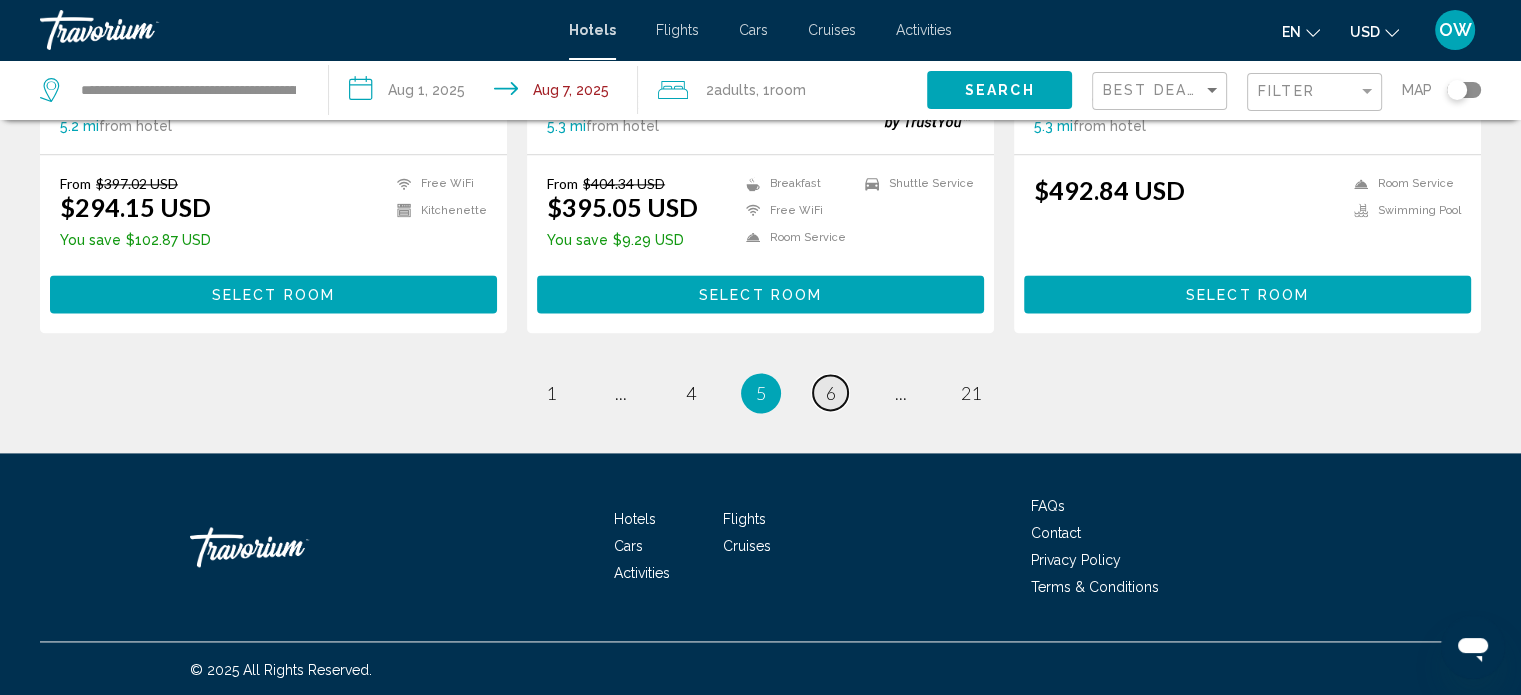 click on "6" at bounding box center (831, 393) 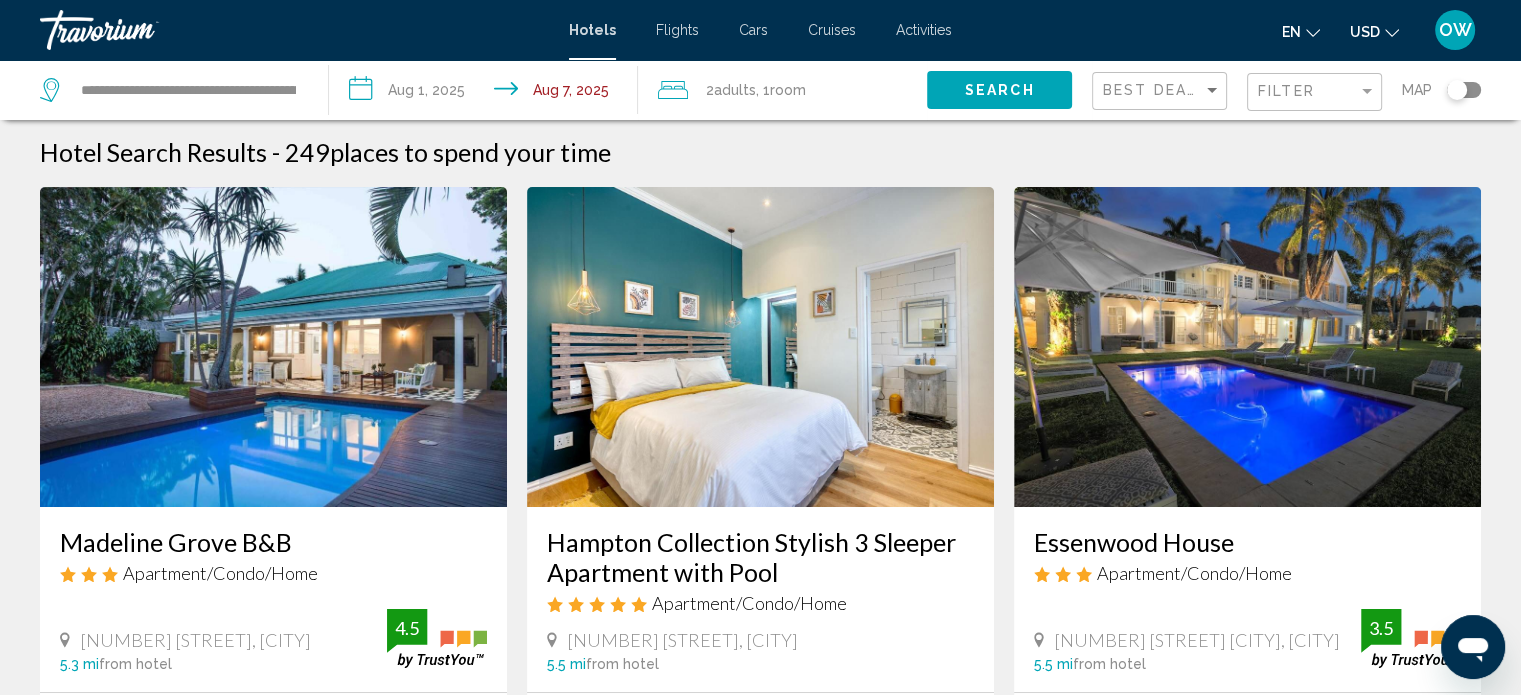 scroll, scrollTop: 0, scrollLeft: 0, axis: both 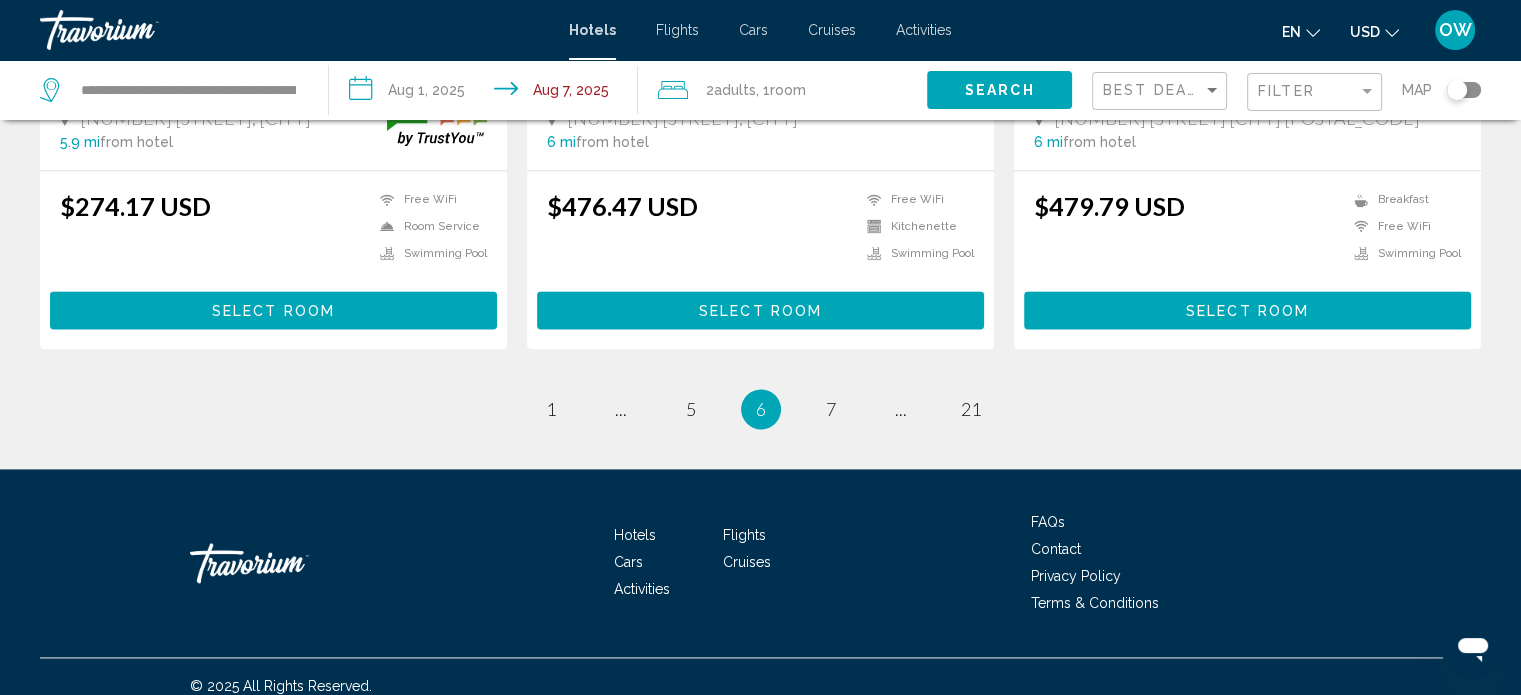 click on "Hotels Flights Cars Cruises Activities FAQs Contact Privacy Policy Terms & Conditions" at bounding box center (760, 563) 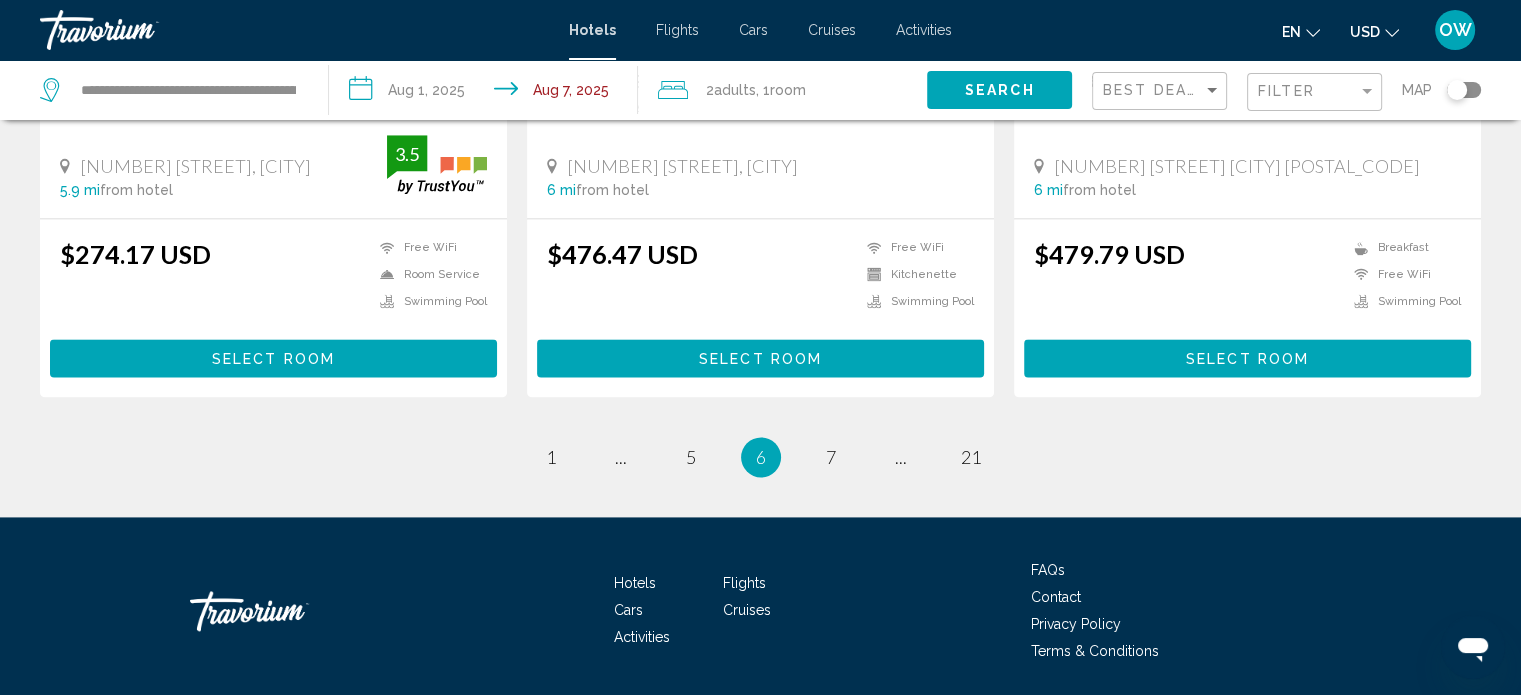 scroll, scrollTop: 2712, scrollLeft: 0, axis: vertical 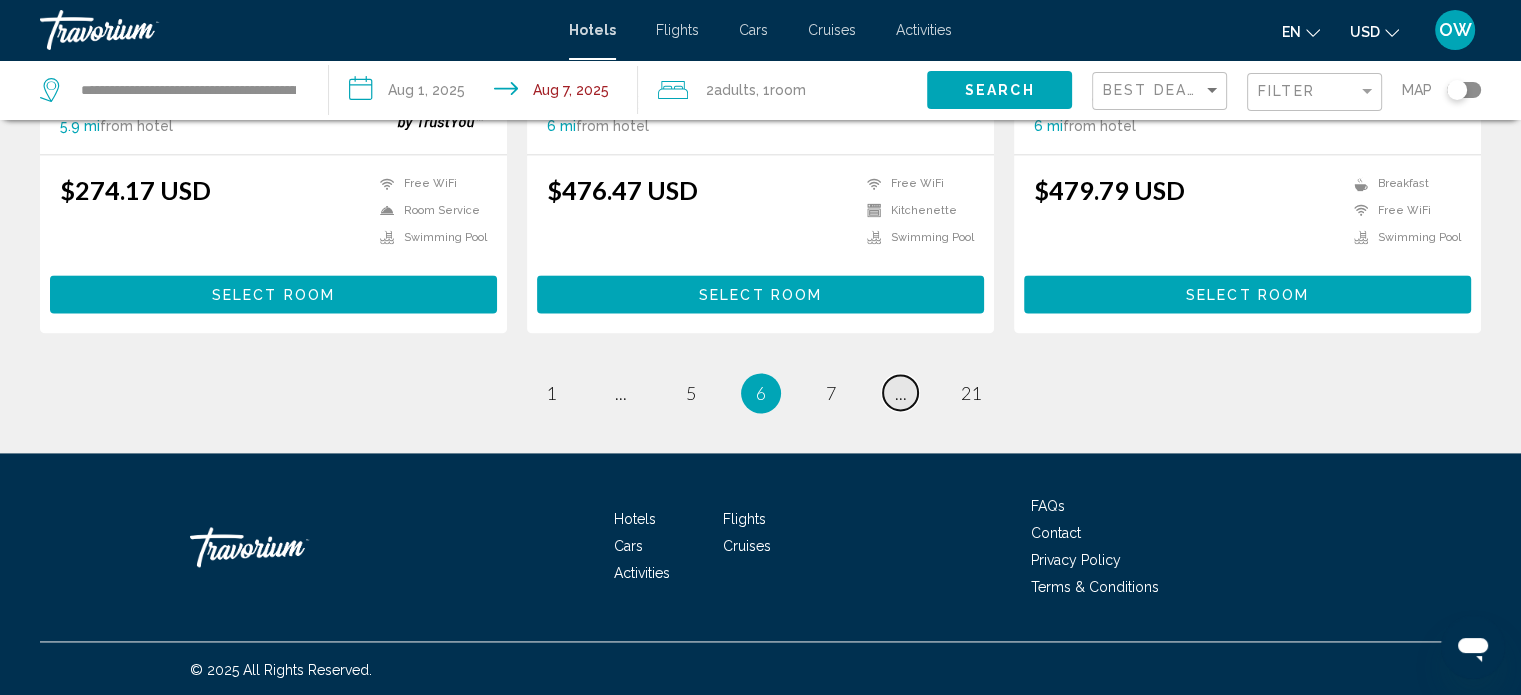 click on "page  ..." at bounding box center [900, 392] 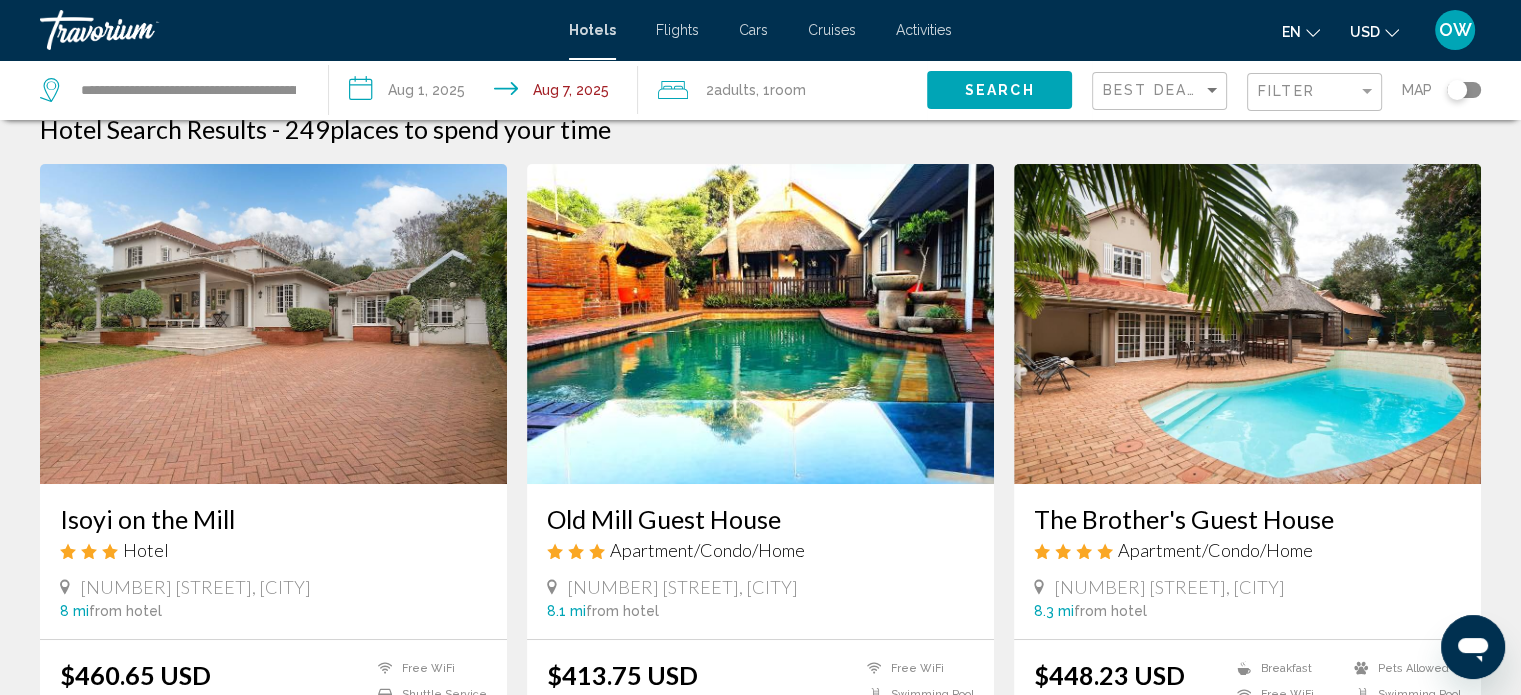 scroll, scrollTop: 0, scrollLeft: 0, axis: both 